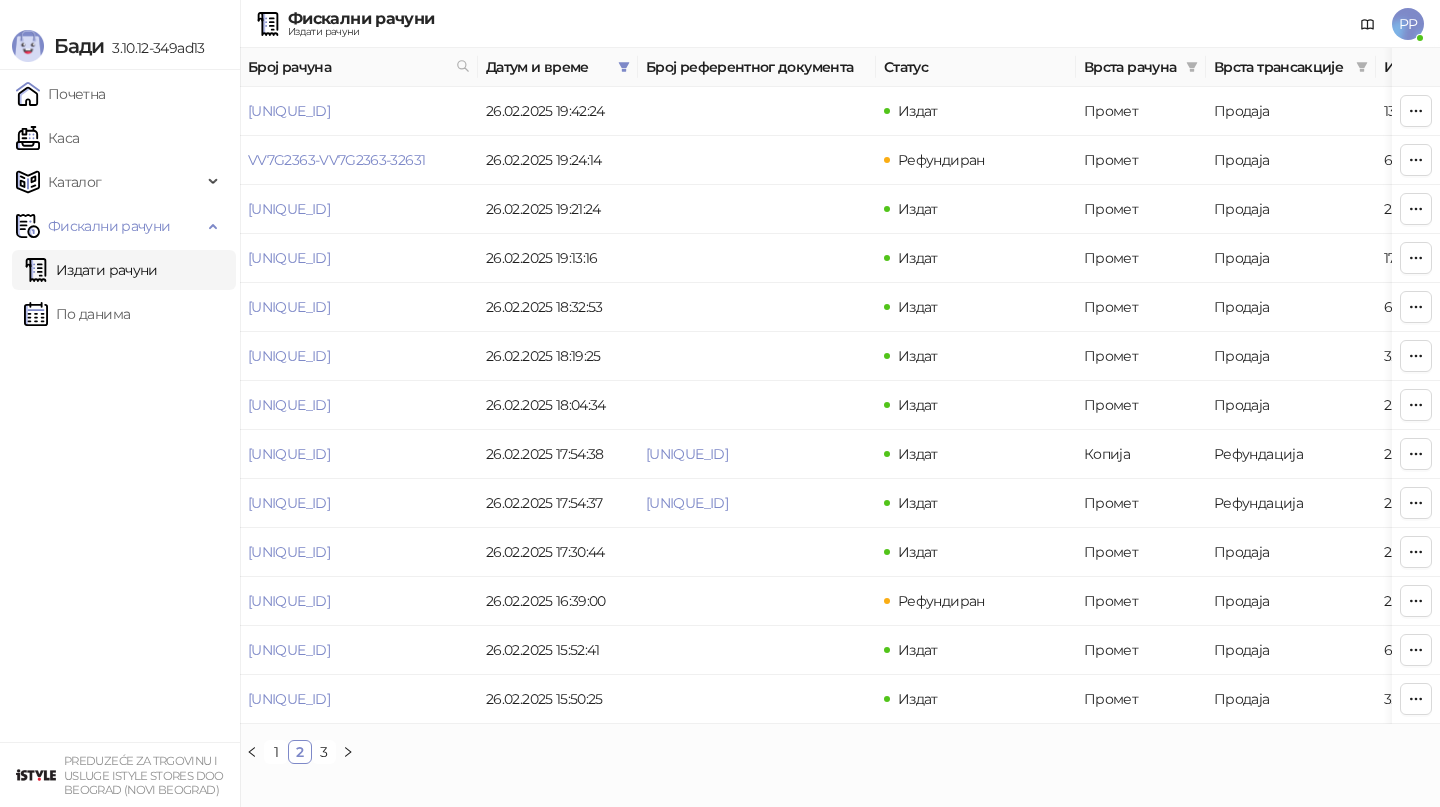scroll, scrollTop: 0, scrollLeft: 0, axis: both 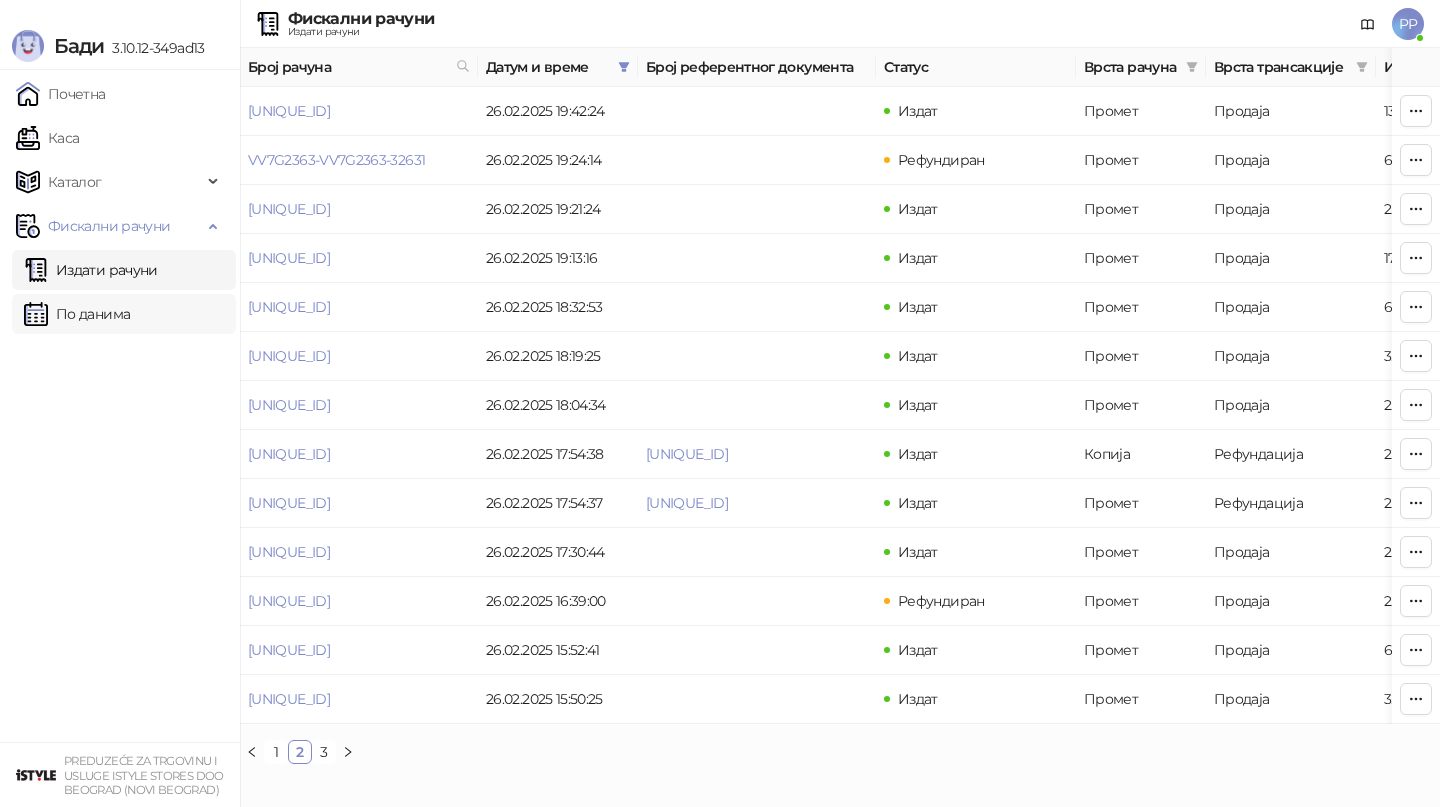 click on "По данима" at bounding box center (77, 314) 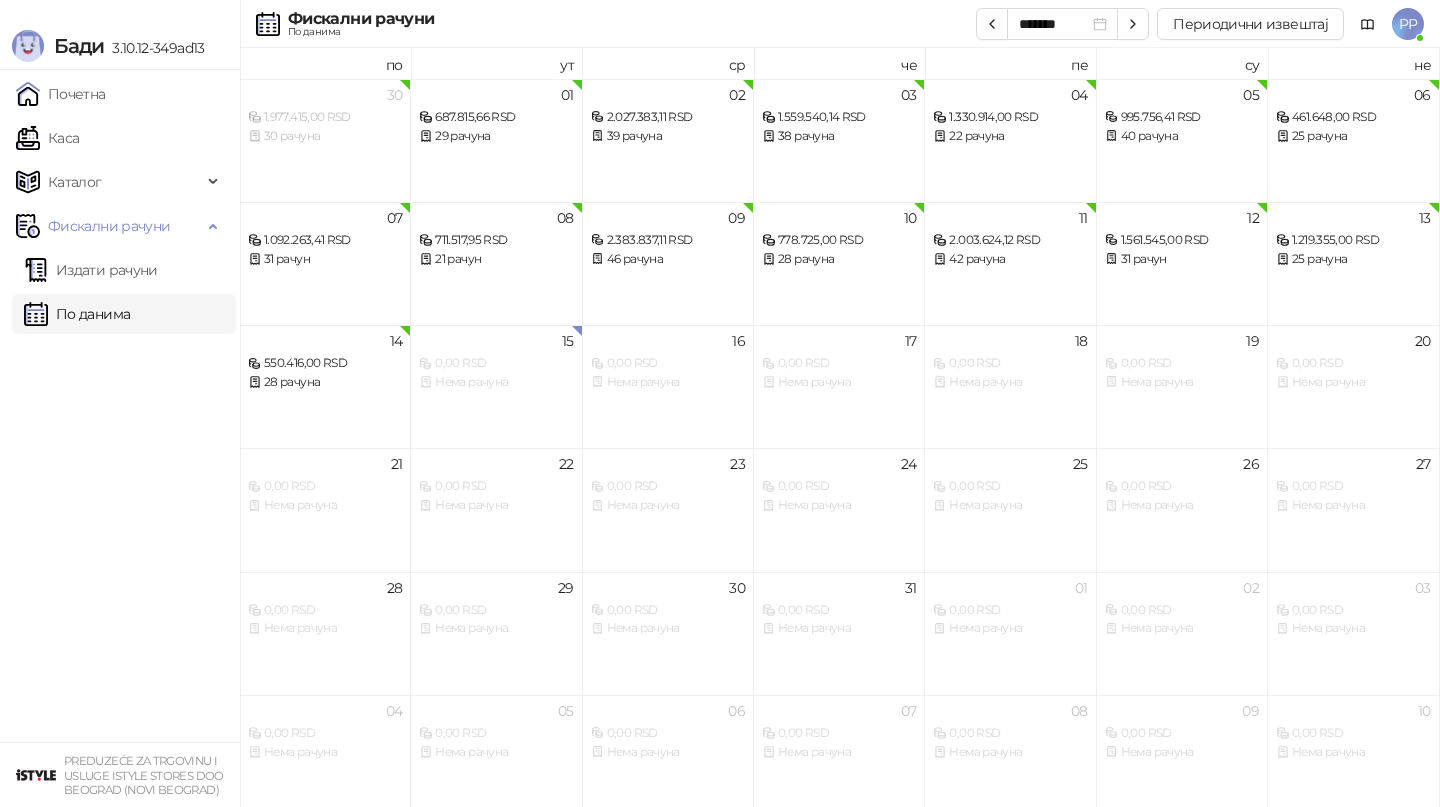 click on "PP" at bounding box center (1408, 24) 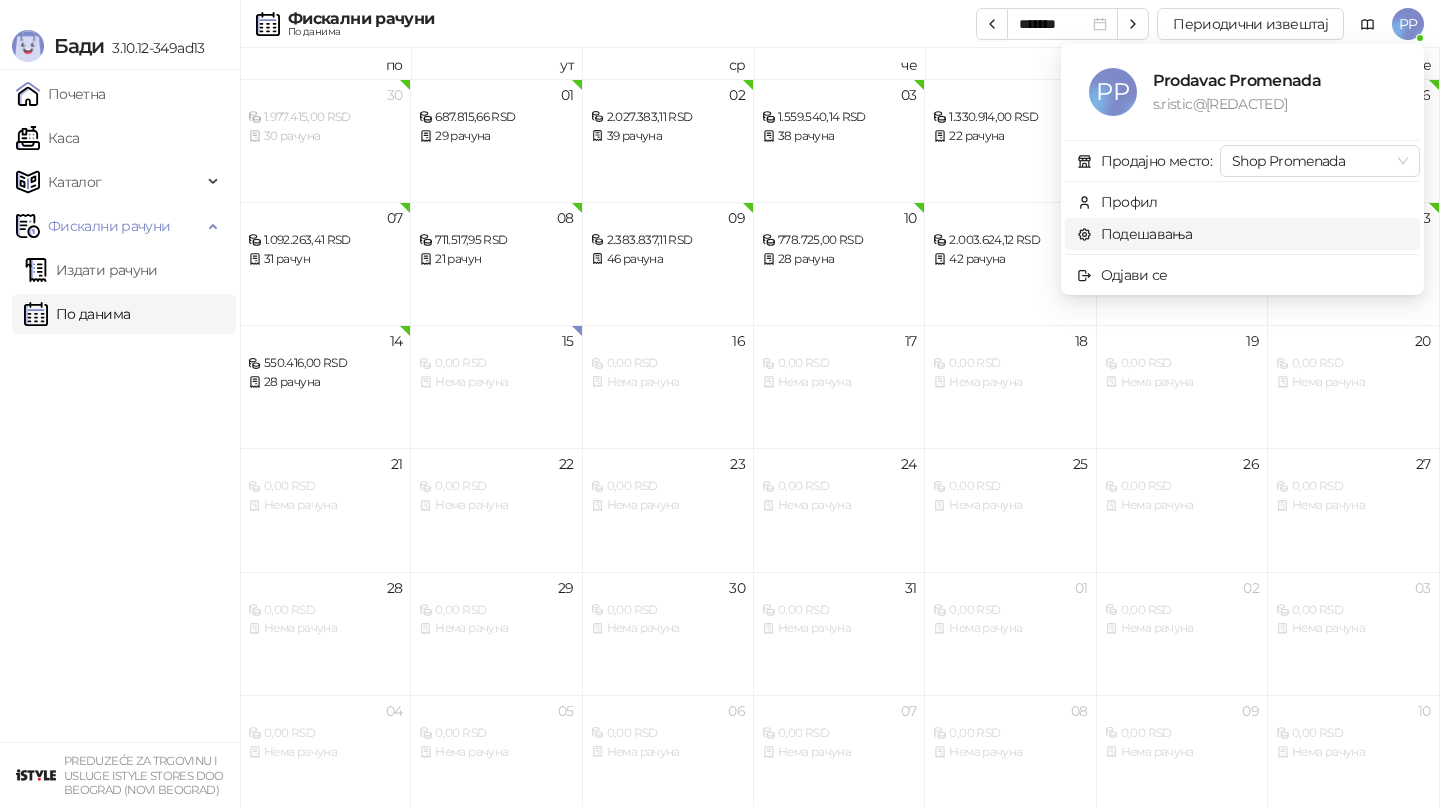 click on "Подешавања" at bounding box center (1135, 234) 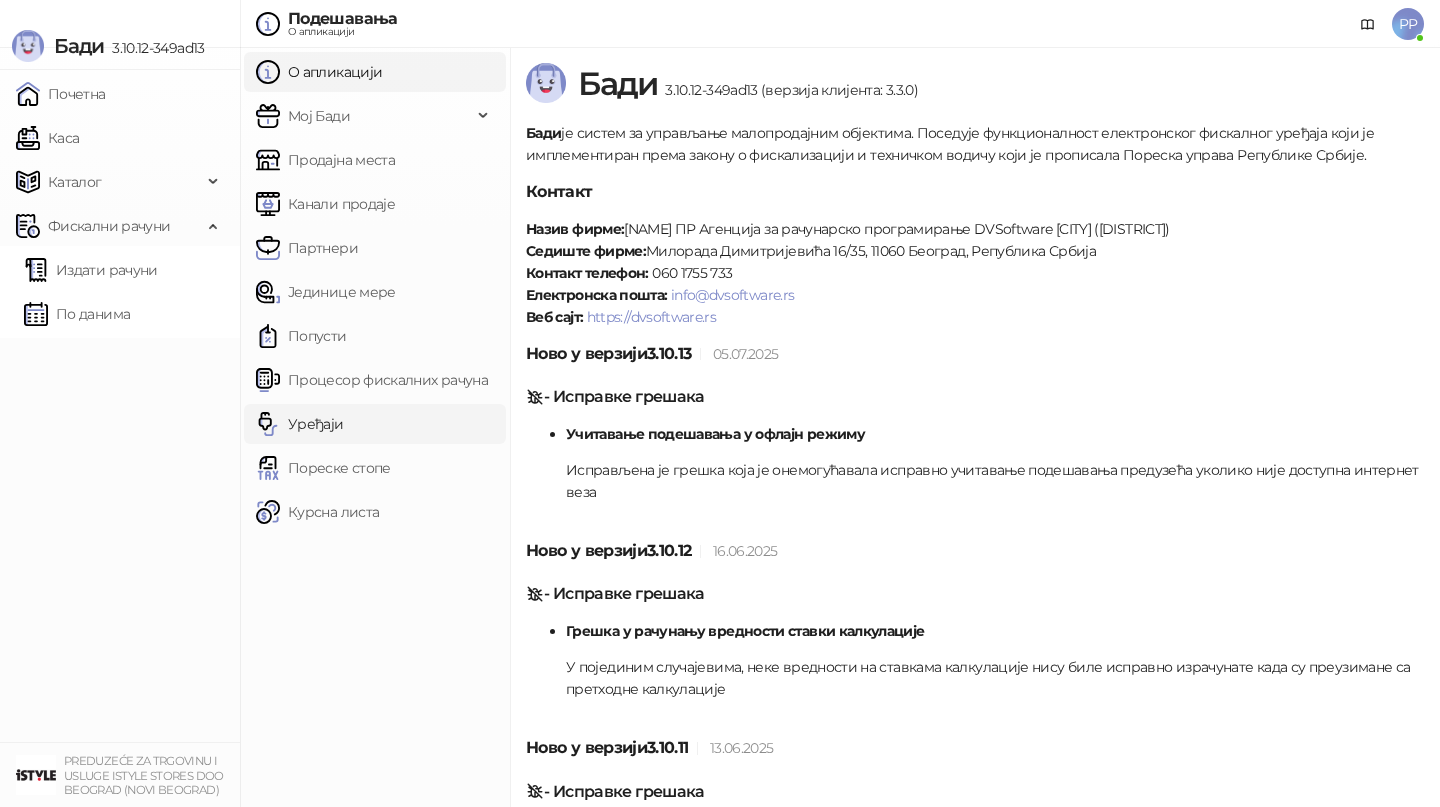 click on "Уређаји" at bounding box center [300, 424] 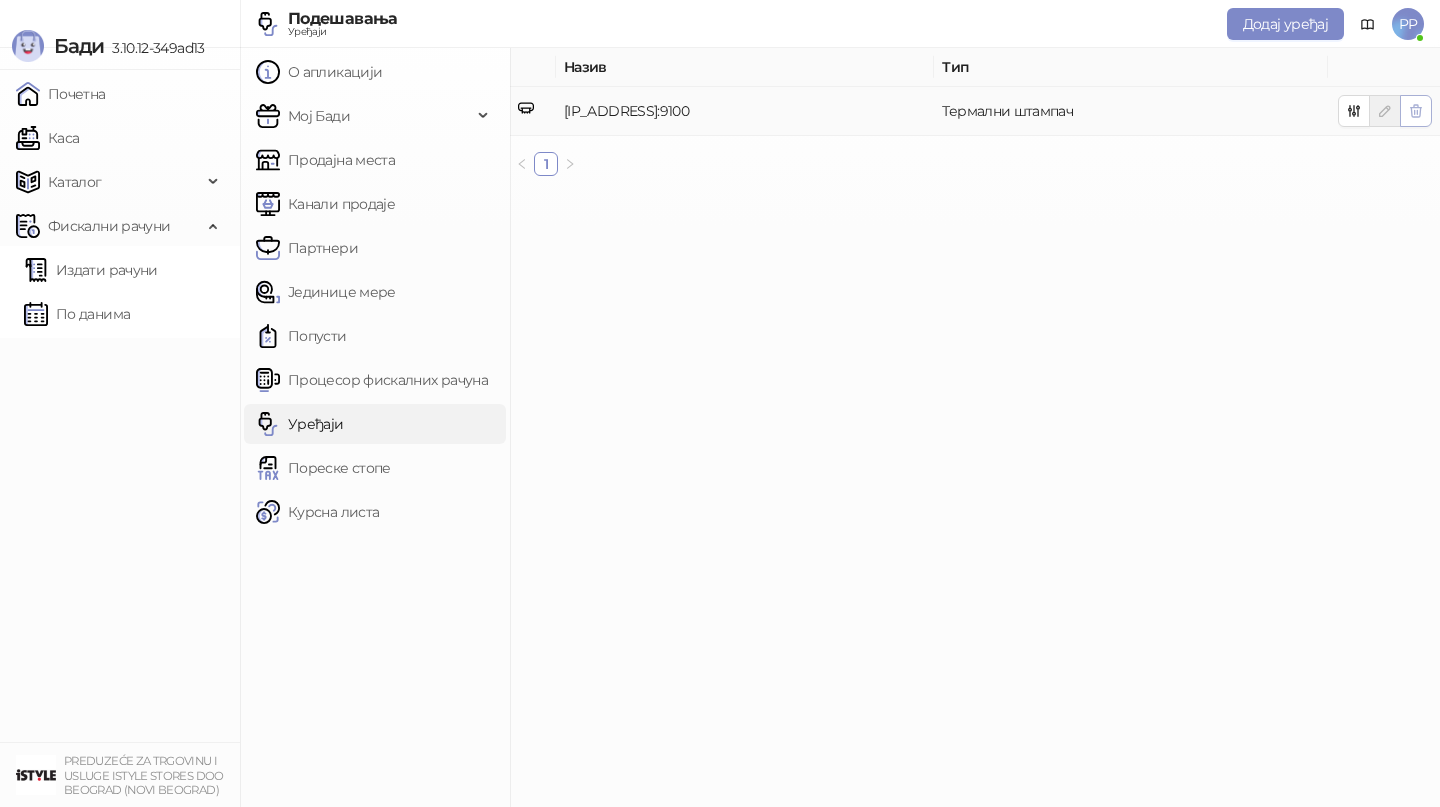 click 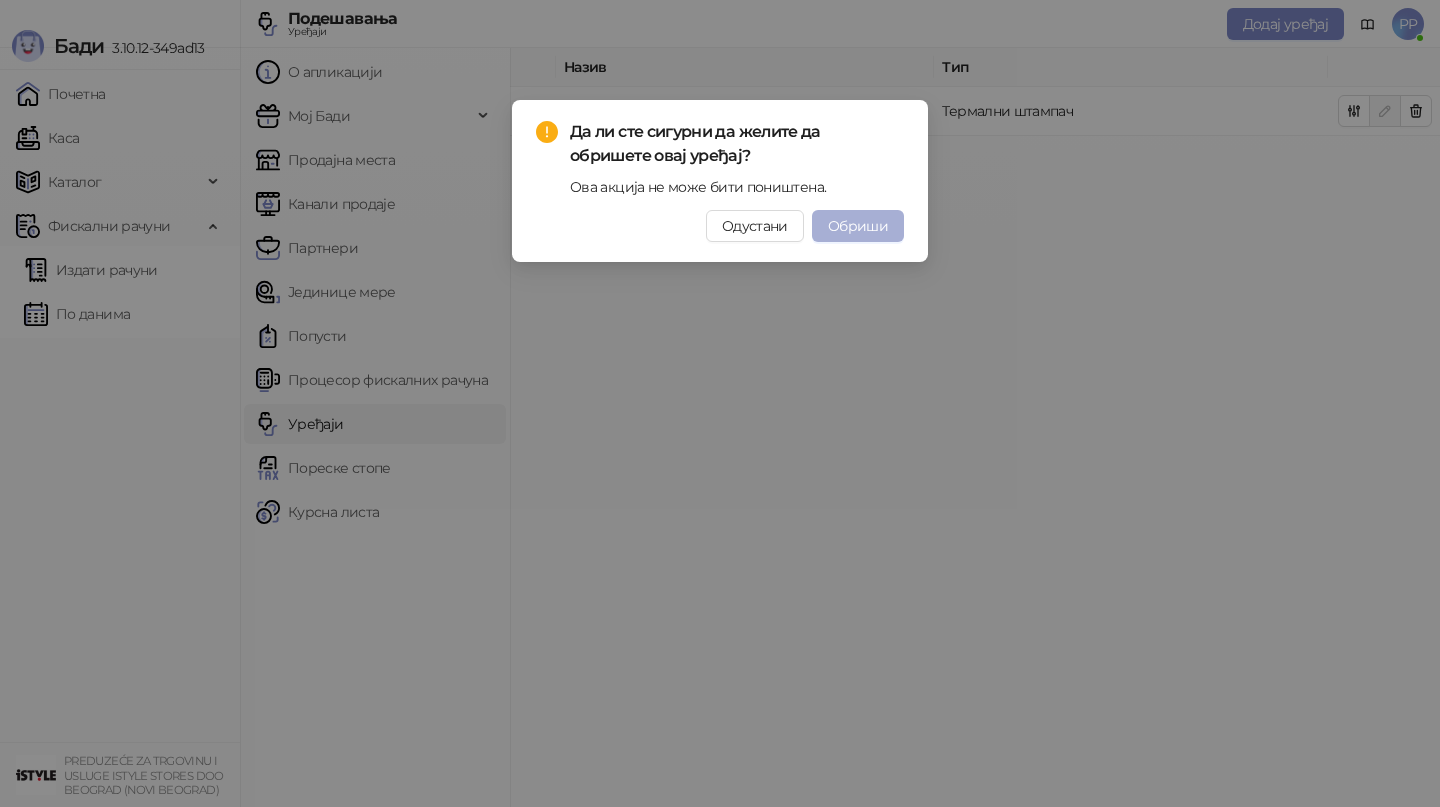 click on "Обриши" at bounding box center (858, 226) 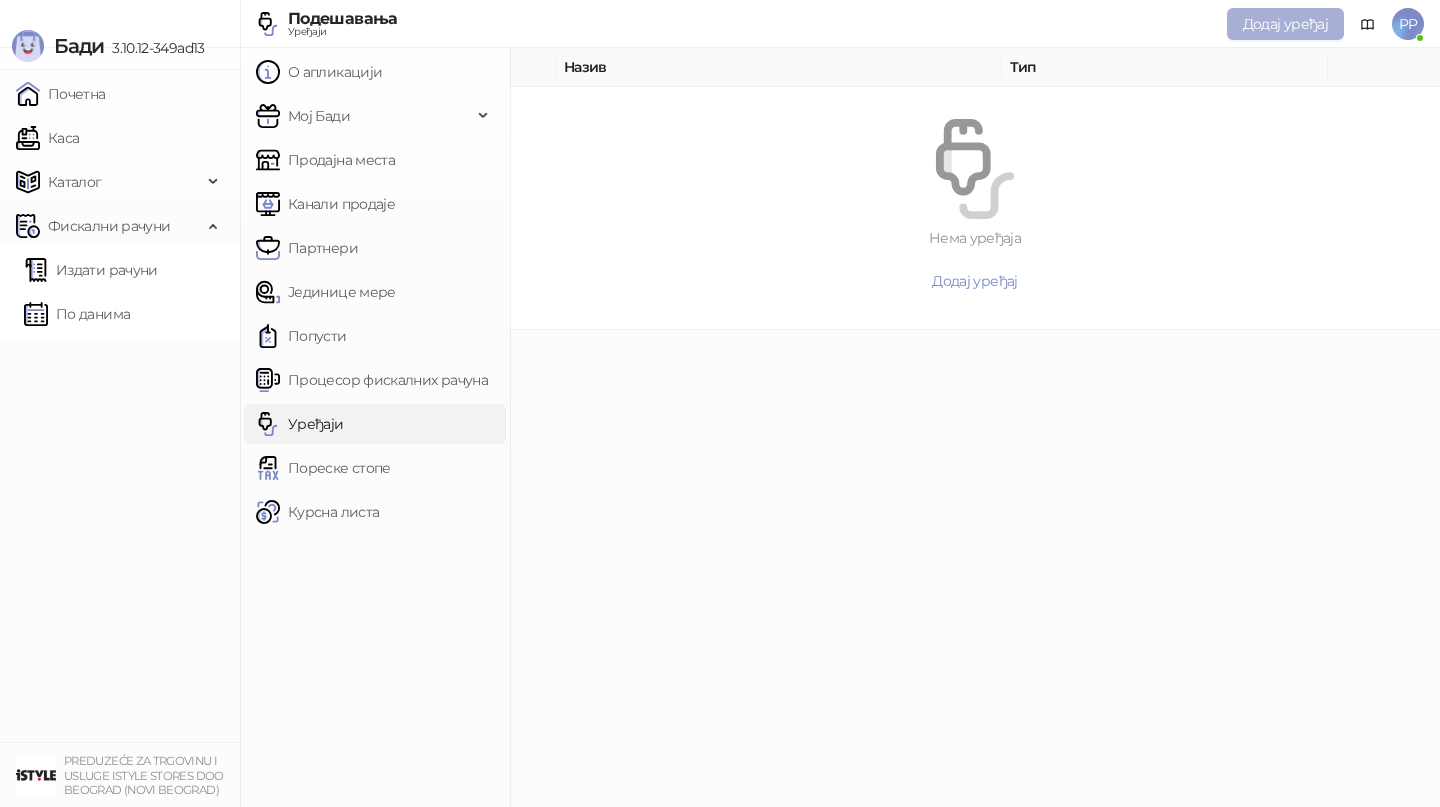 click on "Додај уређај" at bounding box center [1285, 24] 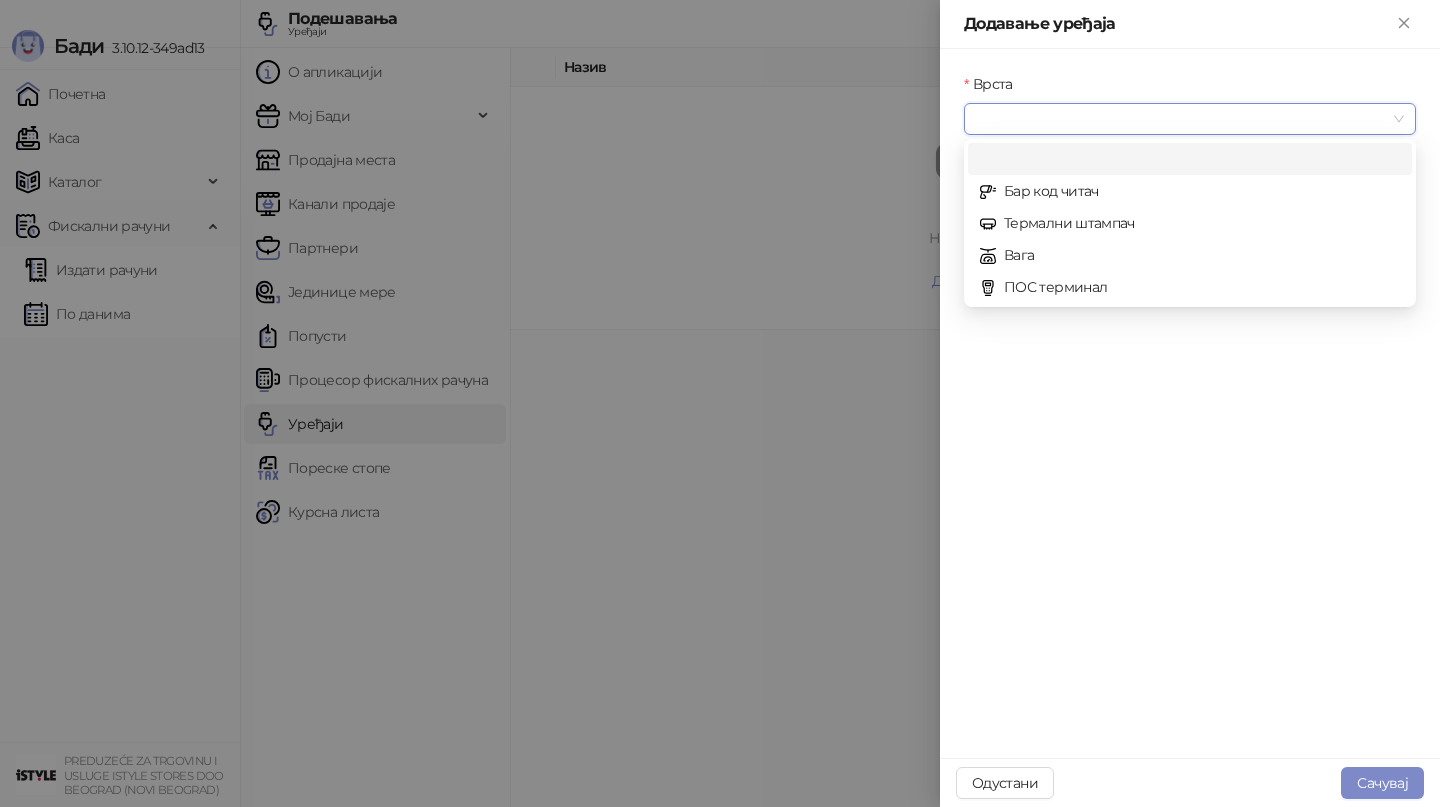 click on "Врста" at bounding box center [1181, 119] 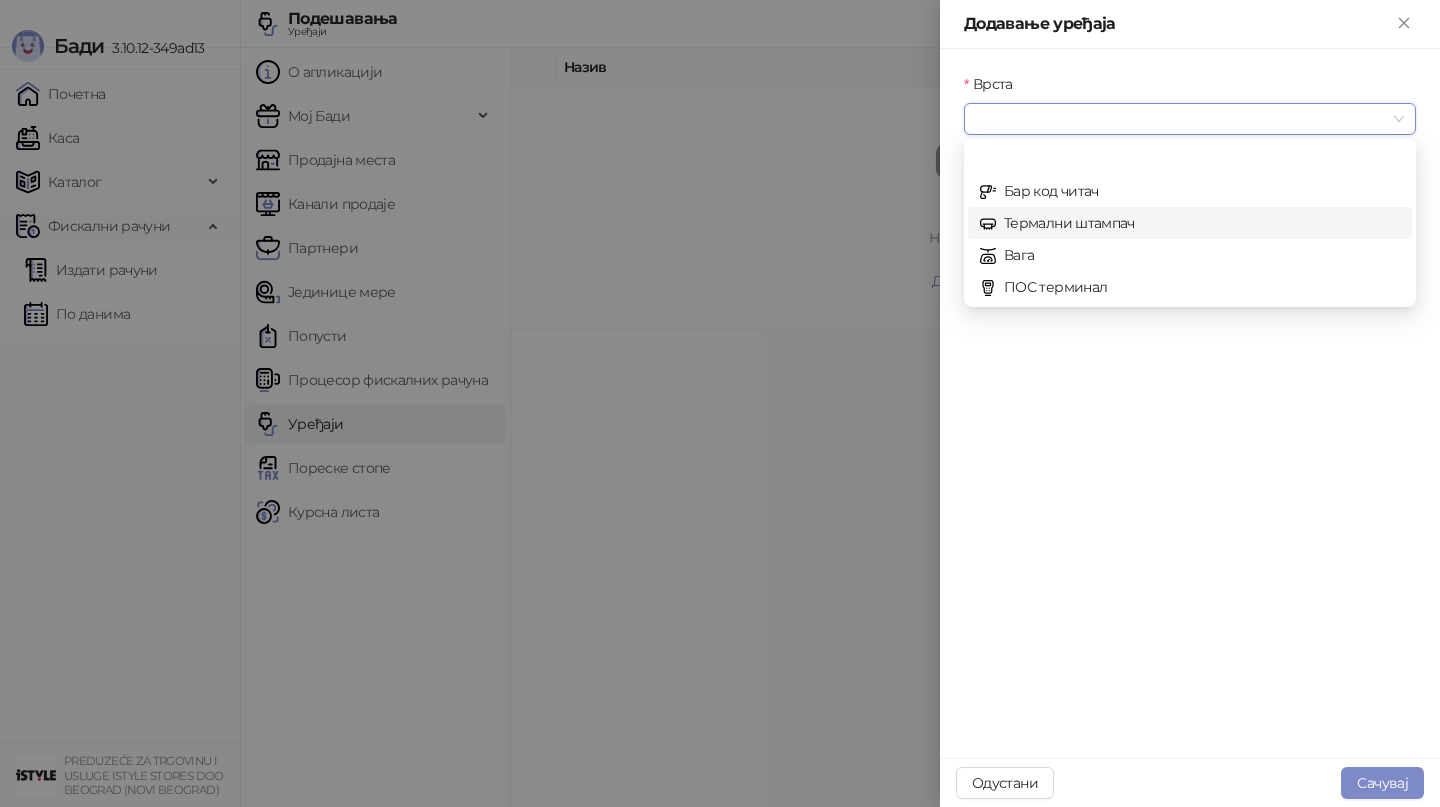 click on "Термални штампач" at bounding box center (1190, 223) 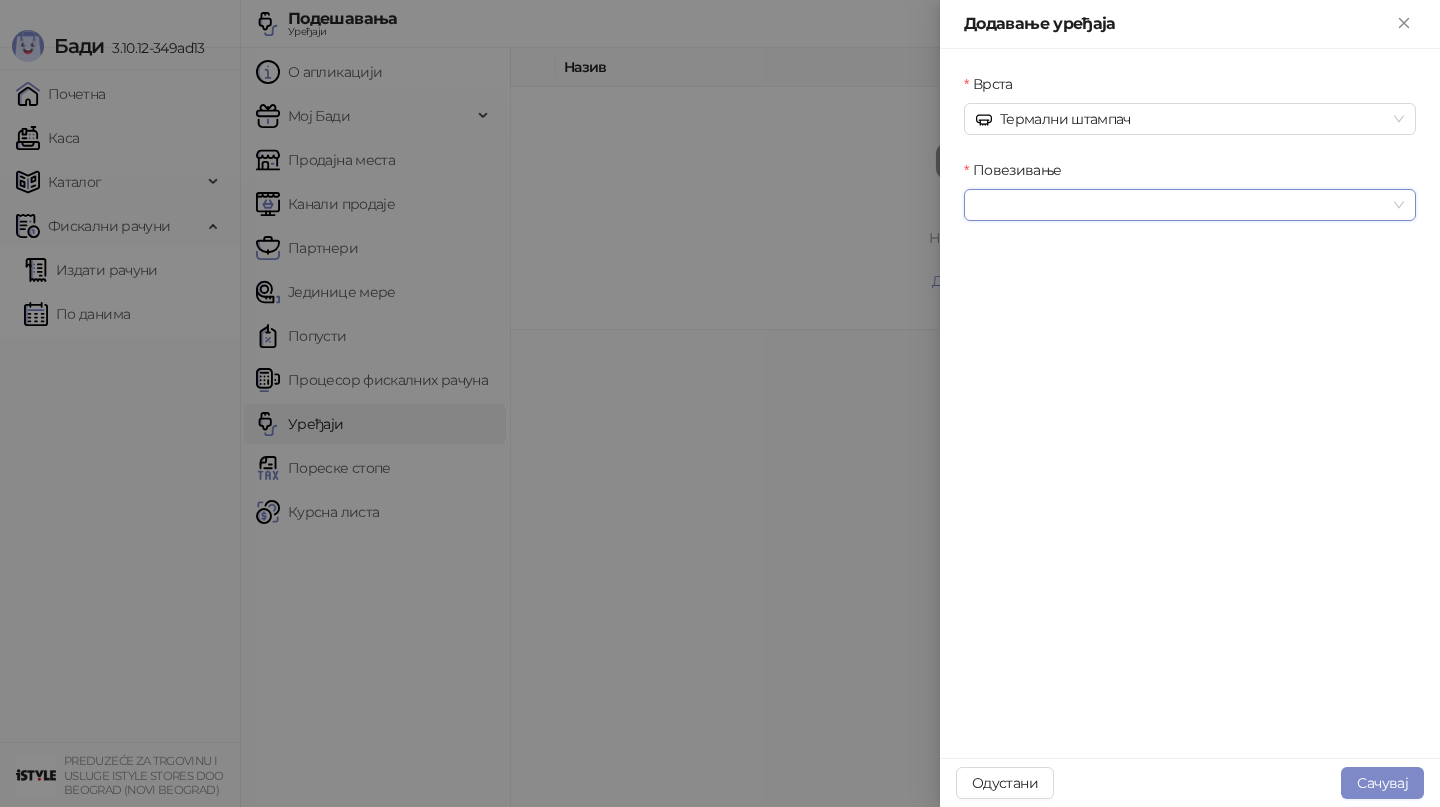 click on "Повезивање" at bounding box center [1181, 205] 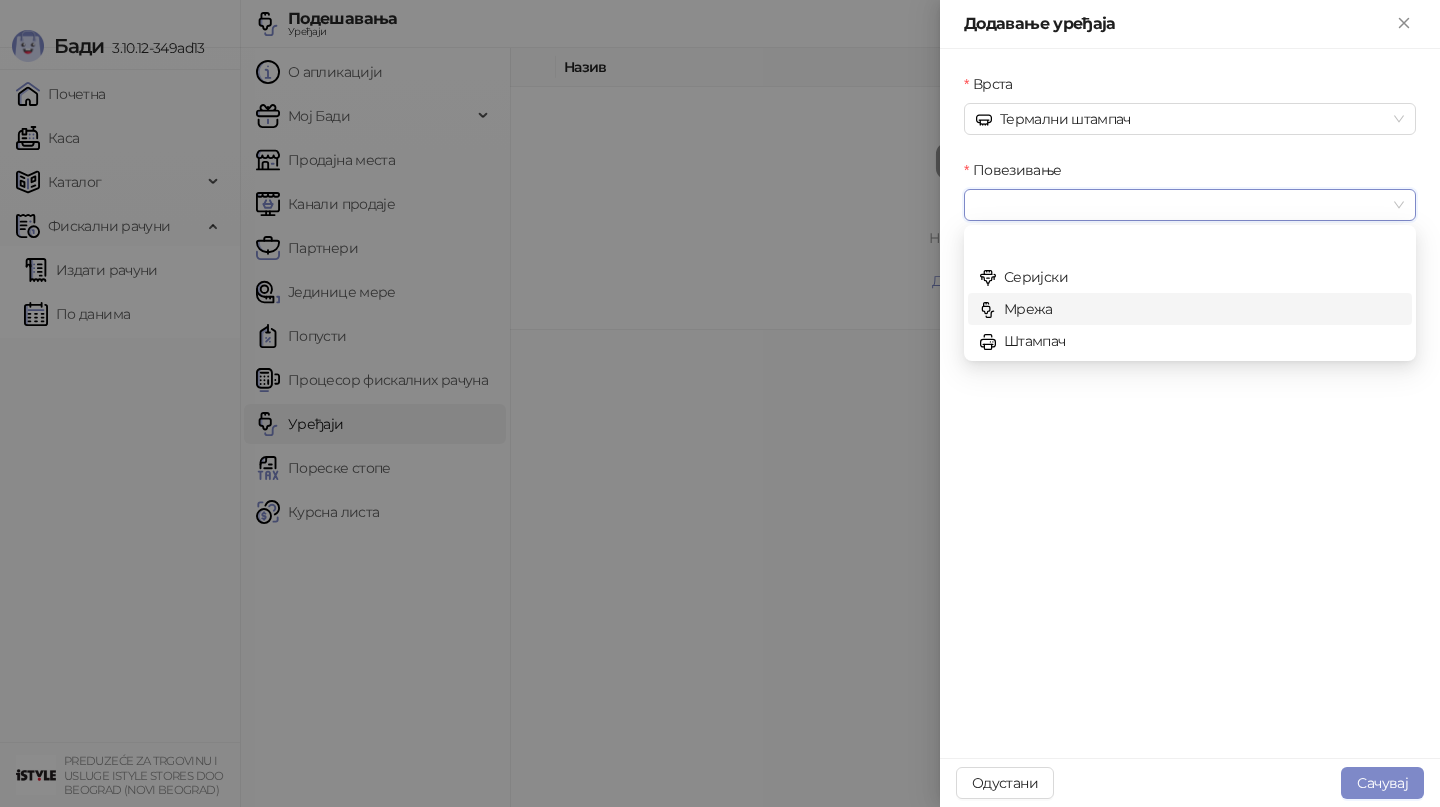 click on "Мрежа" at bounding box center [1190, 309] 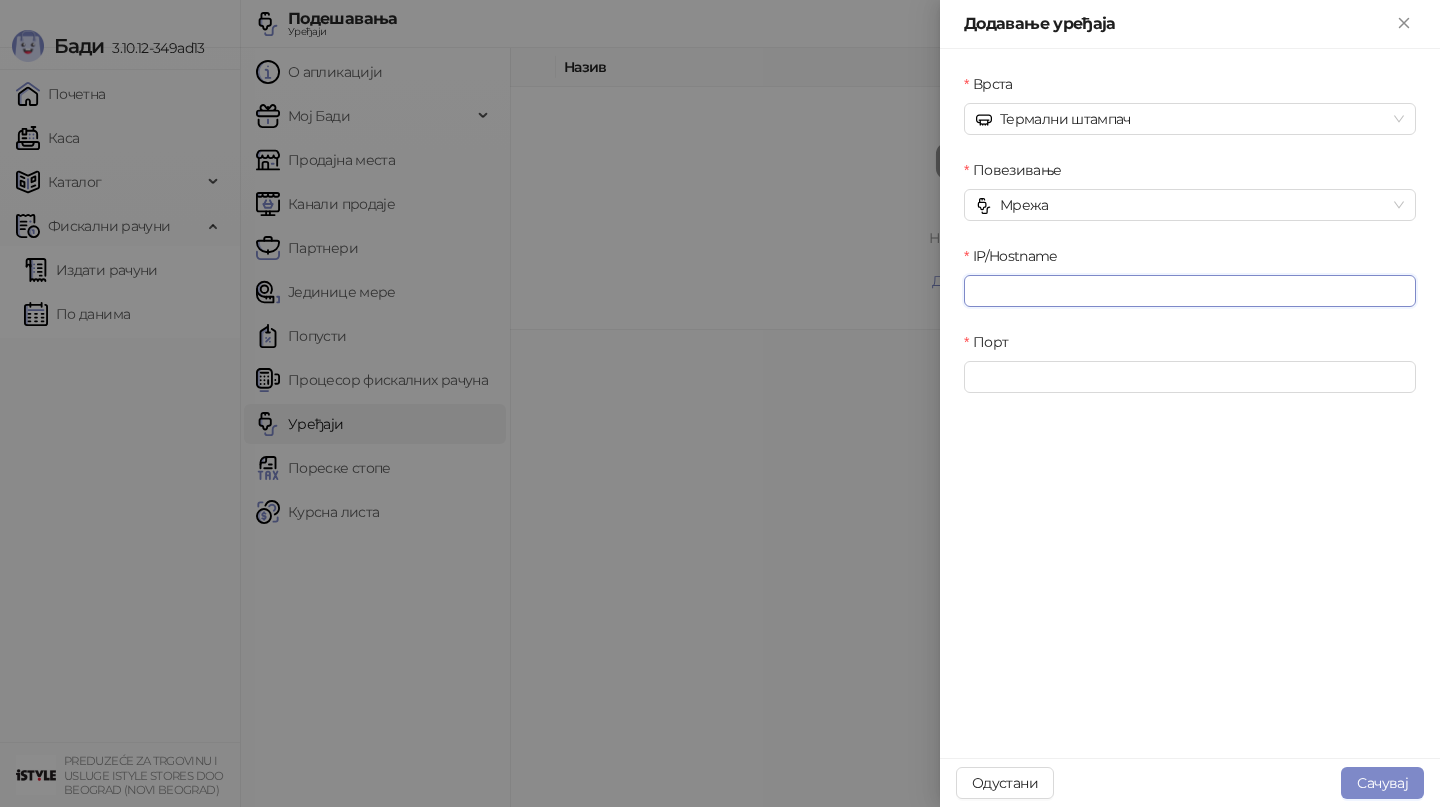 click on "IP/Hostname" at bounding box center (1190, 291) 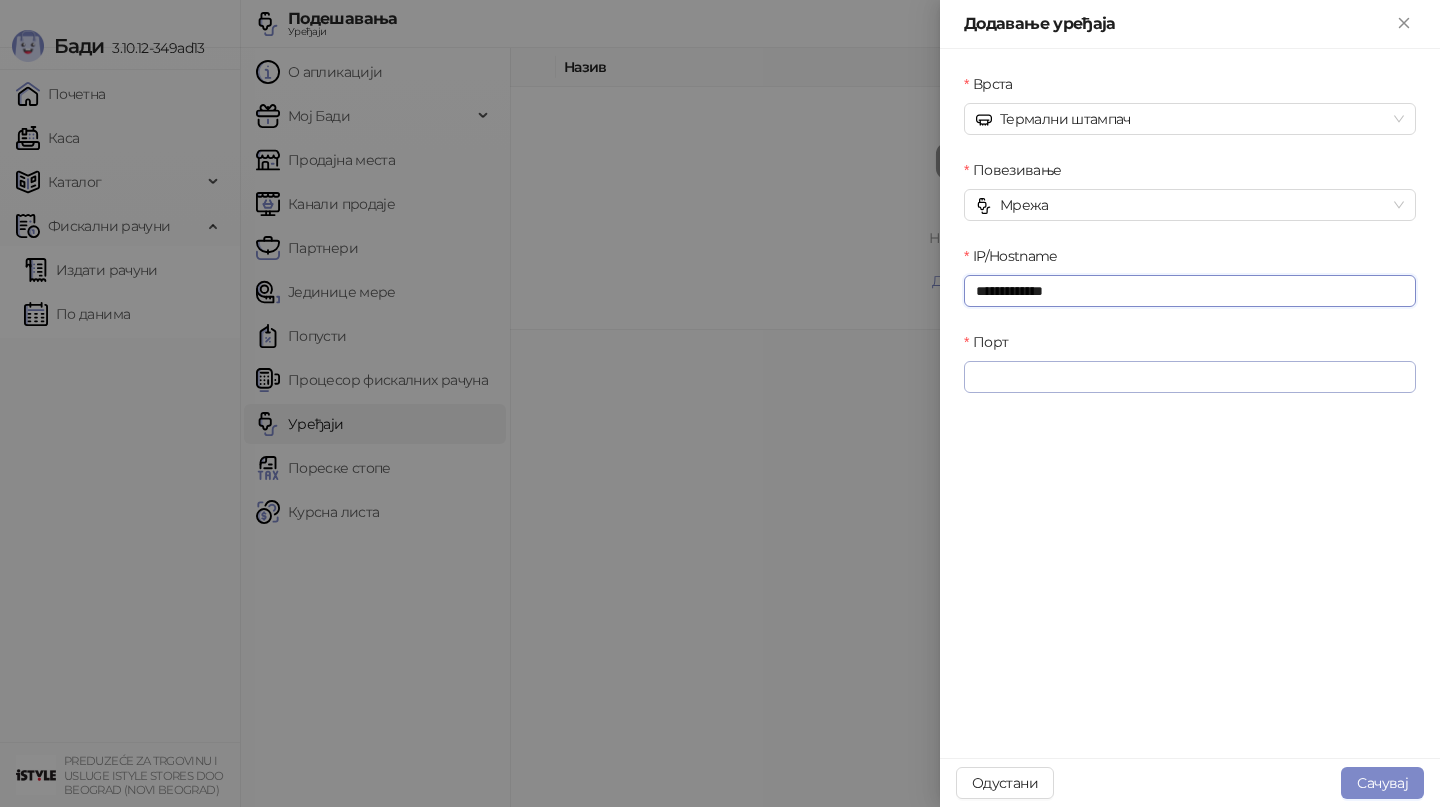 type on "**********" 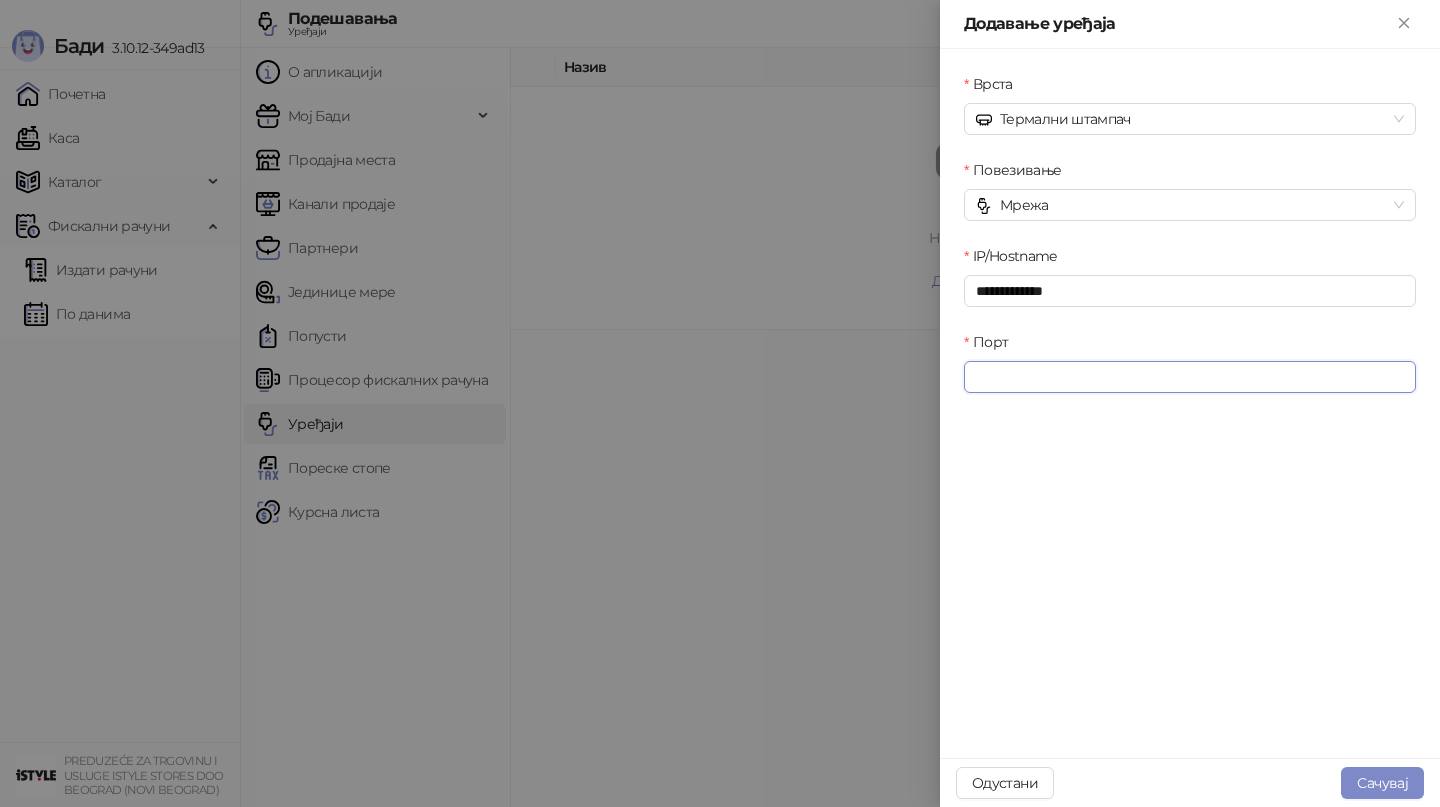 click on "Порт" at bounding box center [1190, 377] 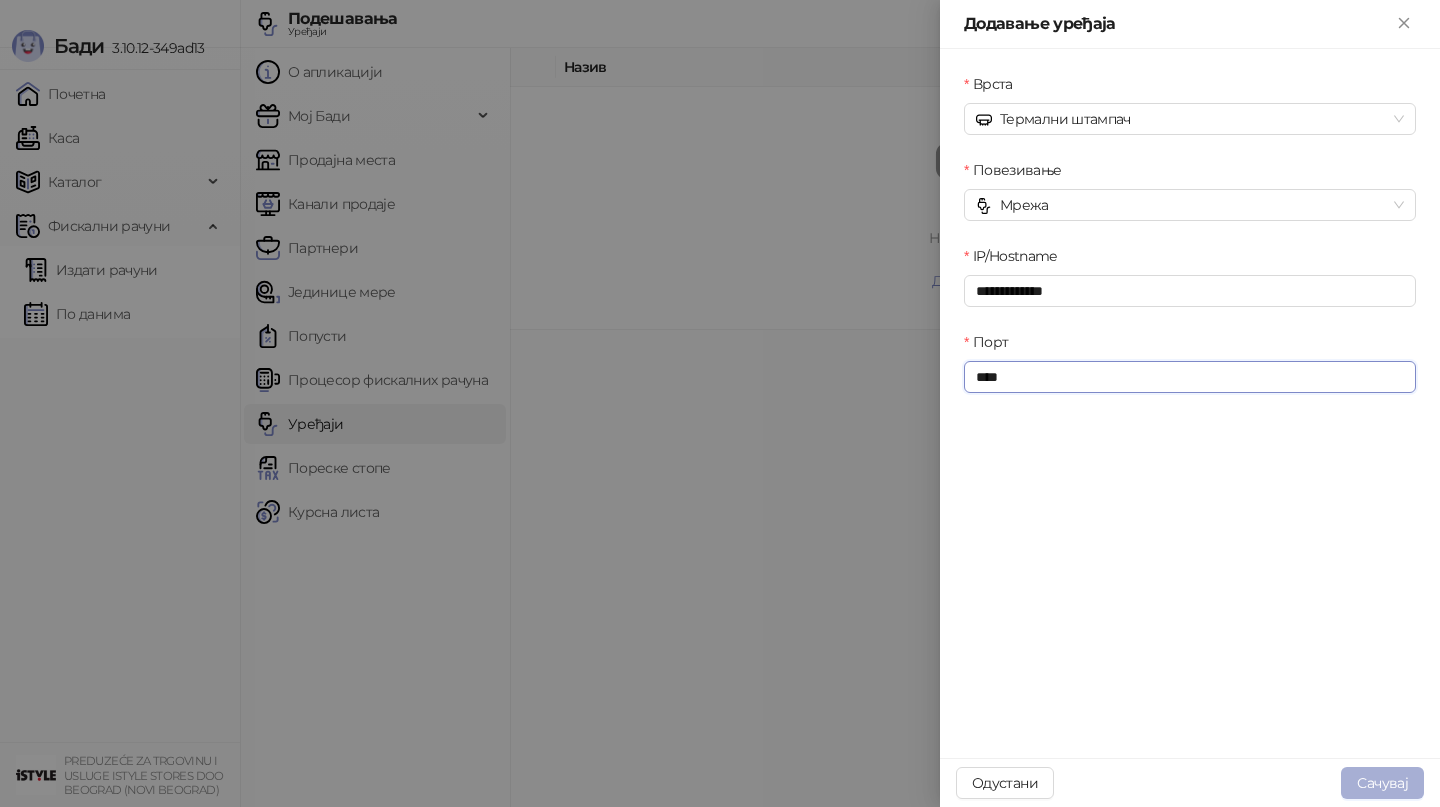 type on "****" 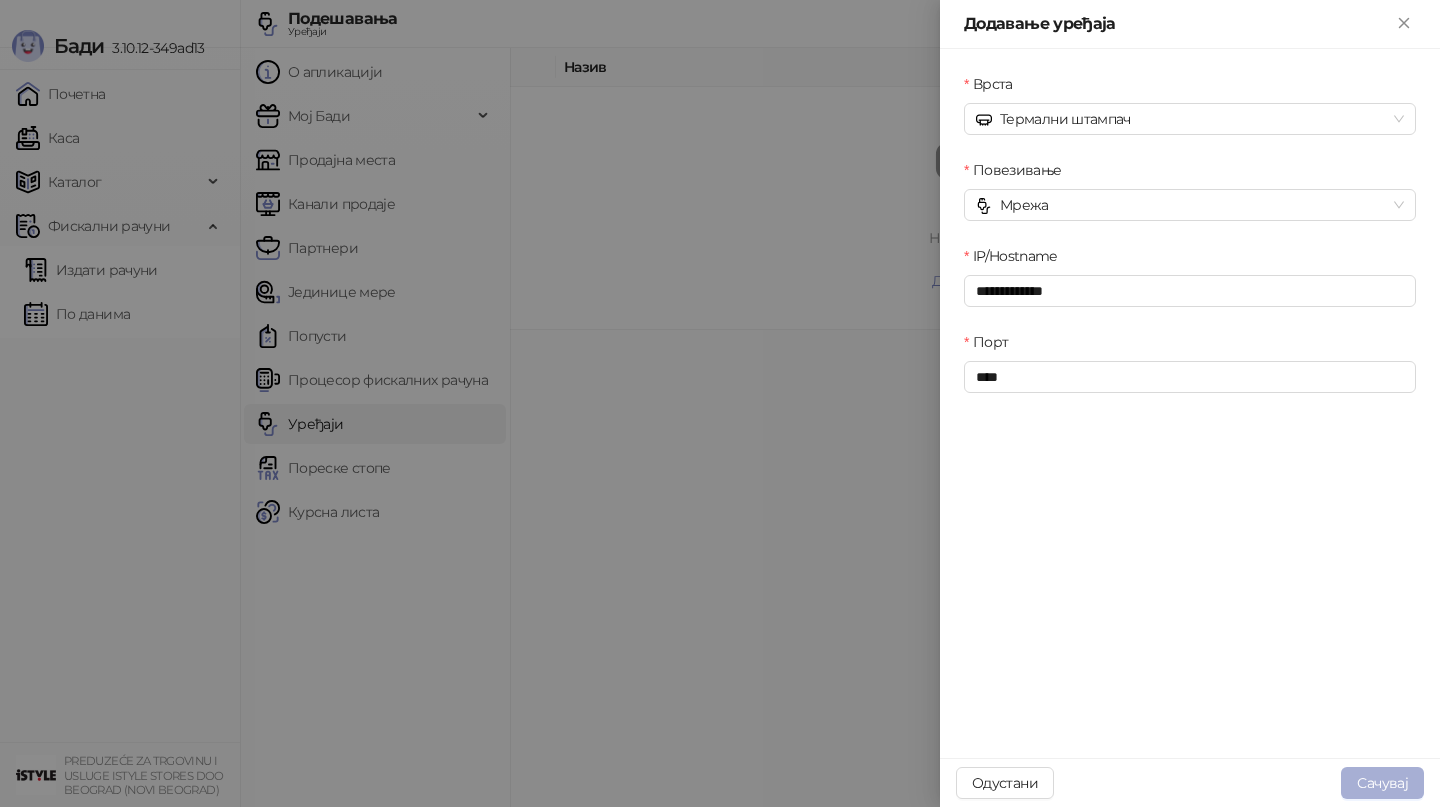 click on "Сачувај" at bounding box center [1382, 783] 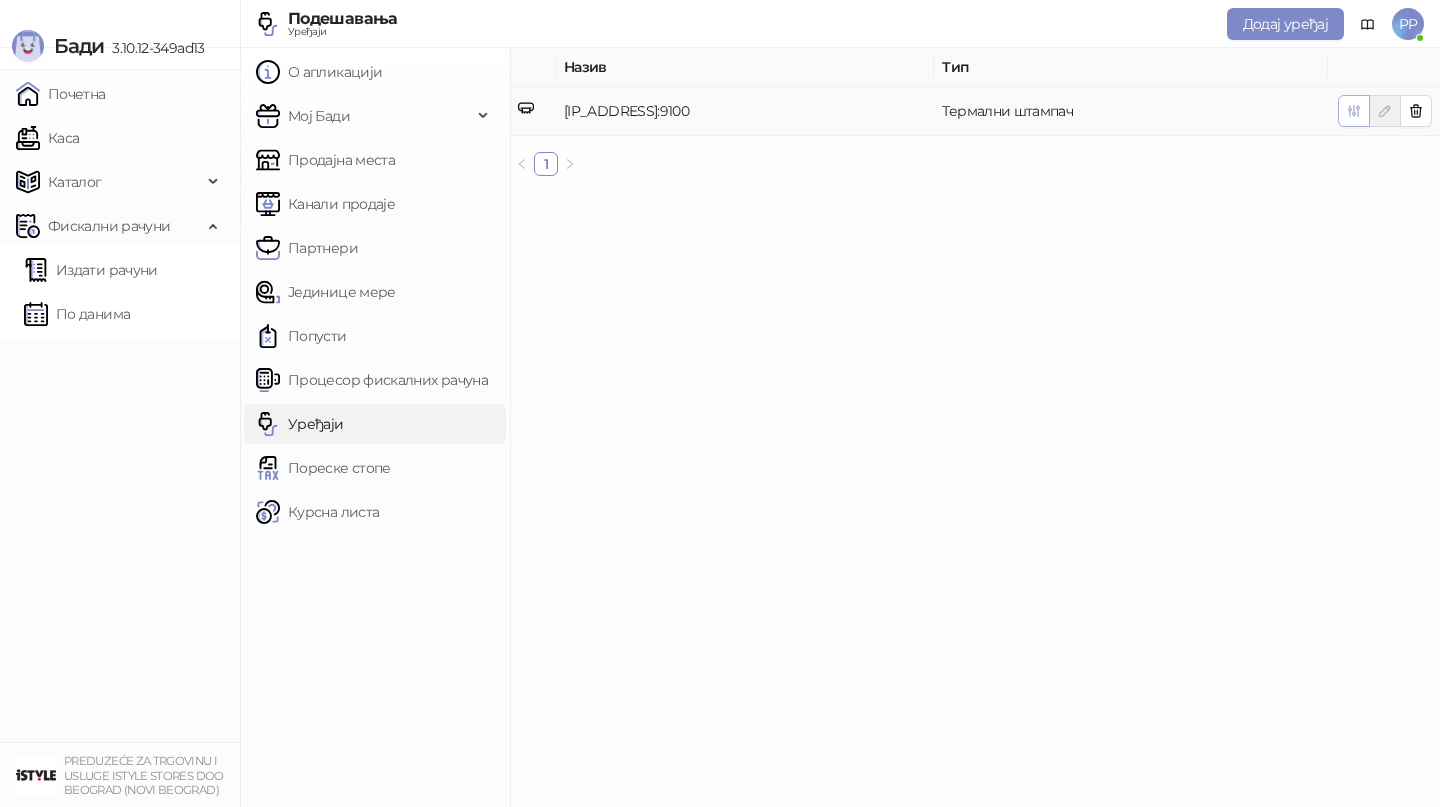 click at bounding box center (1354, 111) 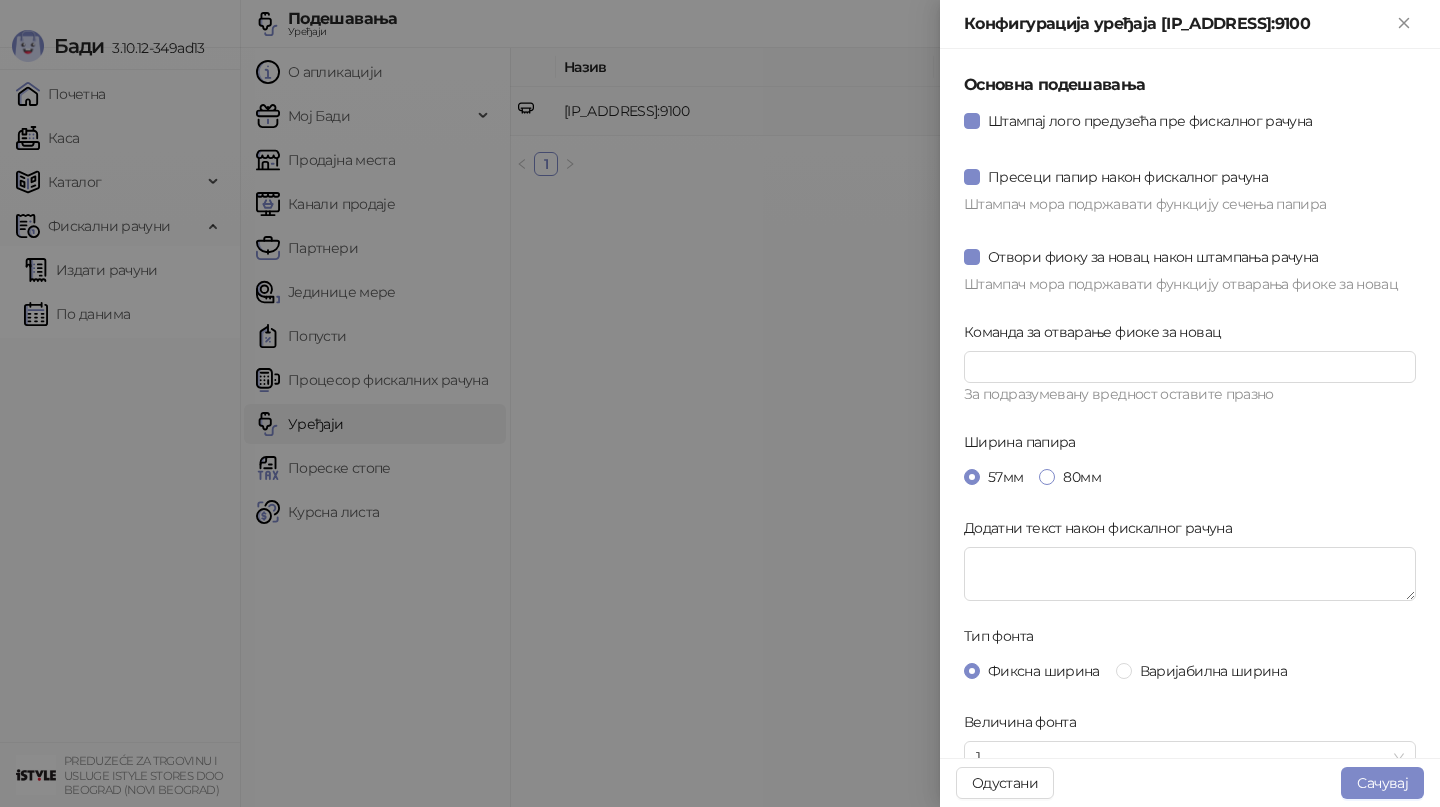 click on "80мм" at bounding box center (1081, 477) 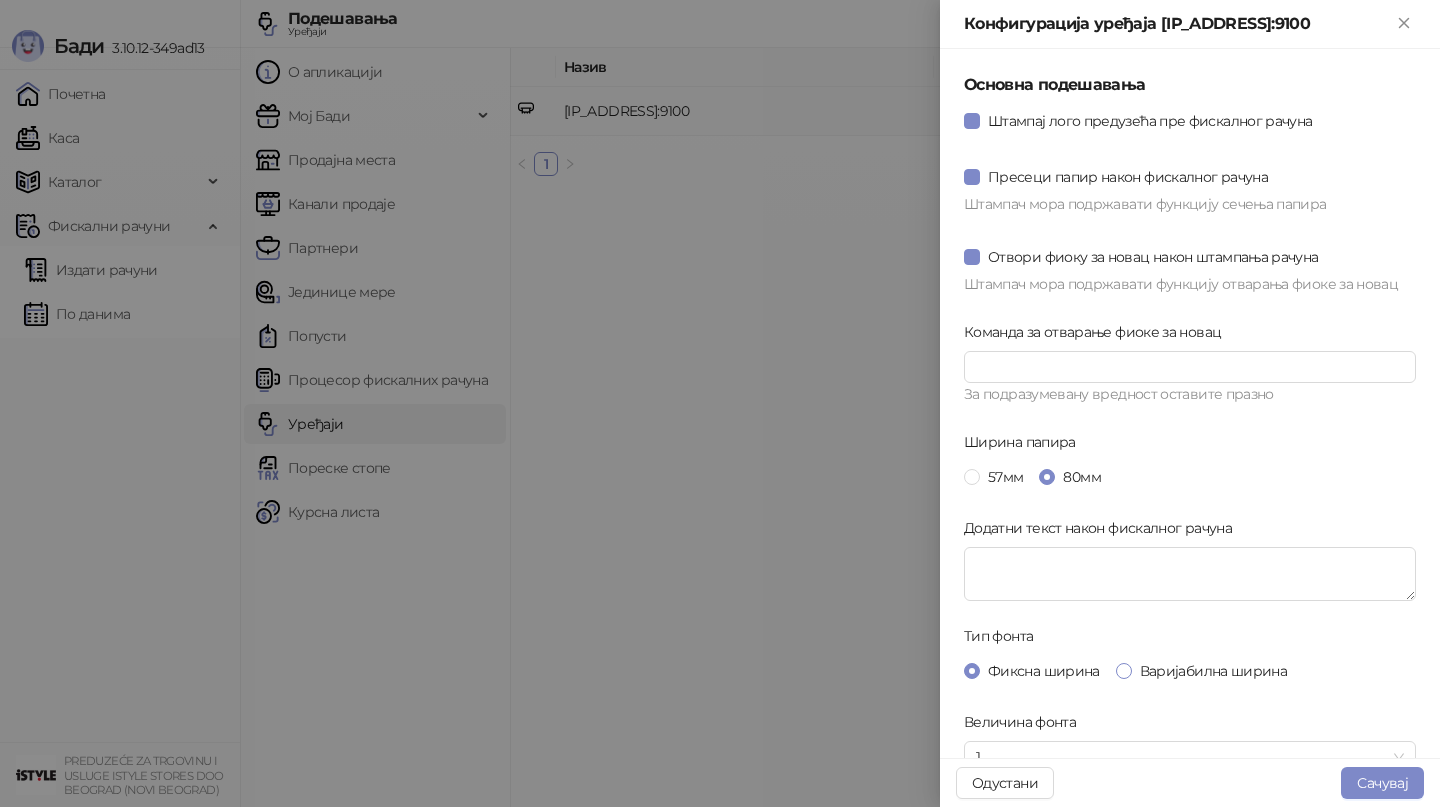 click on "Варијабилна ширина" at bounding box center (1213, 671) 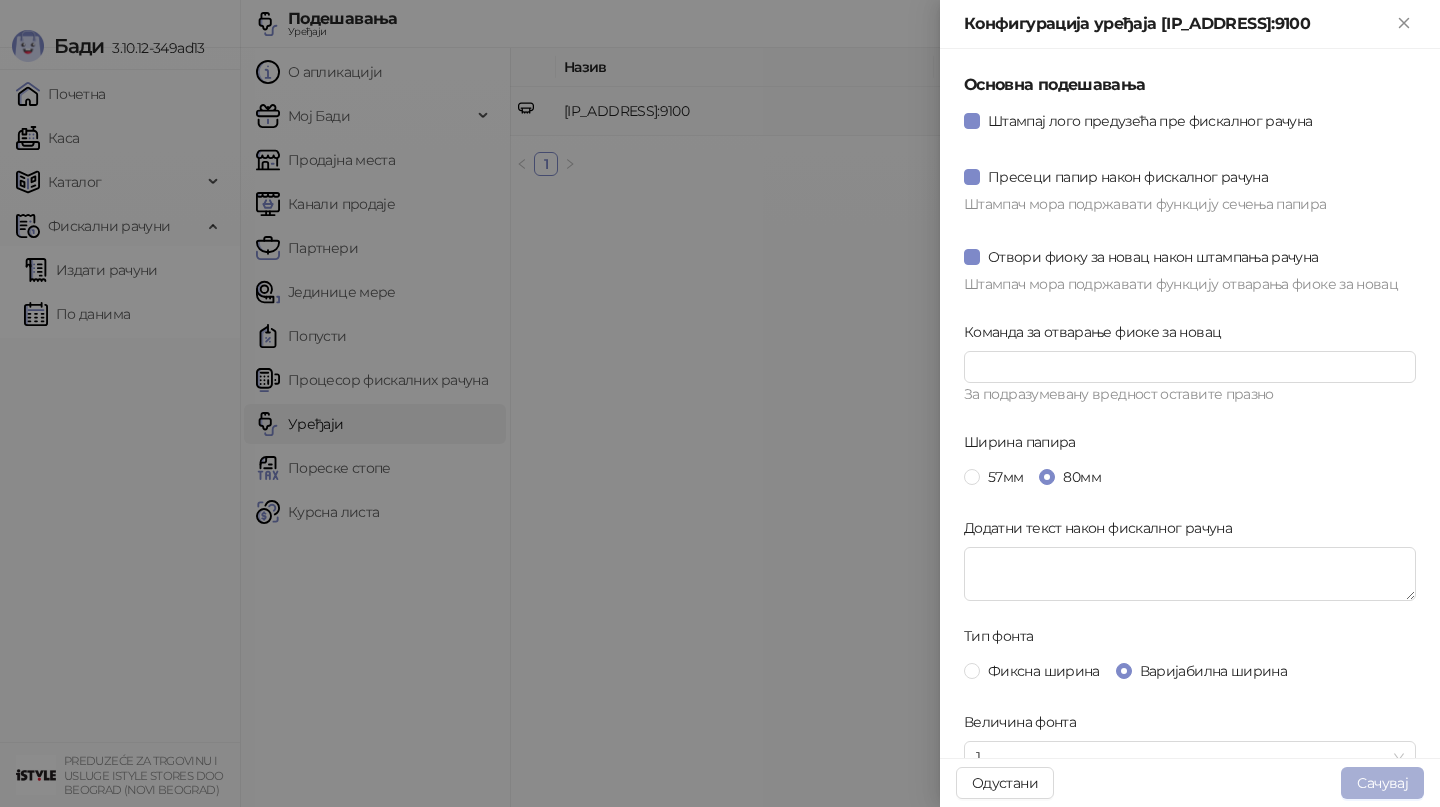 click on "Сачувај" at bounding box center (1382, 783) 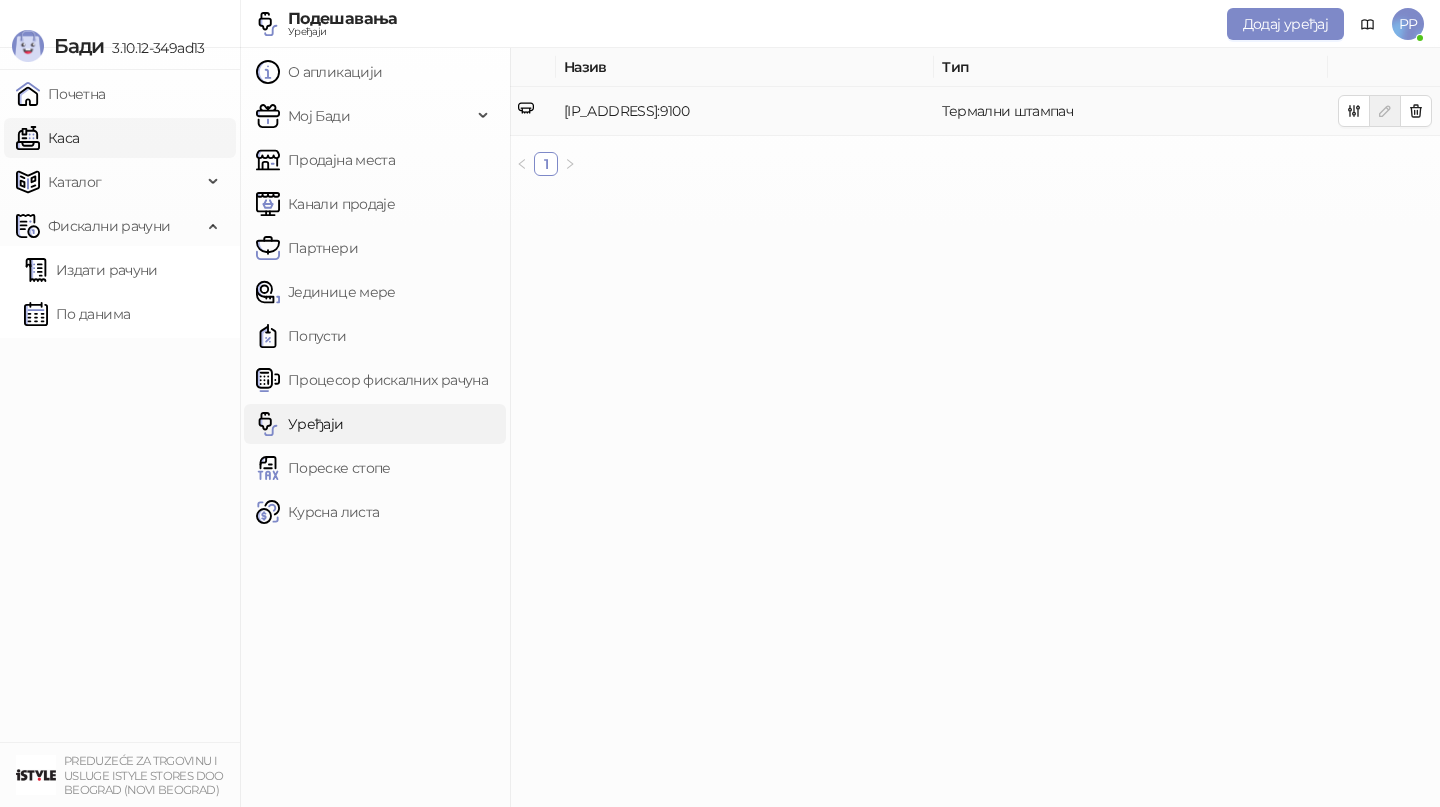 click on "Каса" at bounding box center (47, 138) 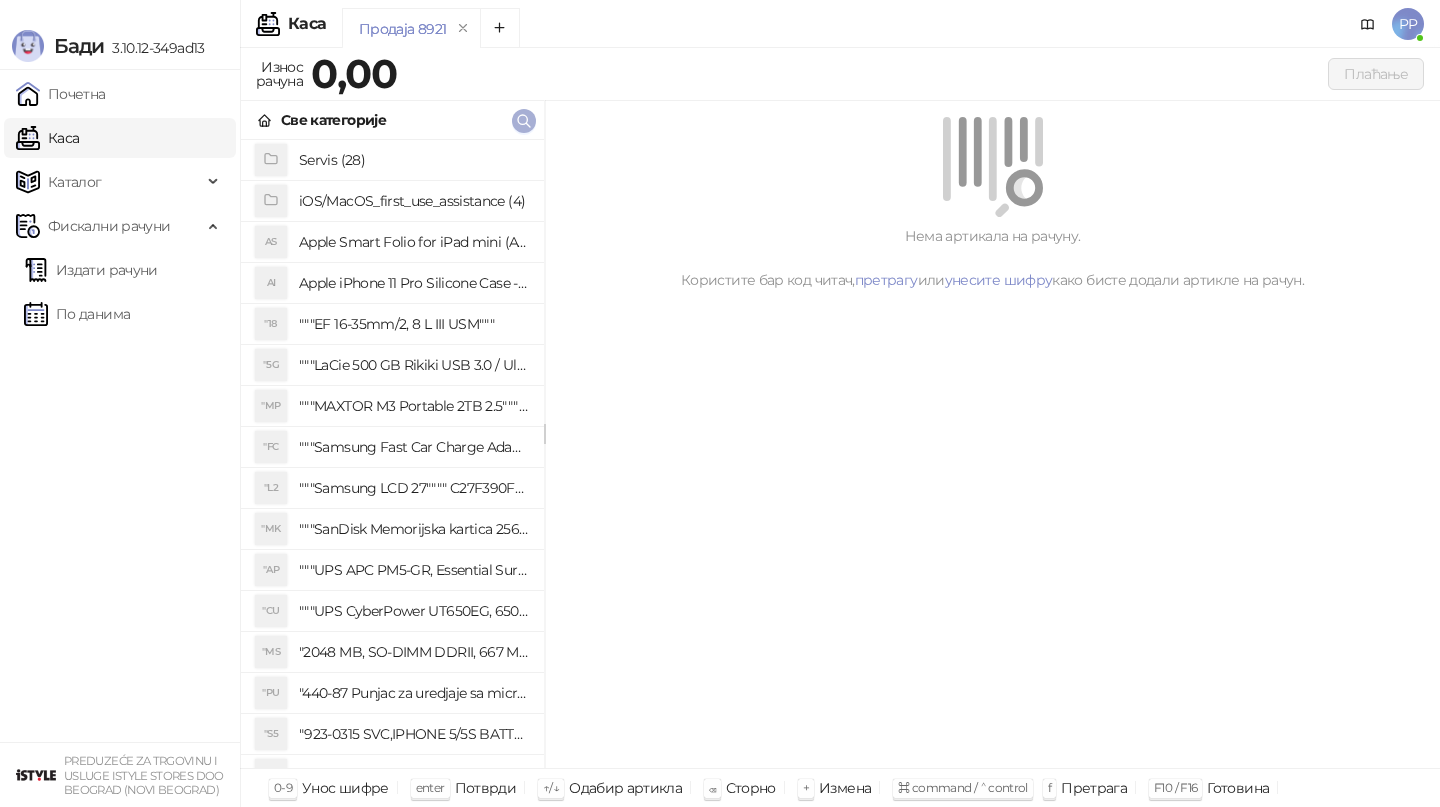 click 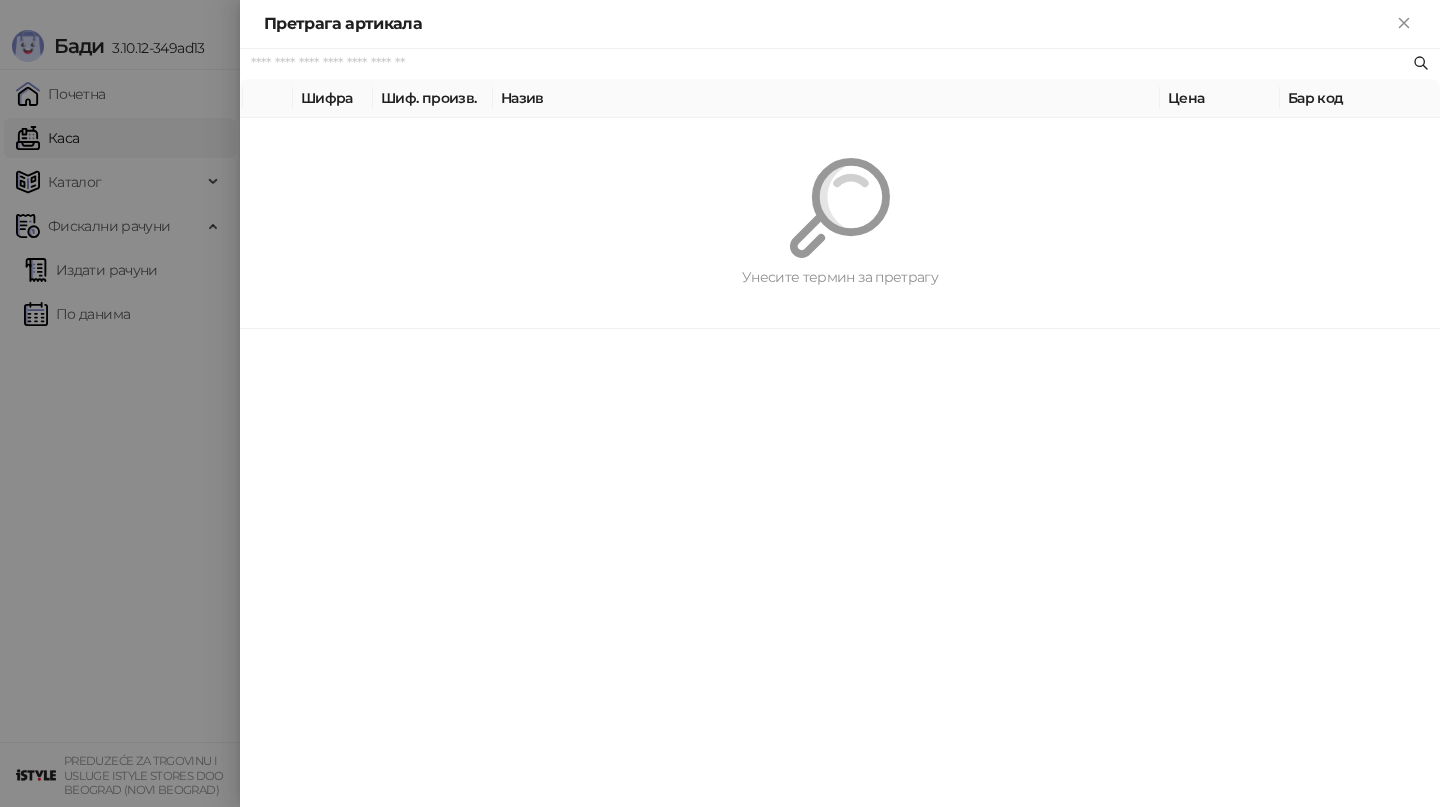 paste on "*********" 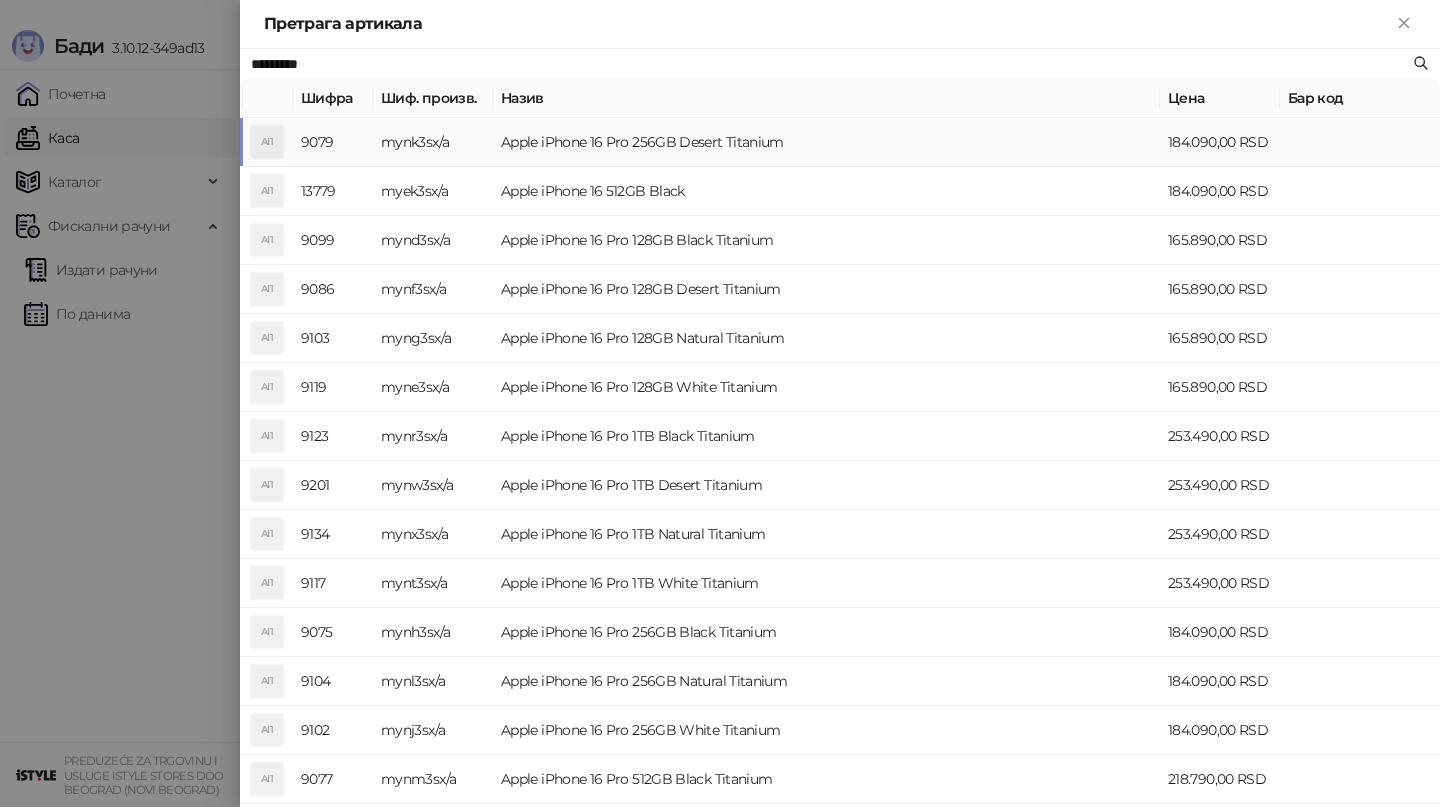 type on "*********" 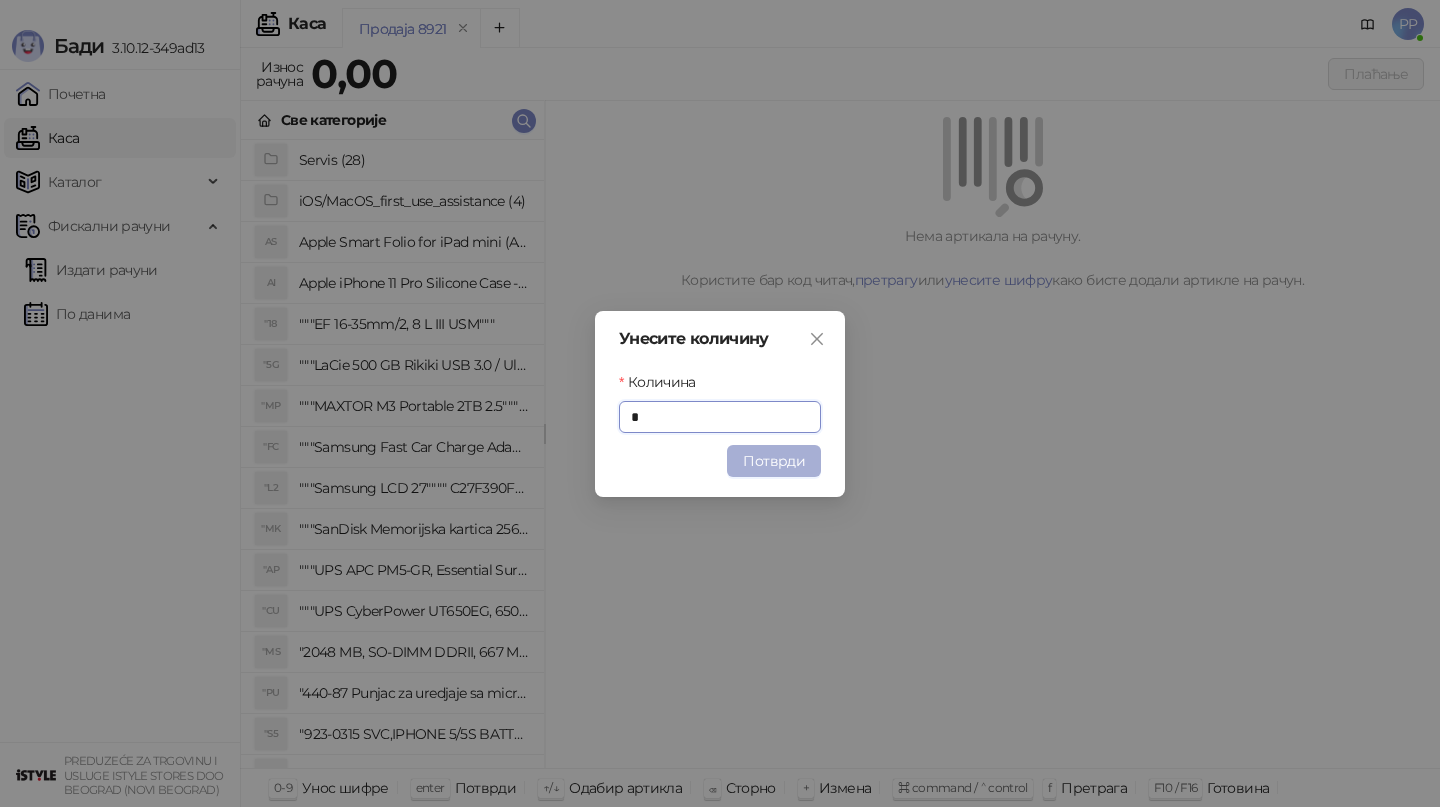click on "Потврди" at bounding box center (774, 461) 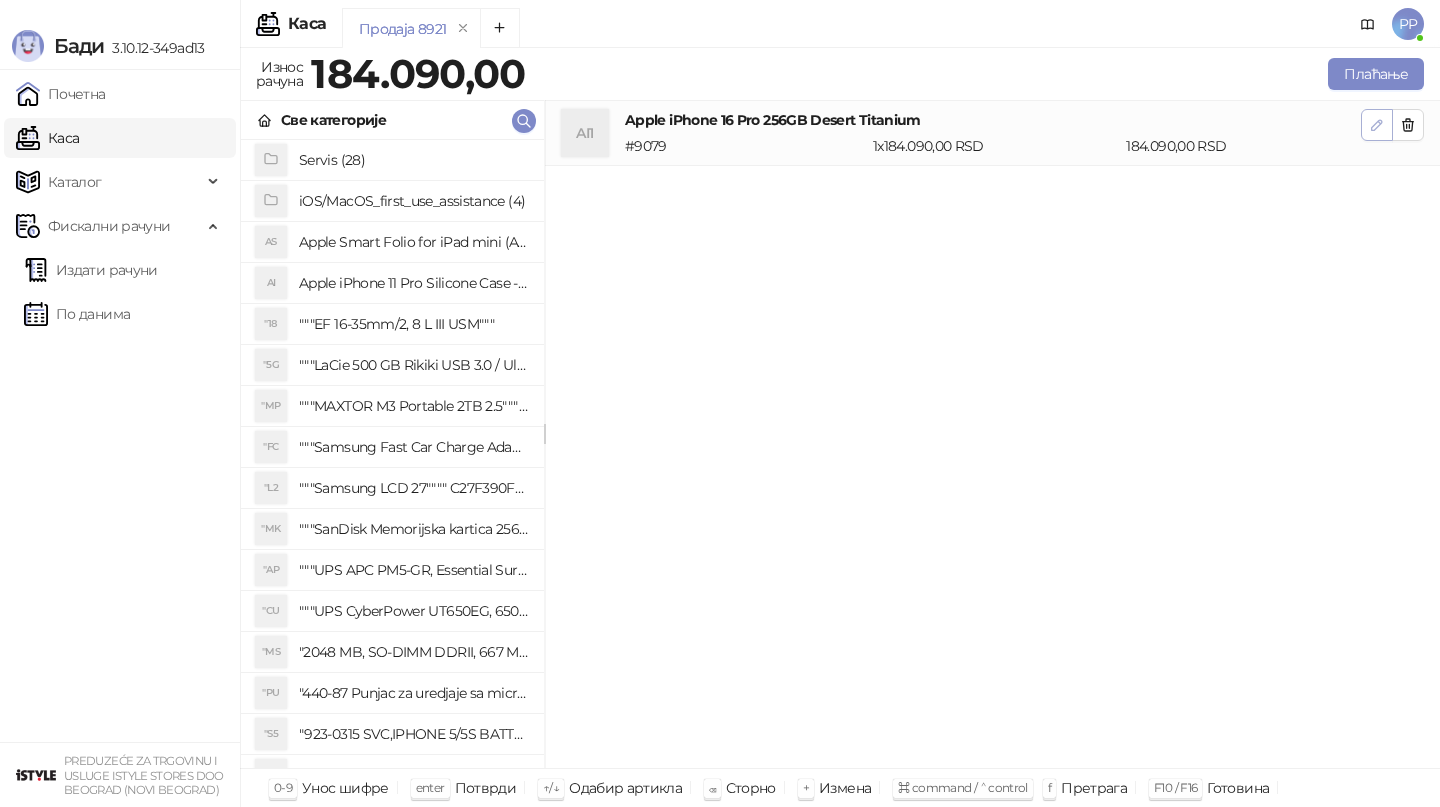 click 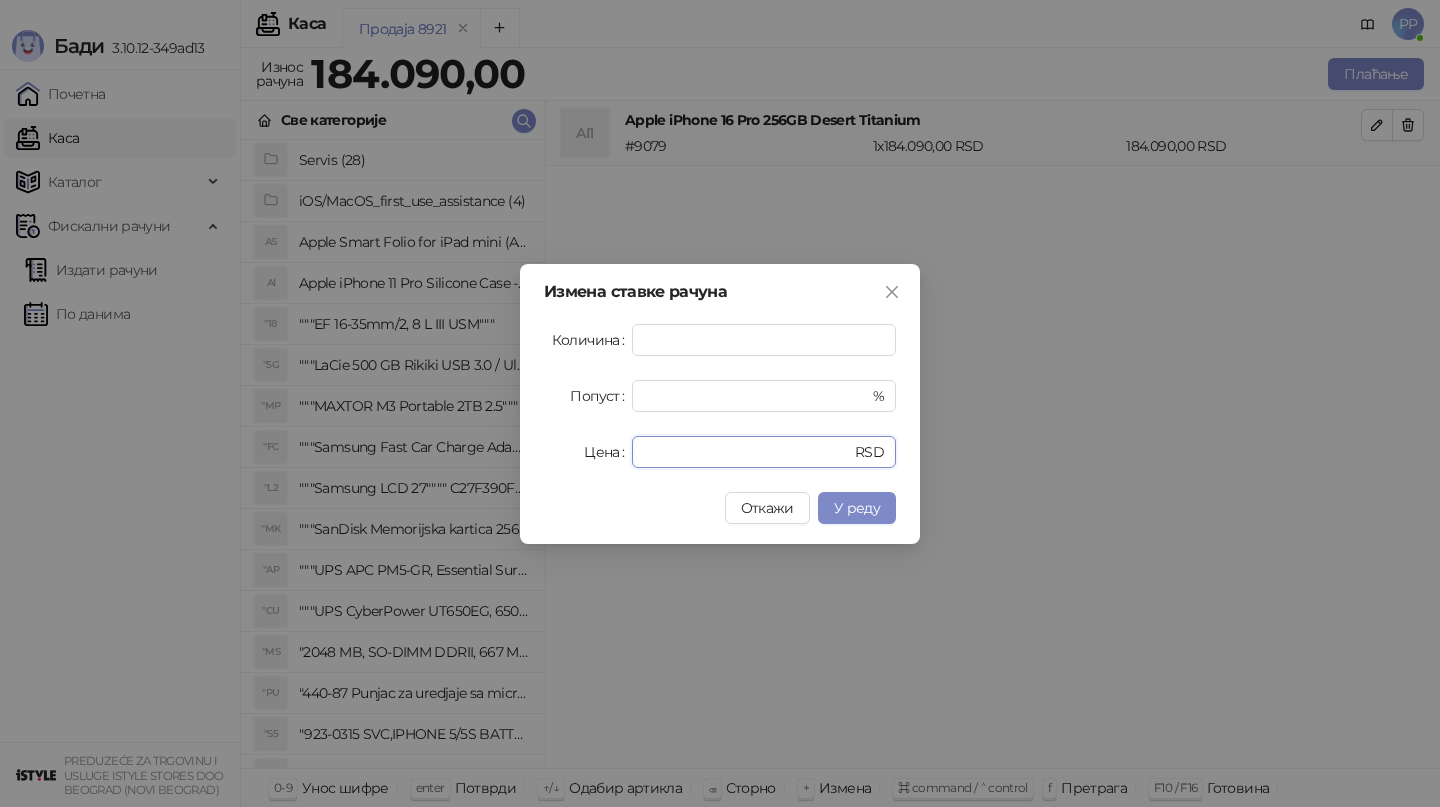 drag, startPoint x: 713, startPoint y: 449, endPoint x: 516, endPoint y: 443, distance: 197.09135 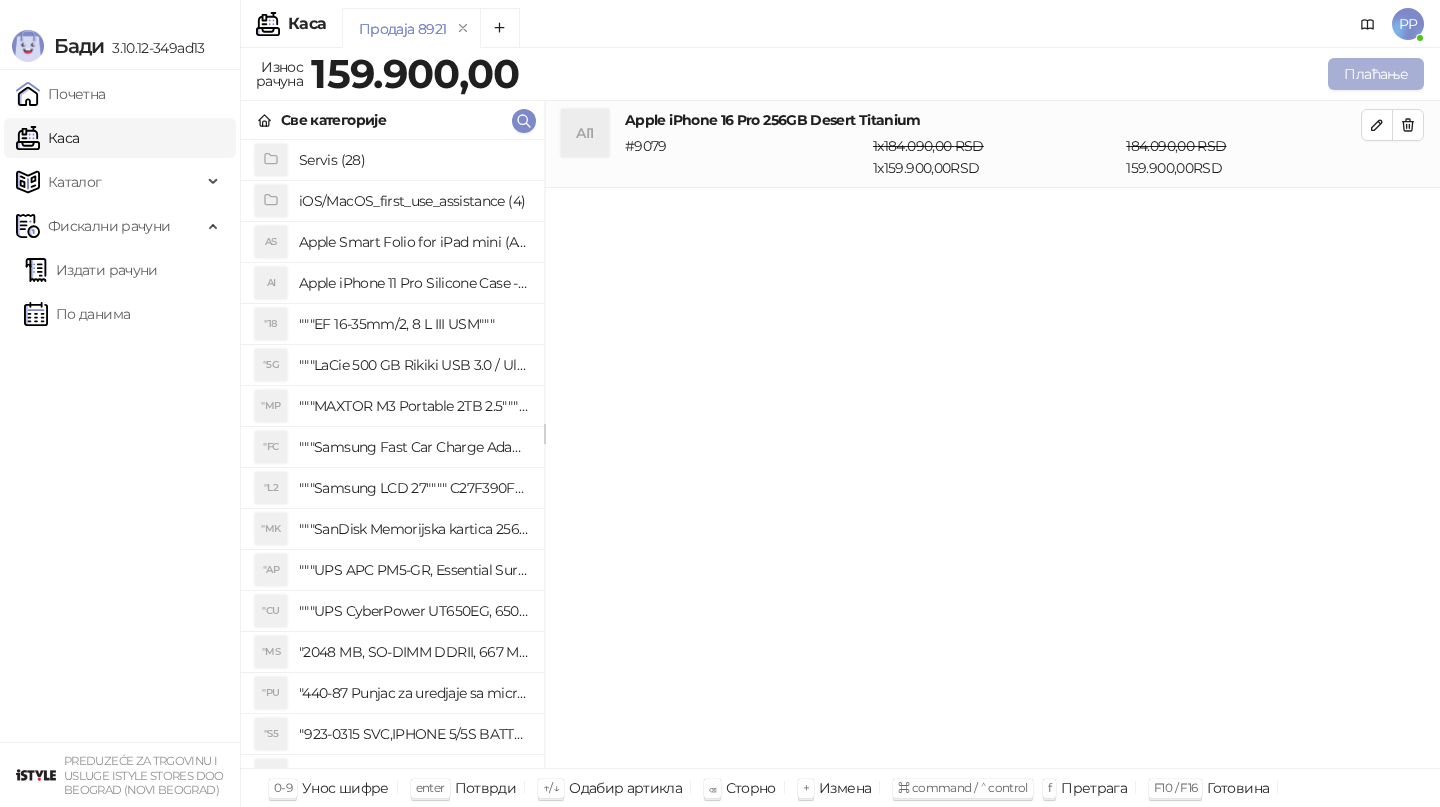 click on "Плаћање" at bounding box center (1376, 74) 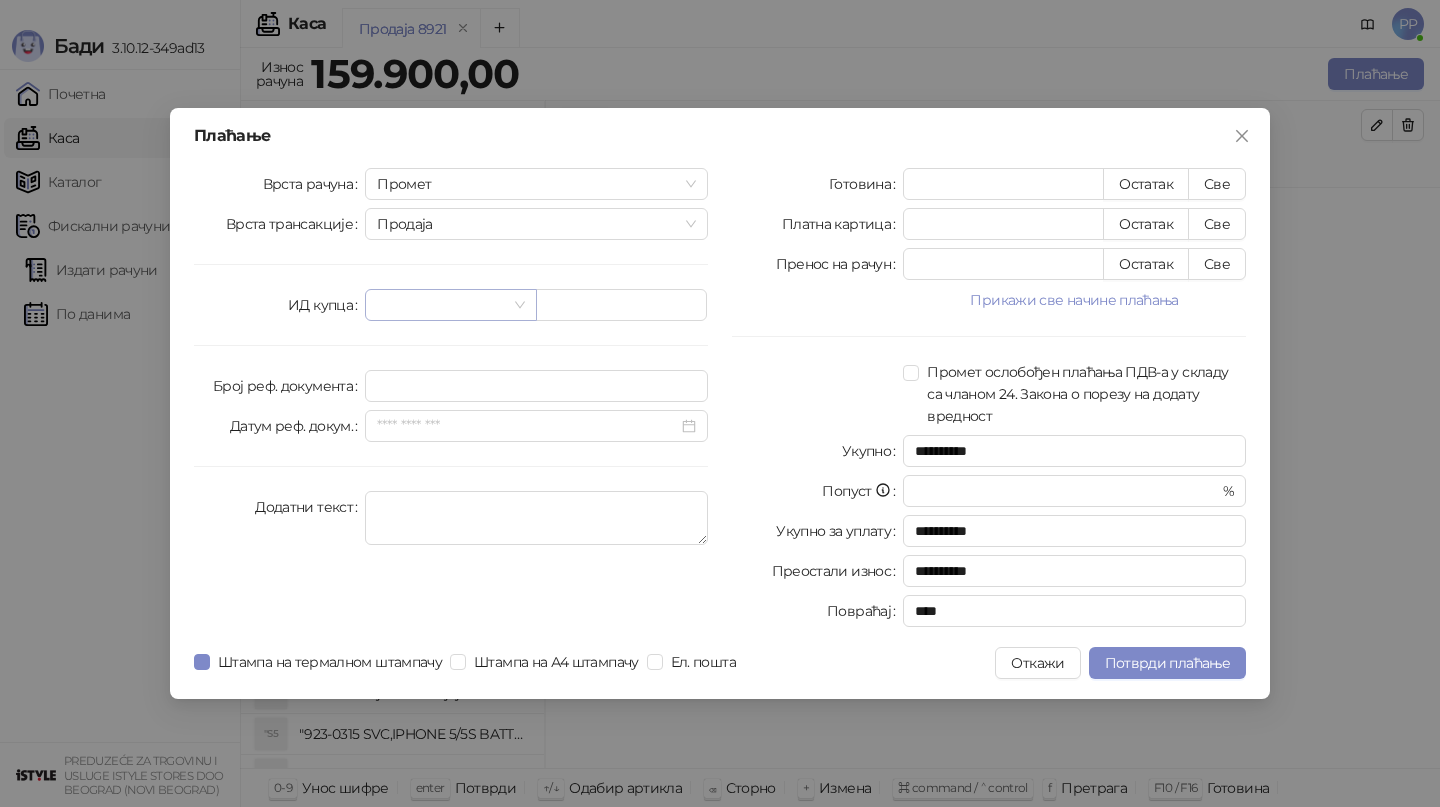 click at bounding box center (441, 305) 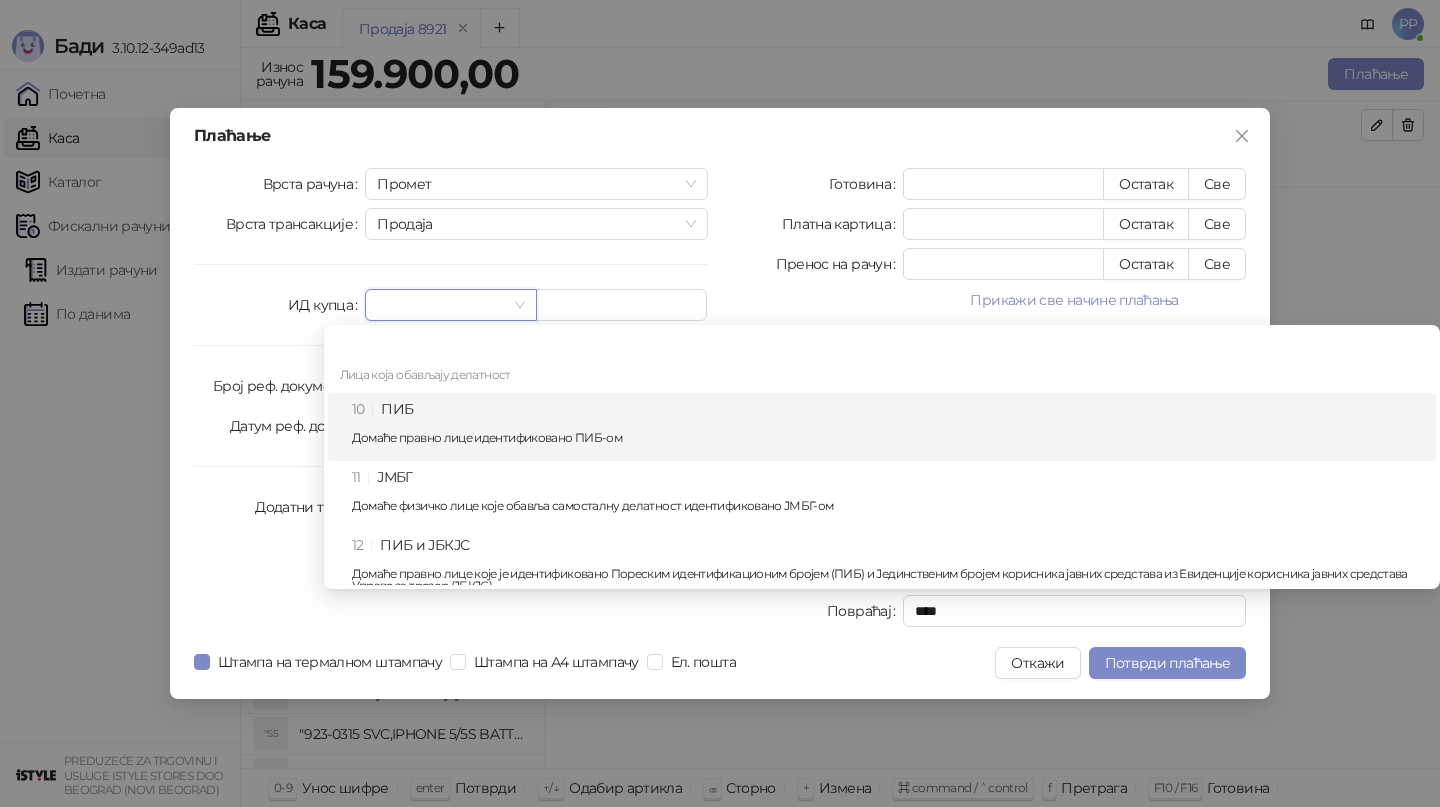 click on "10 ПИБ Домаће правно лице идентификовано ПИБ-ом" at bounding box center [888, 427] 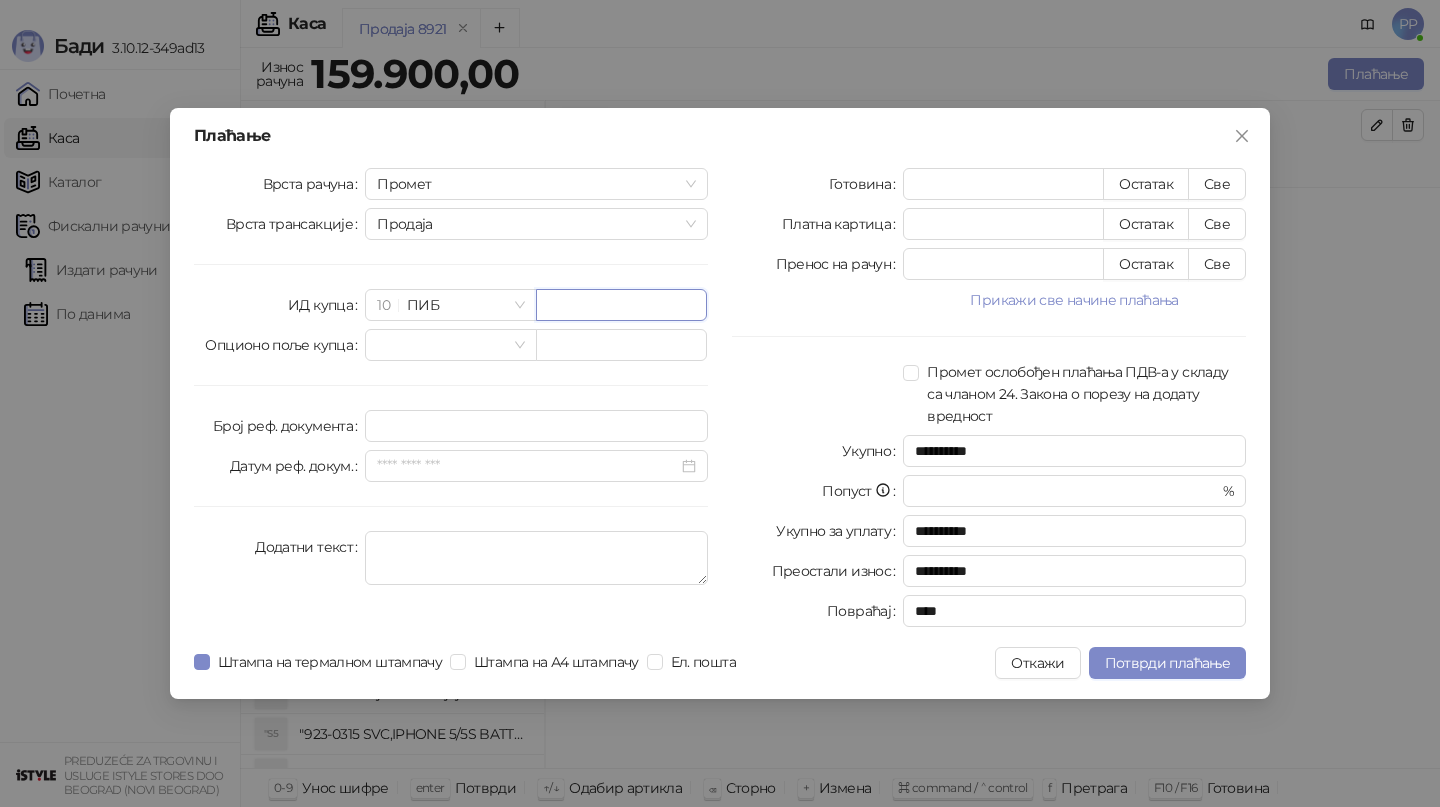 paste on "*********" 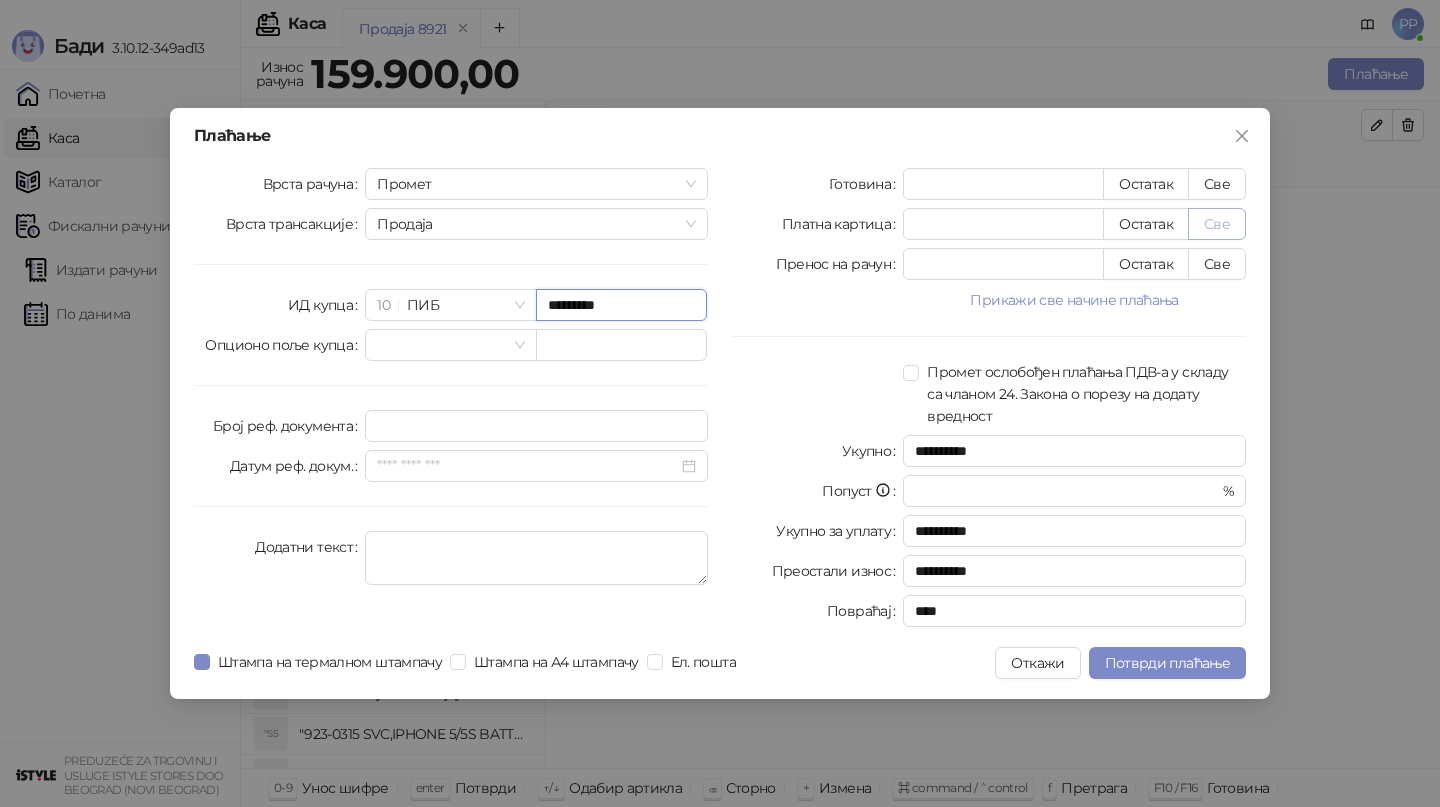 type on "*********" 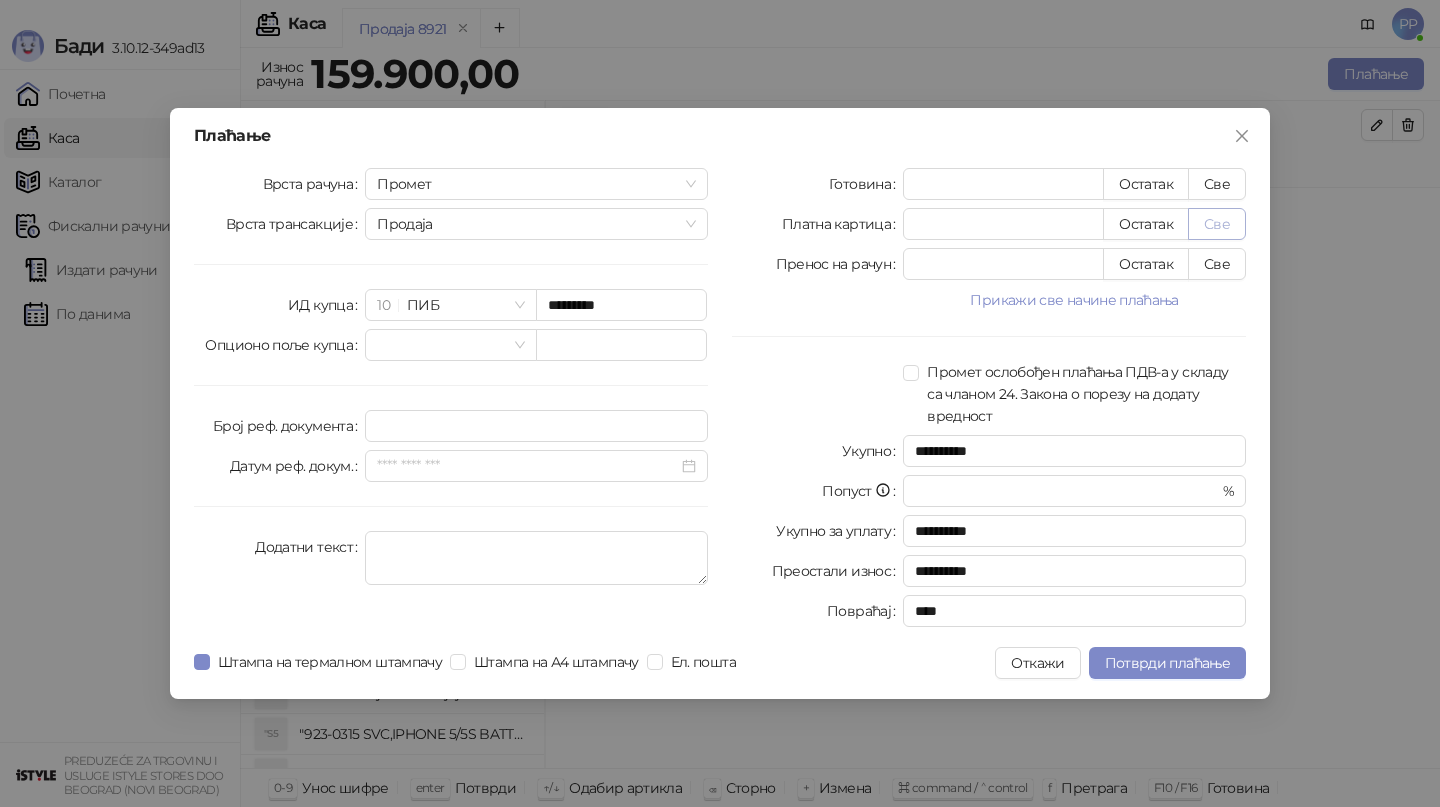 click on "Све" at bounding box center [1217, 224] 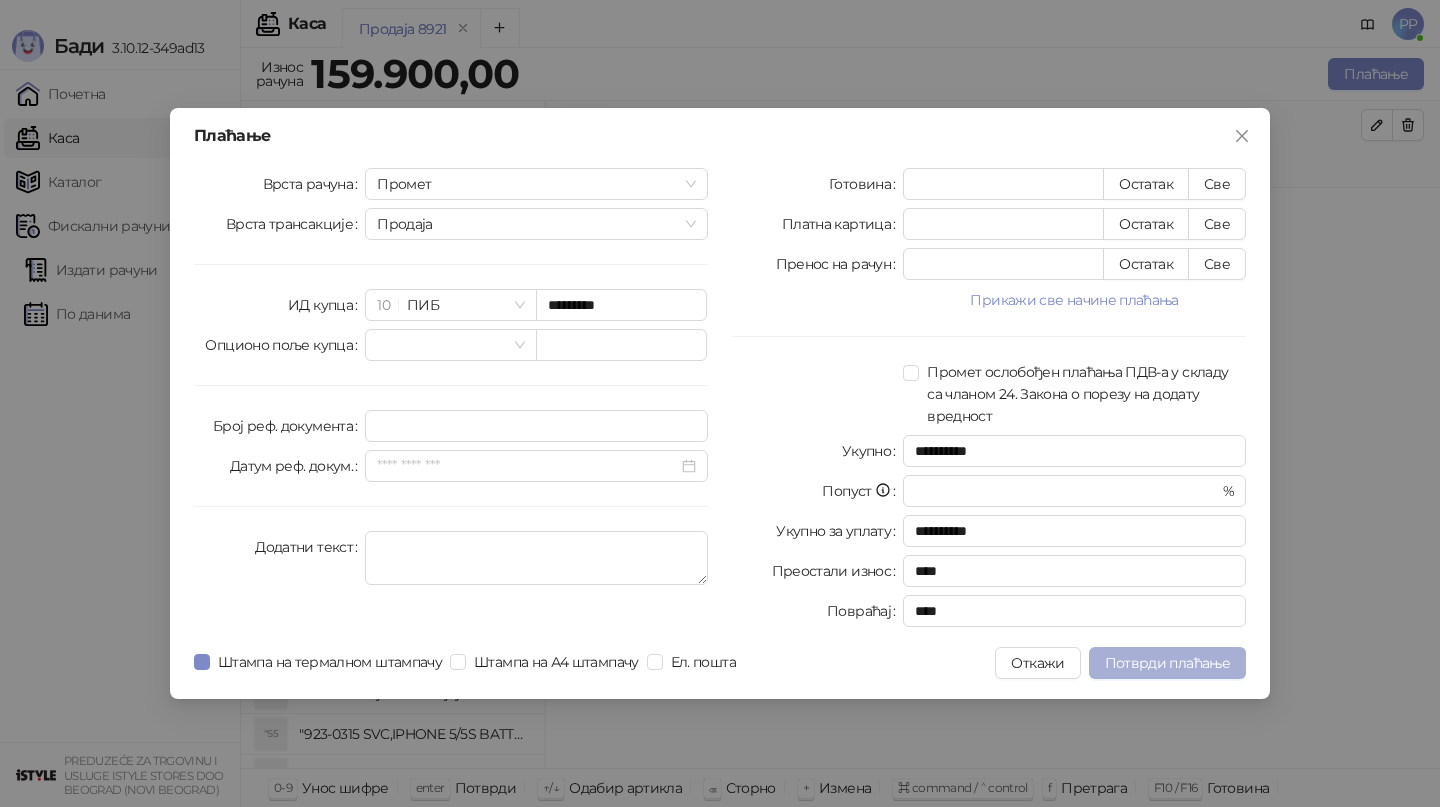 click on "Потврди плаћање" at bounding box center (1167, 663) 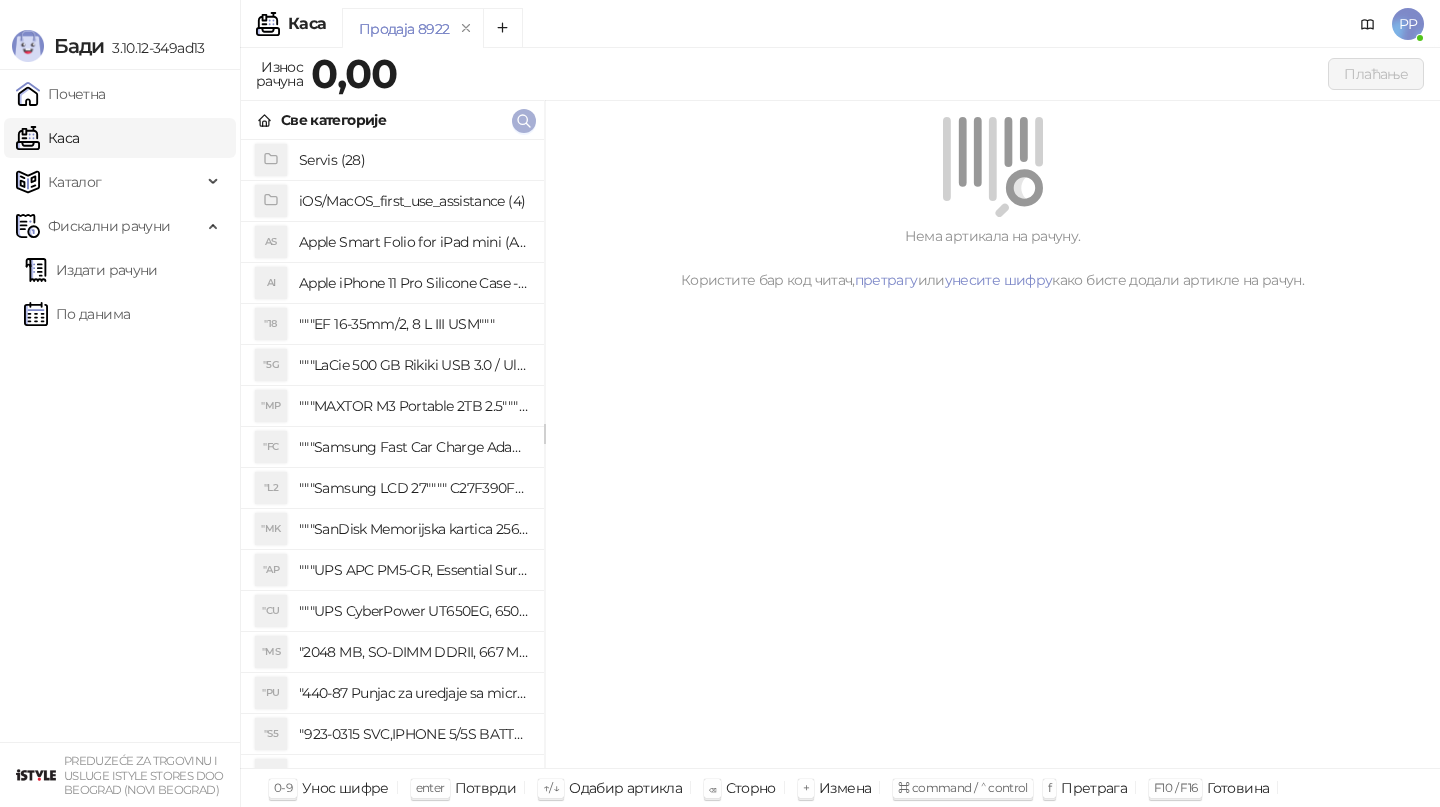 click 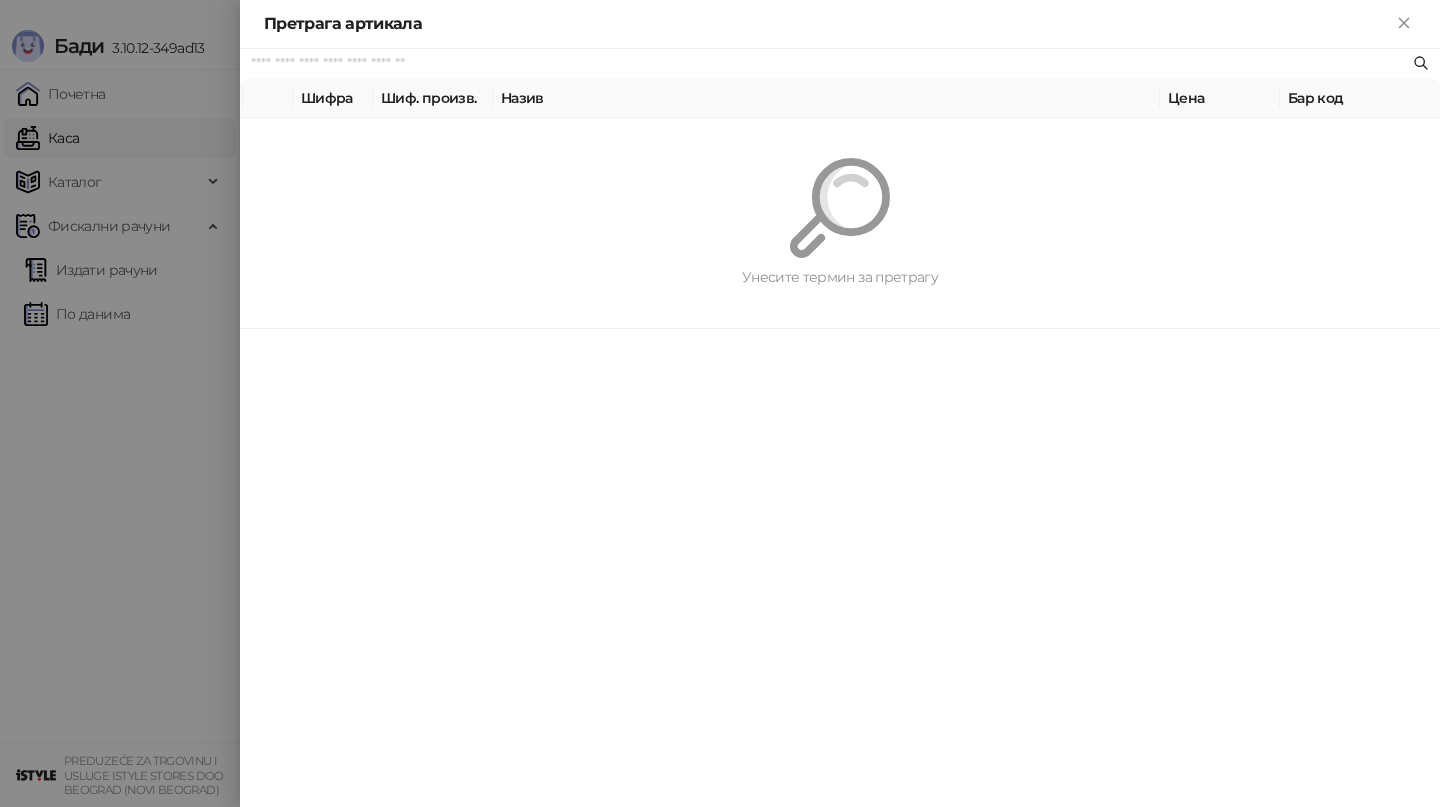 paste on "**********" 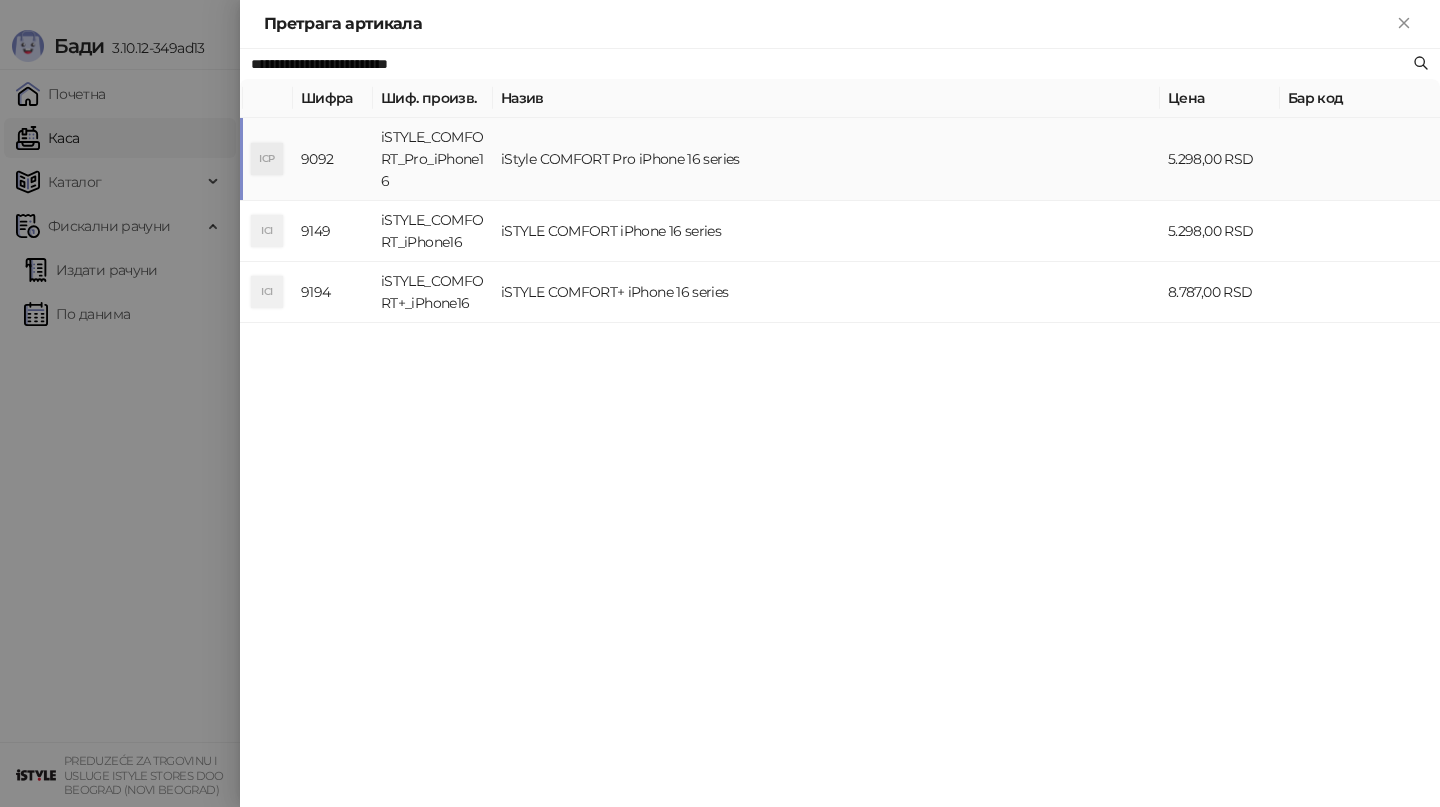 click on "iStyle COMFORT Pro iPhone 16 series" at bounding box center [826, 159] 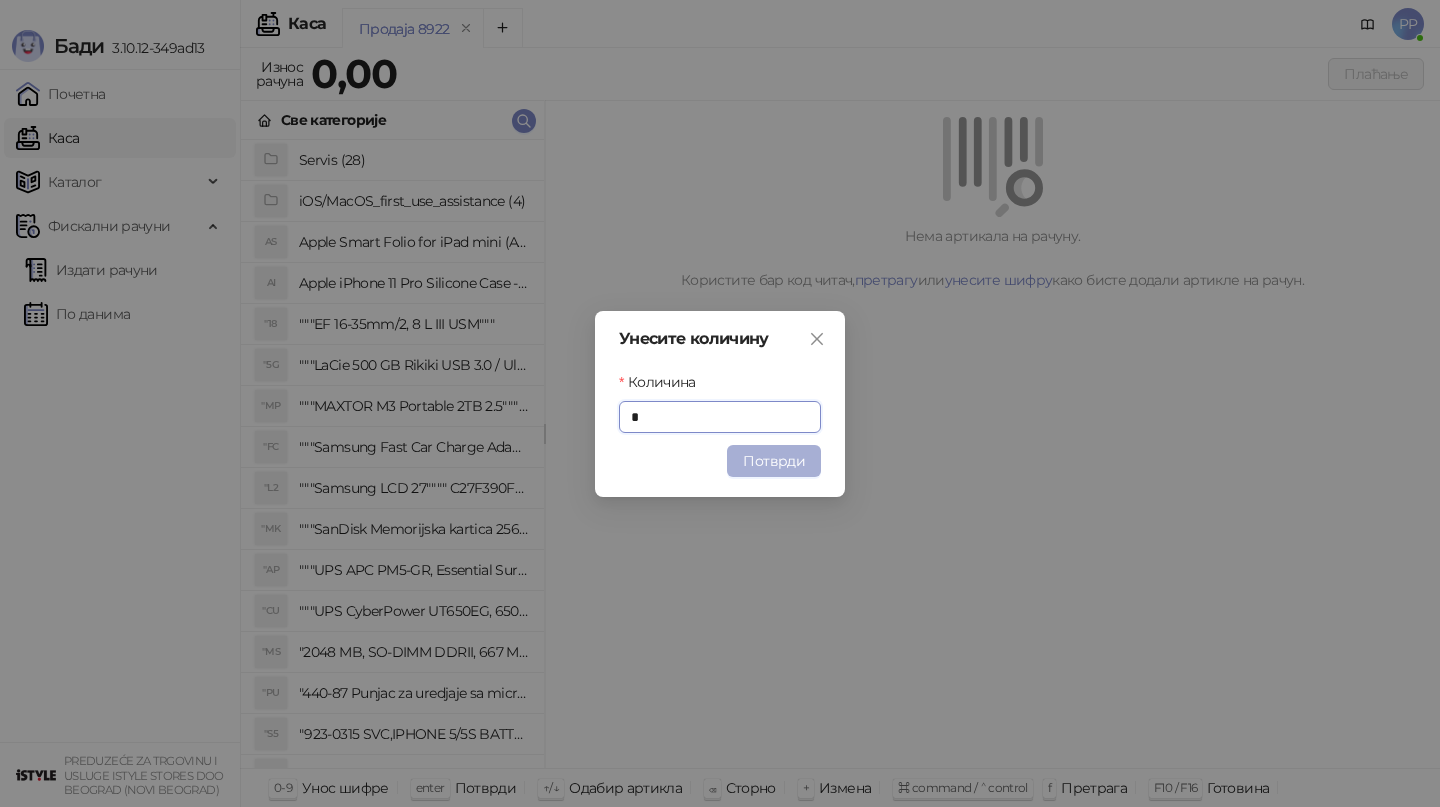 click on "Потврди" at bounding box center (774, 461) 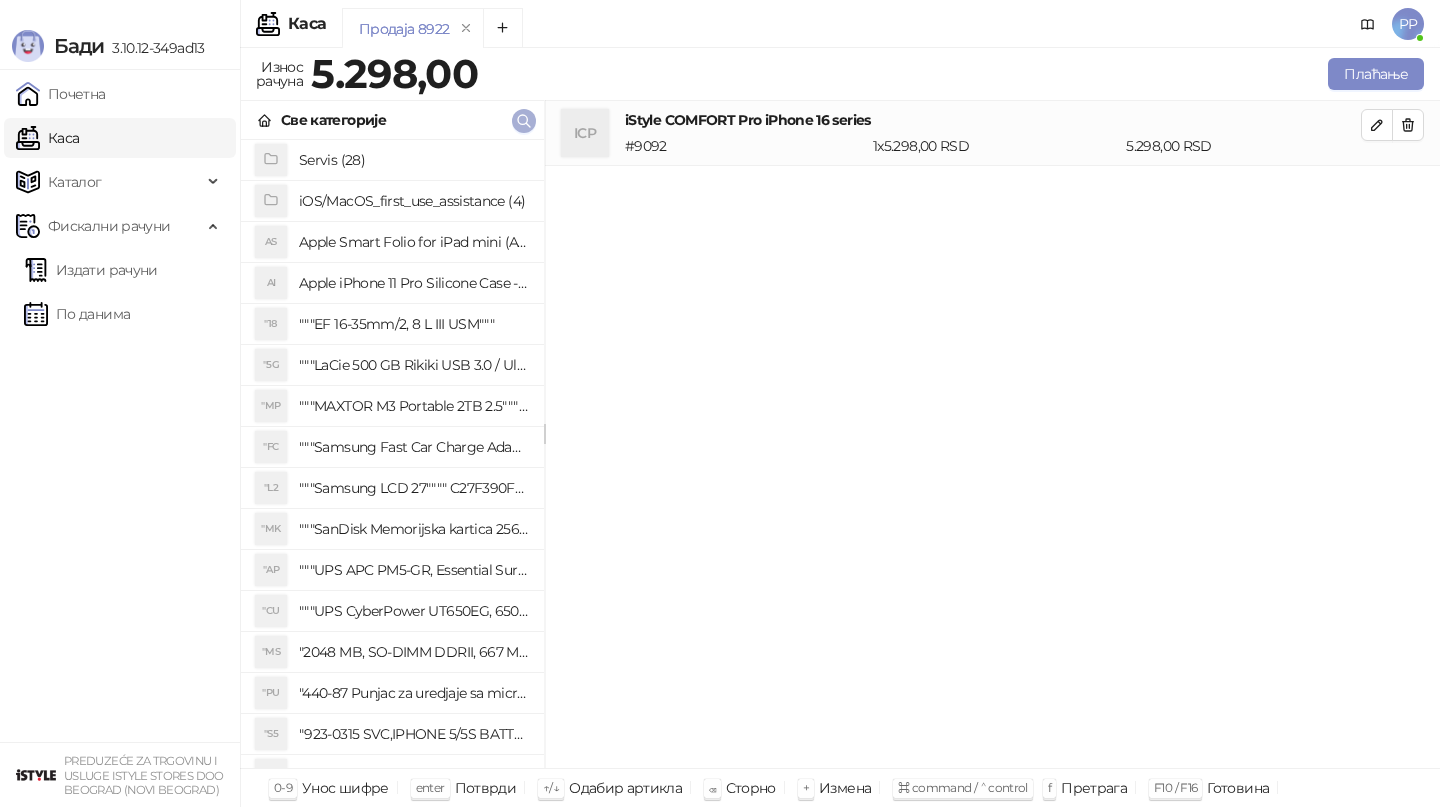 click 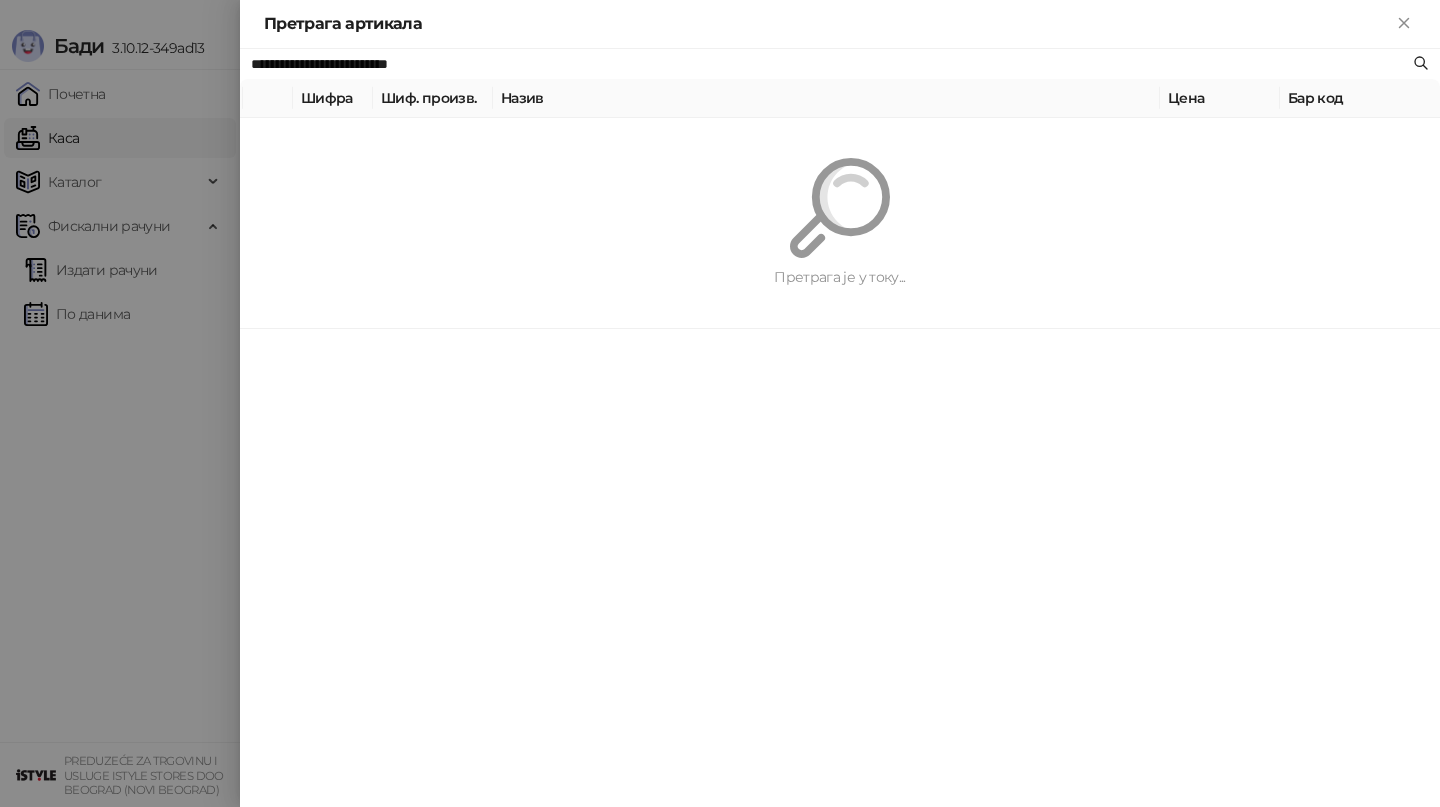 paste 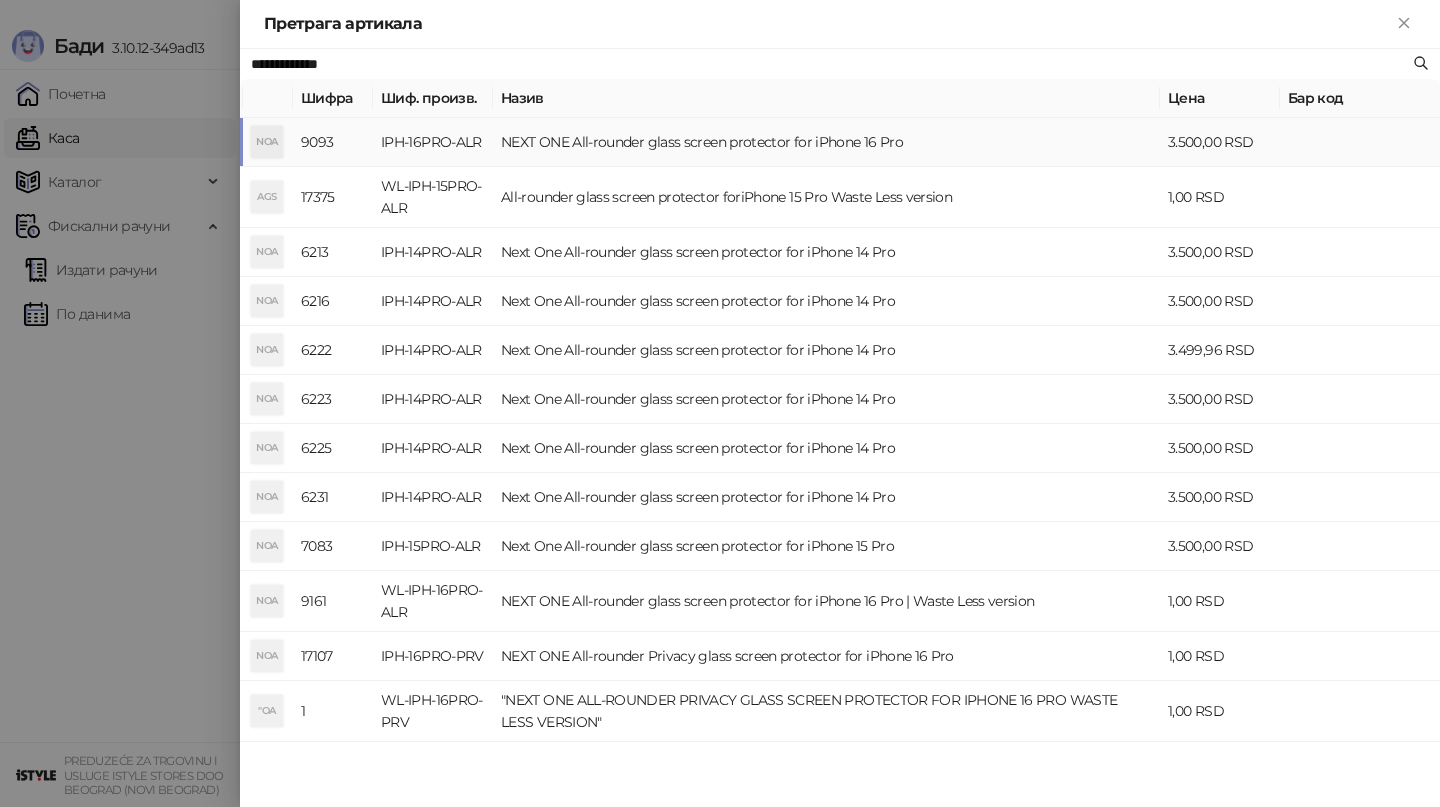 type on "**********" 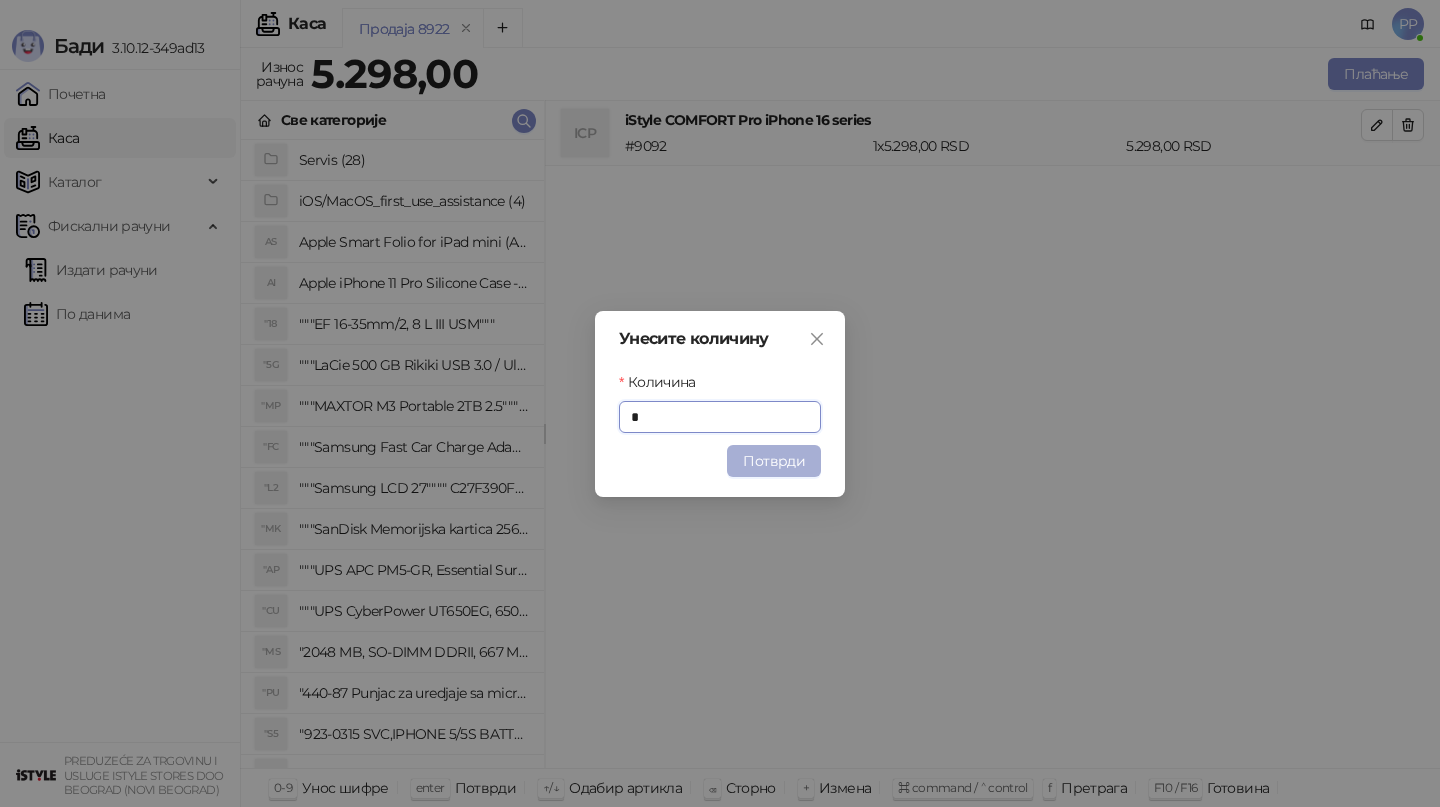 click on "Потврди" at bounding box center [774, 461] 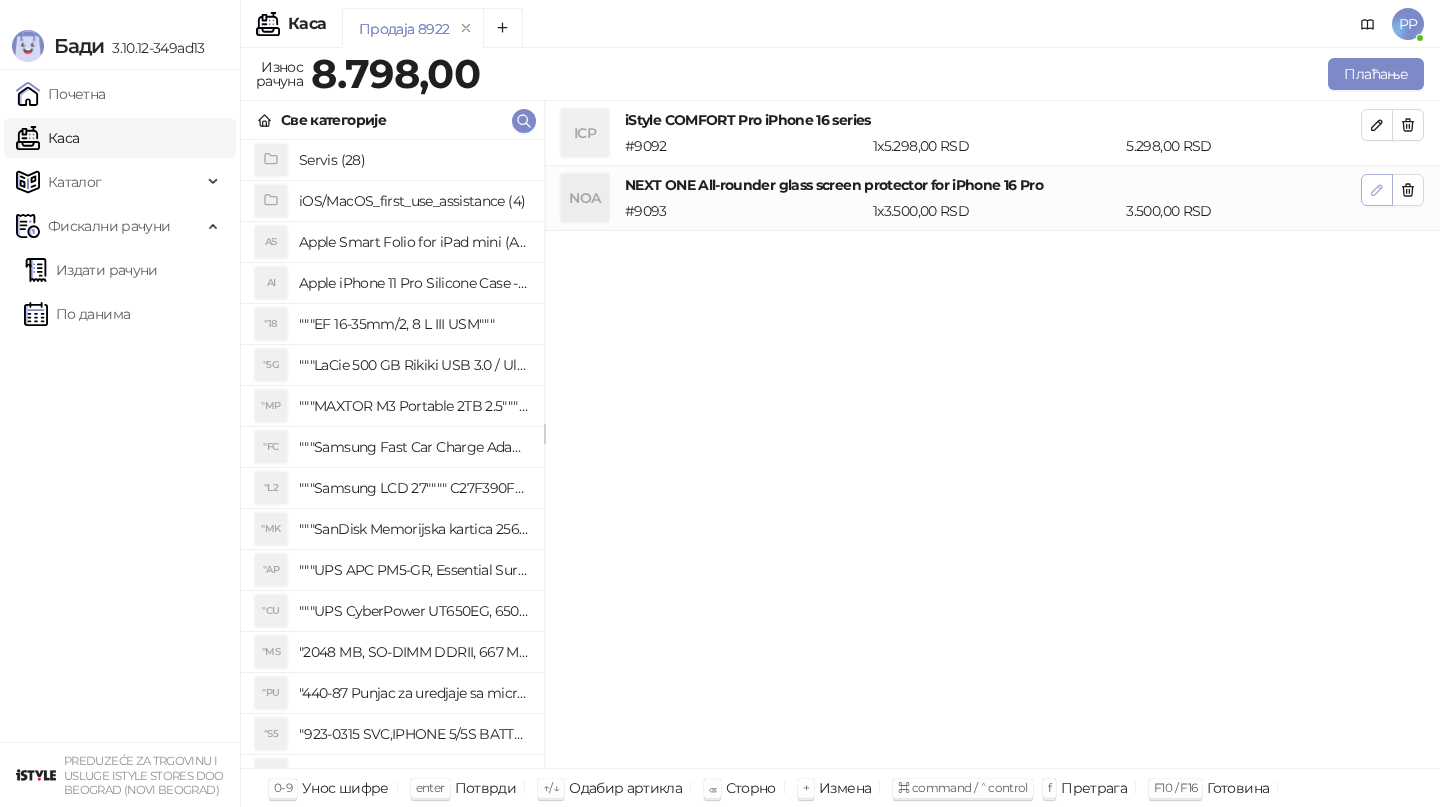 click 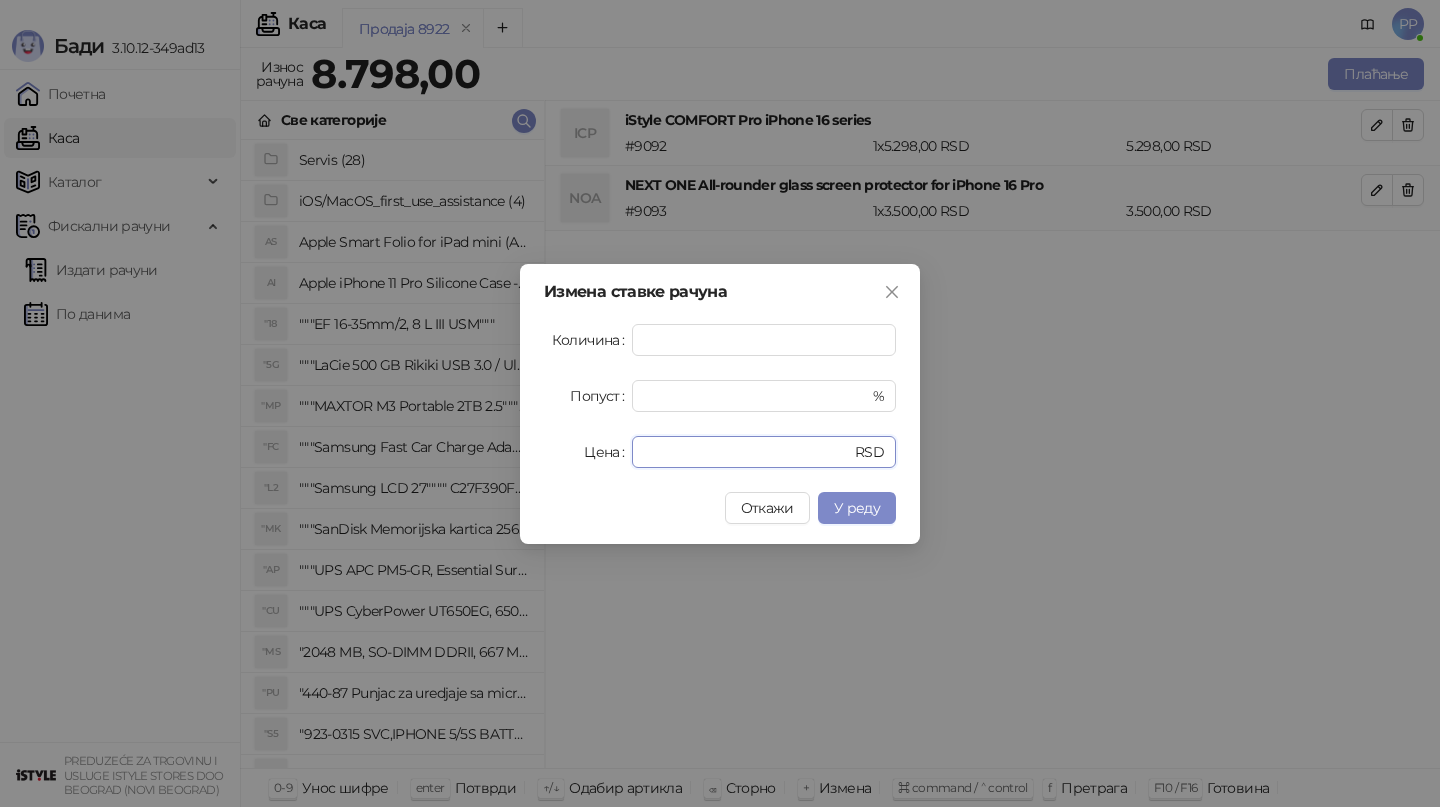 drag, startPoint x: 773, startPoint y: 465, endPoint x: 567, endPoint y: 435, distance: 208.173 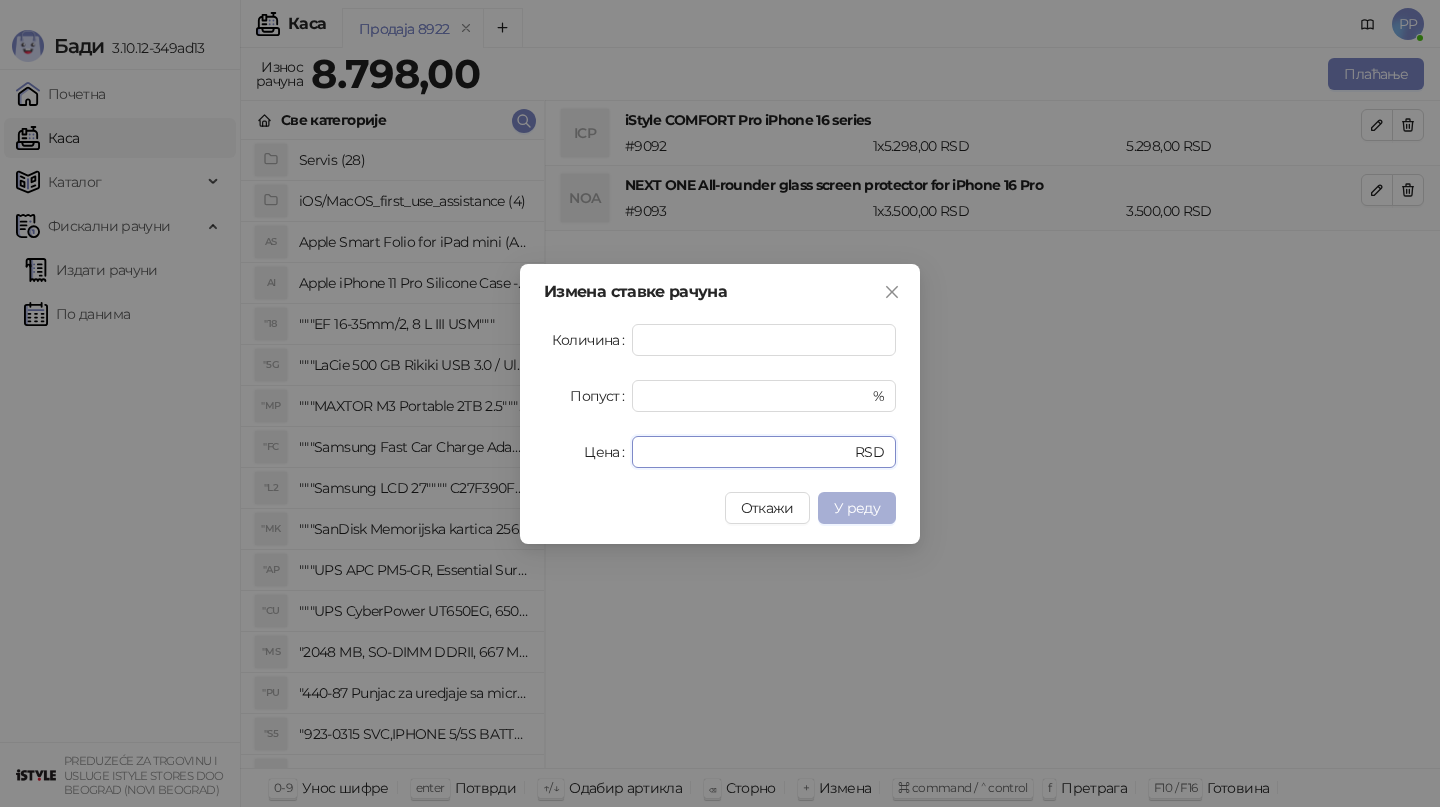 type on "*" 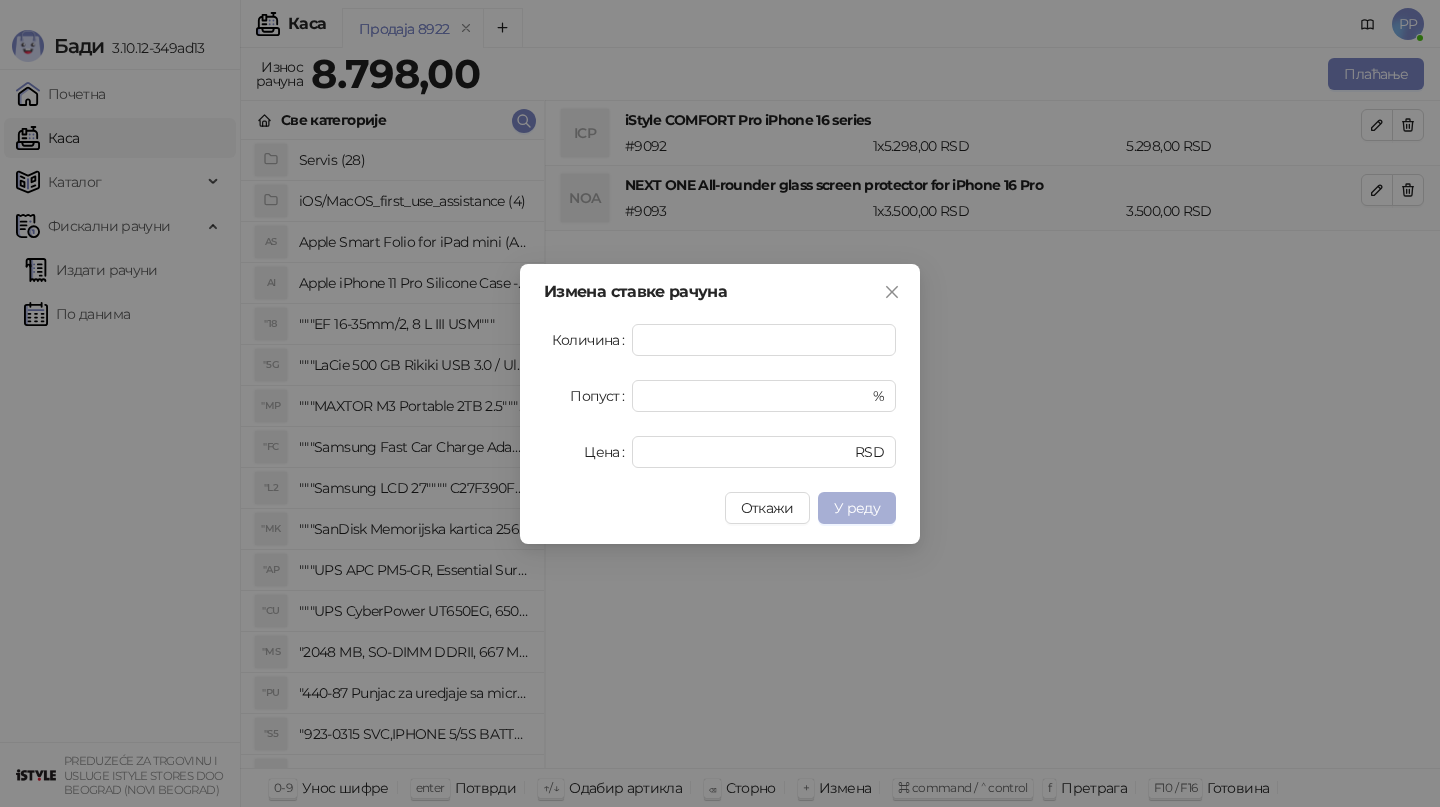 click on "У реду" at bounding box center [857, 508] 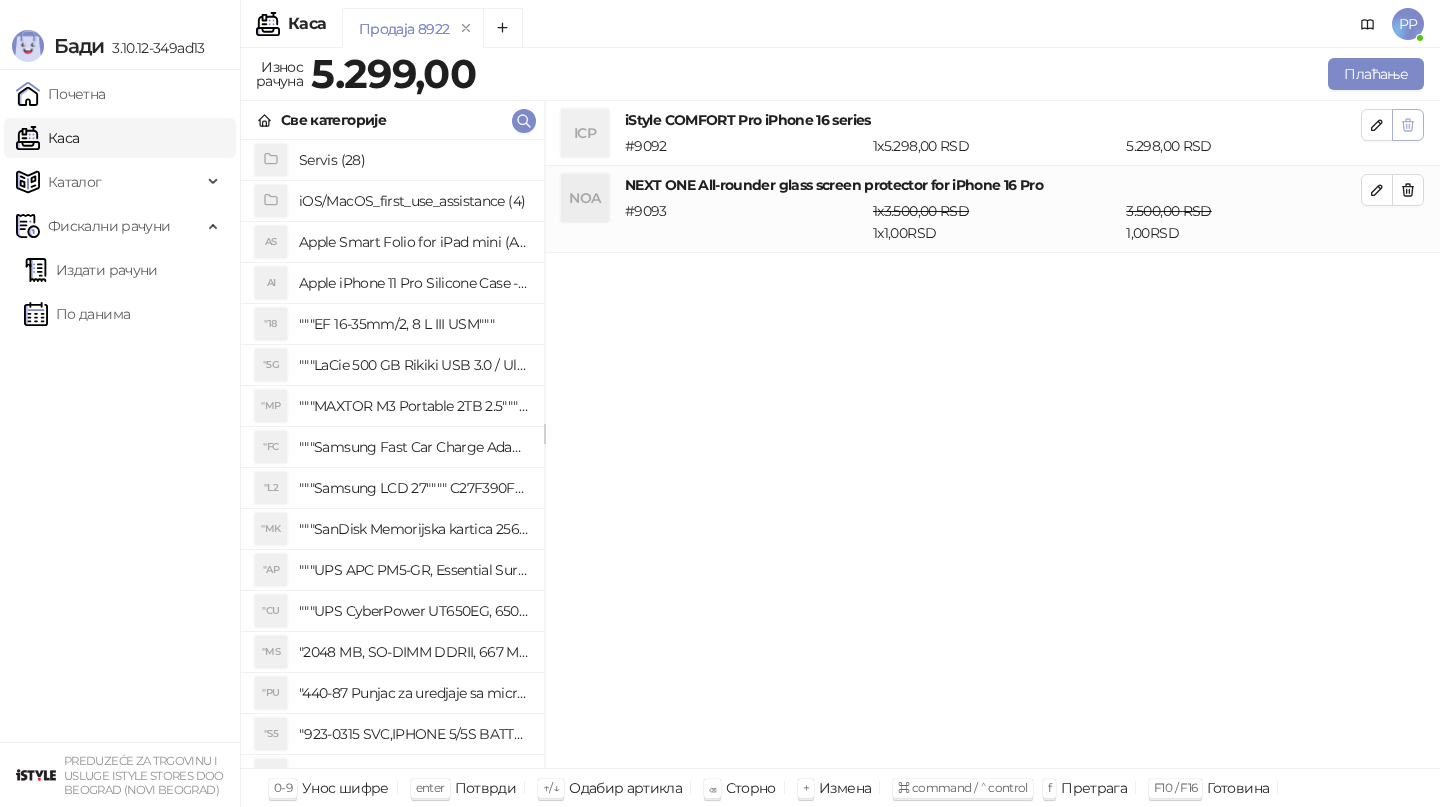 click 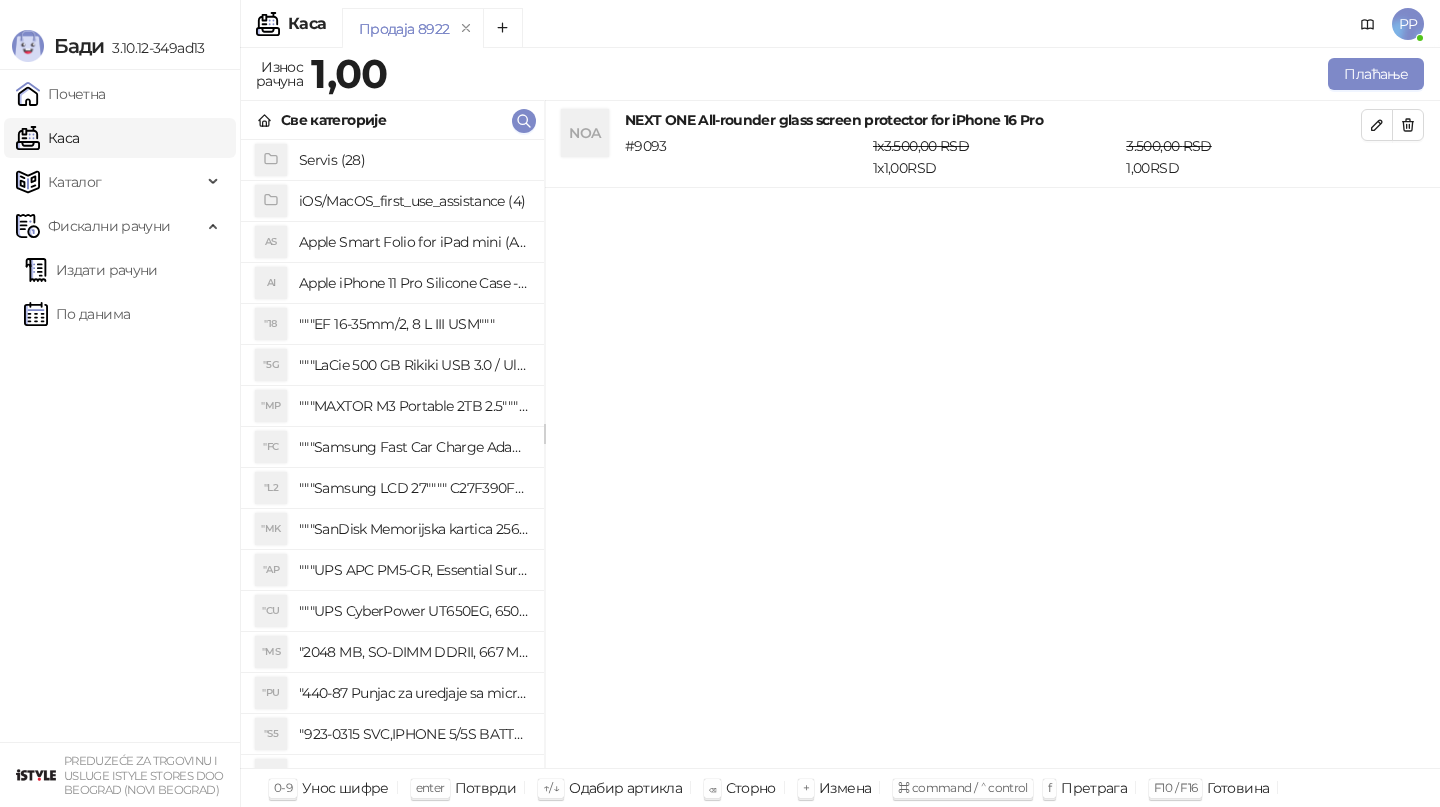 click 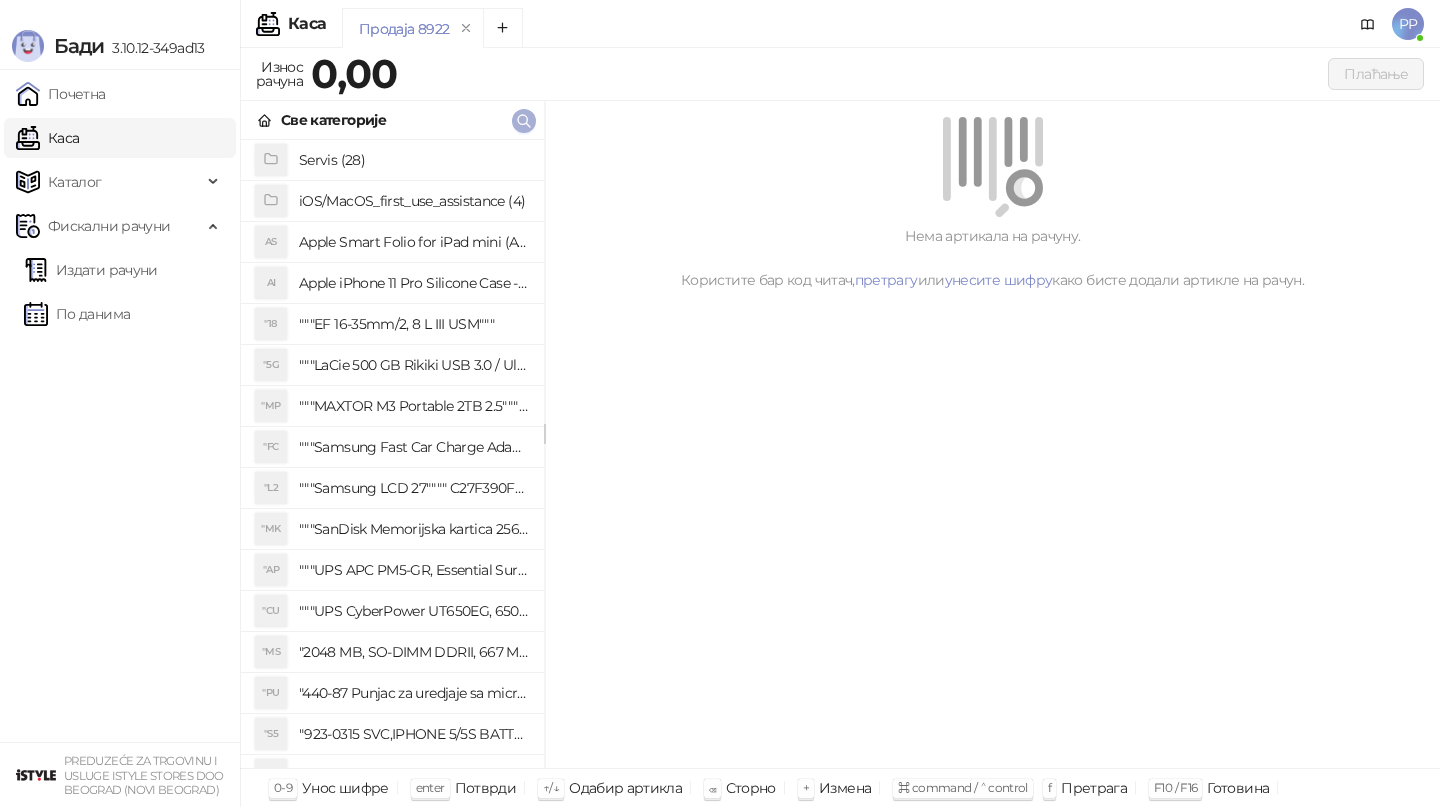 click 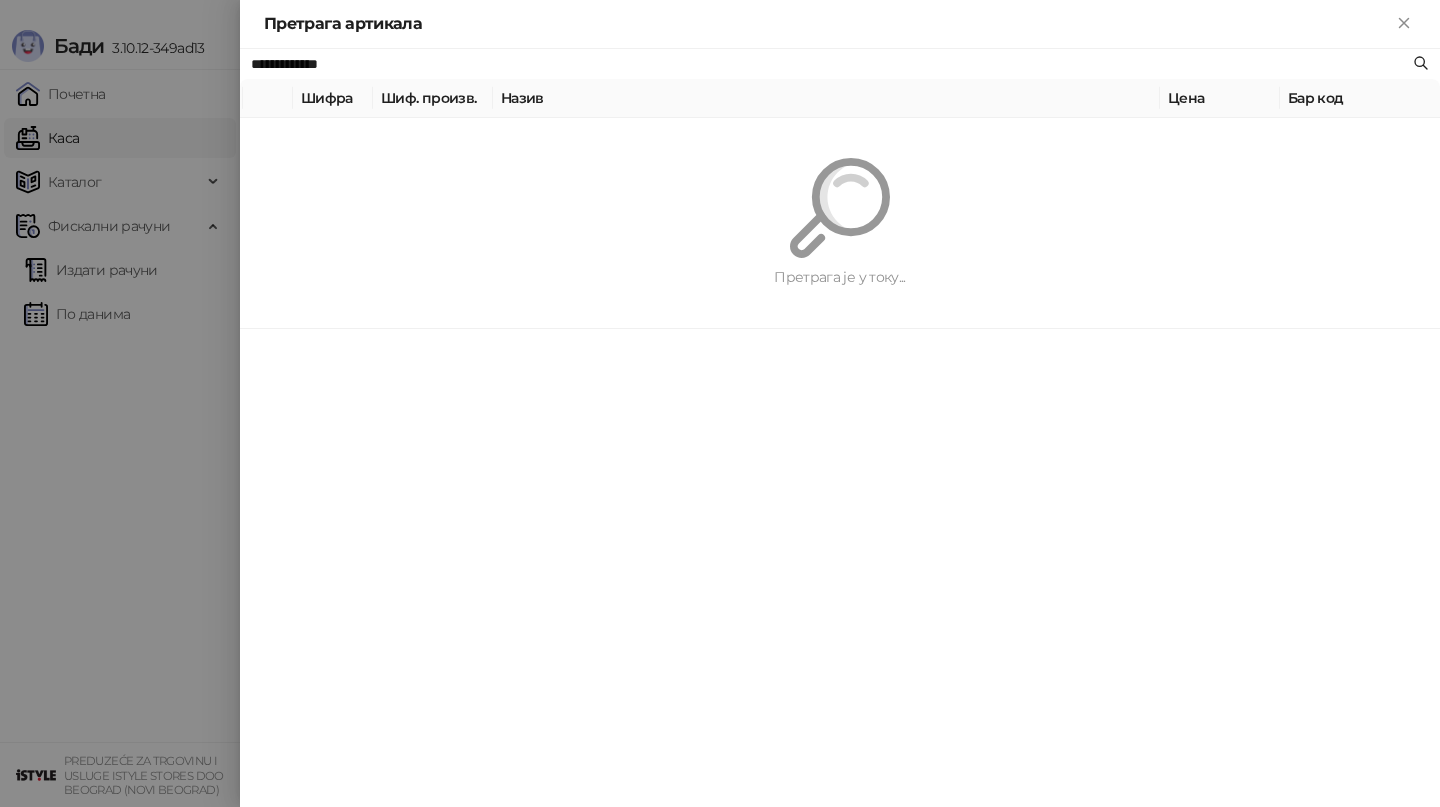 paste 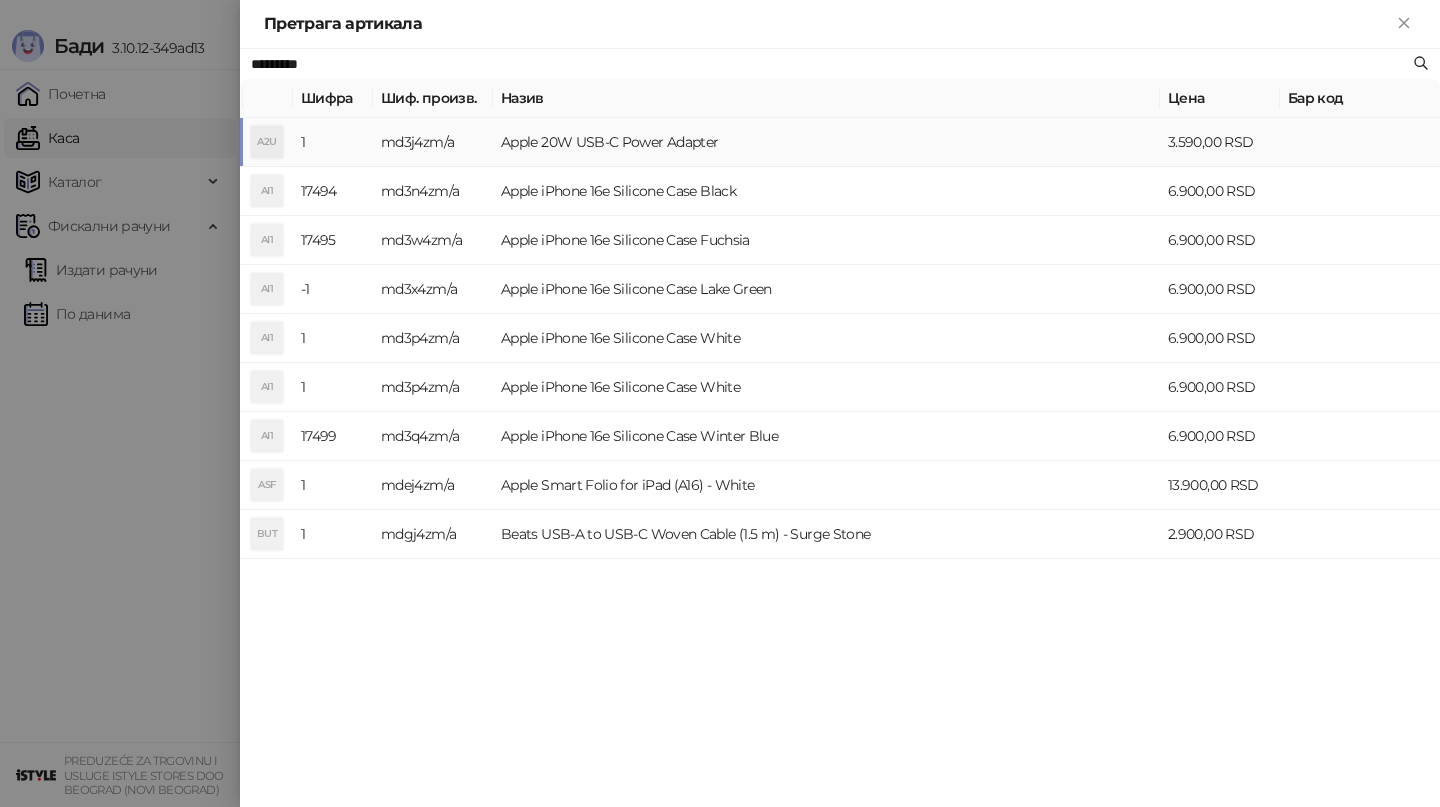 type on "*********" 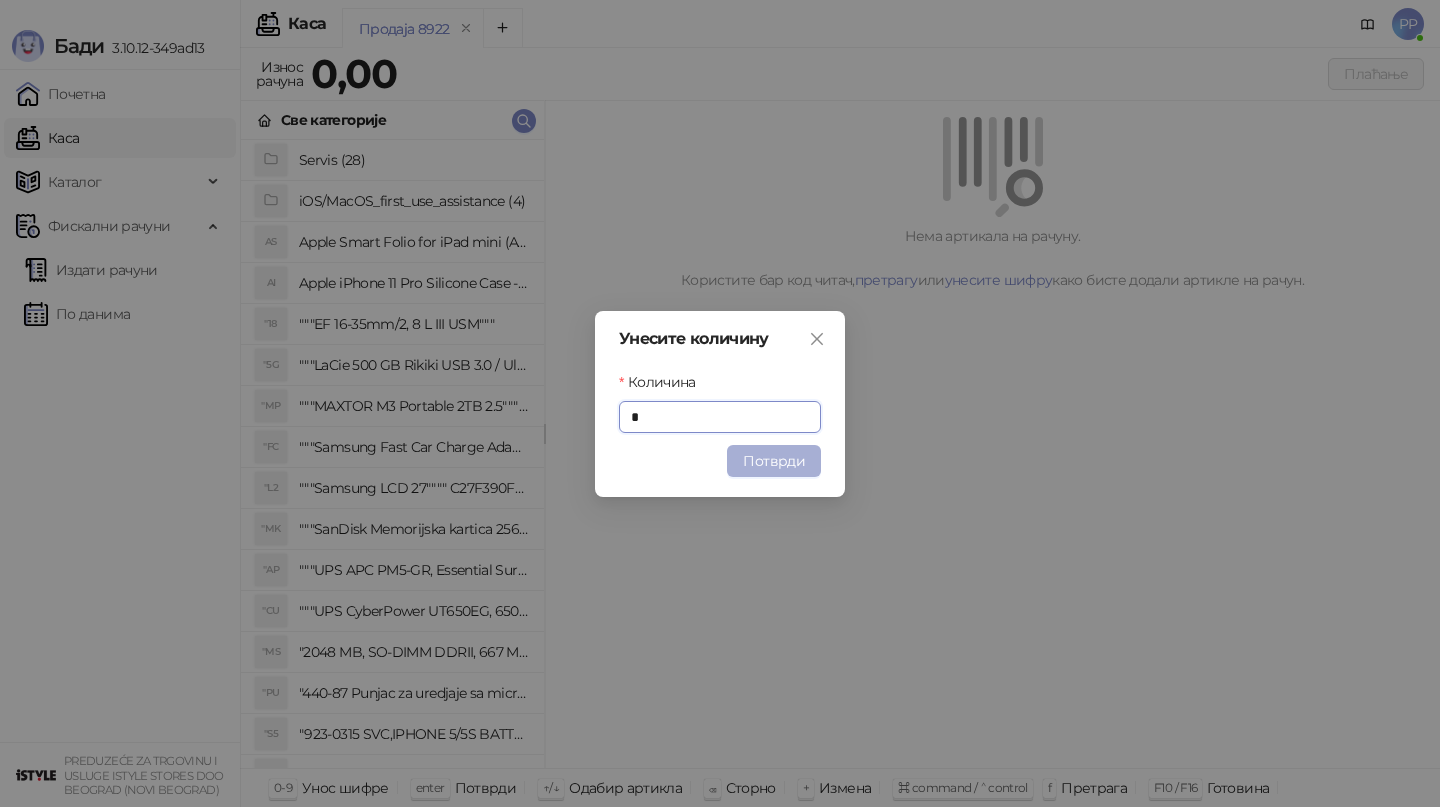 click on "Потврди" at bounding box center [774, 461] 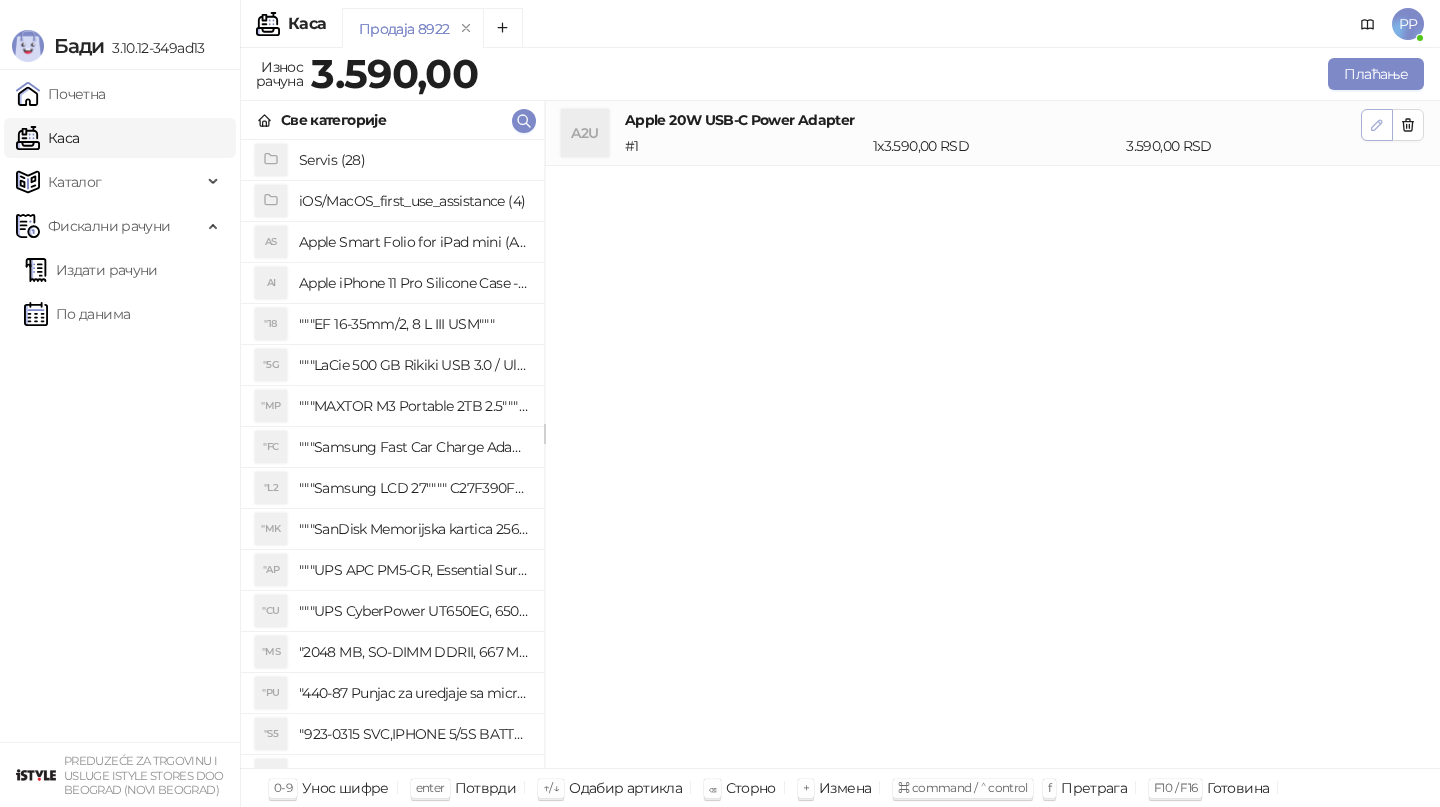 click 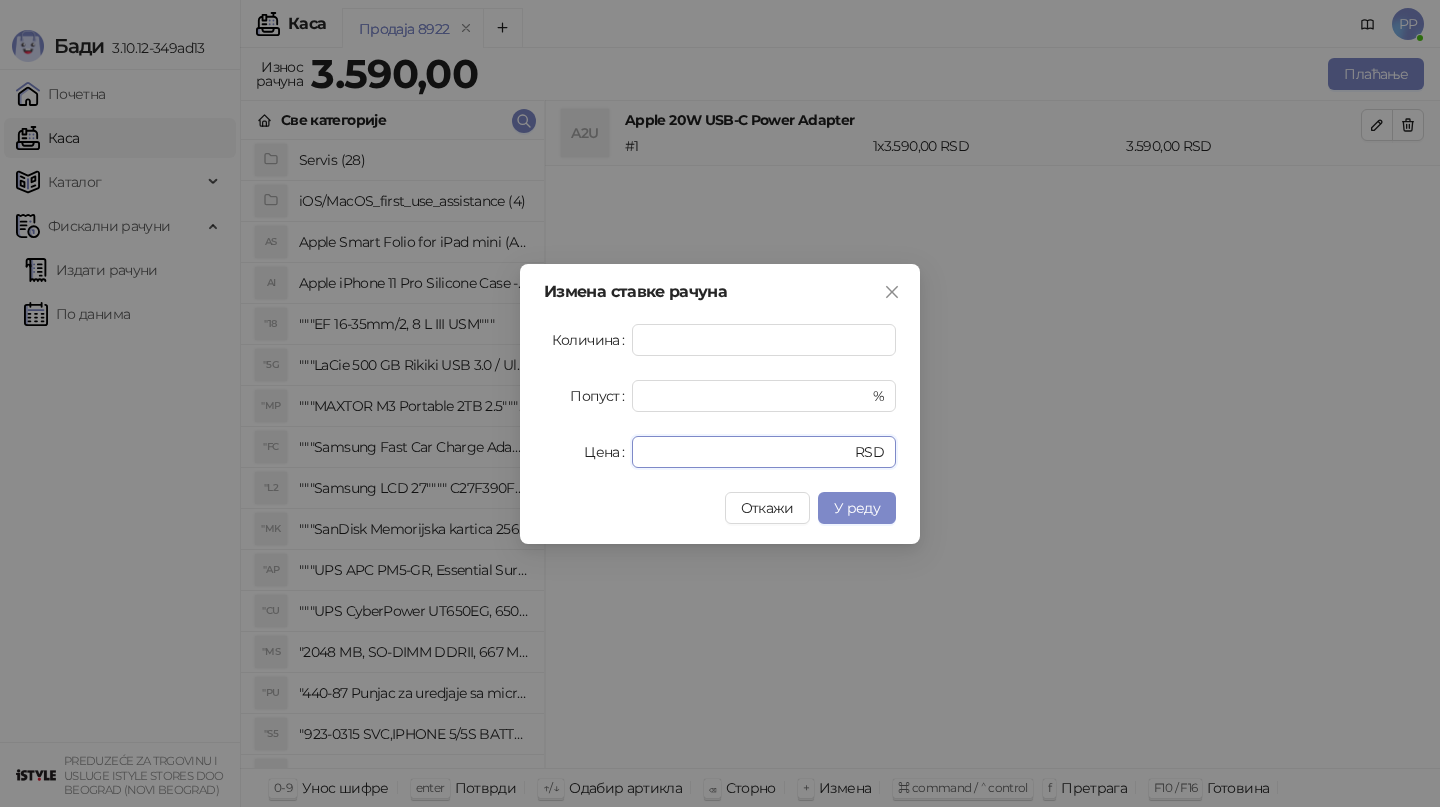 drag, startPoint x: 725, startPoint y: 458, endPoint x: 536, endPoint y: 454, distance: 189.04233 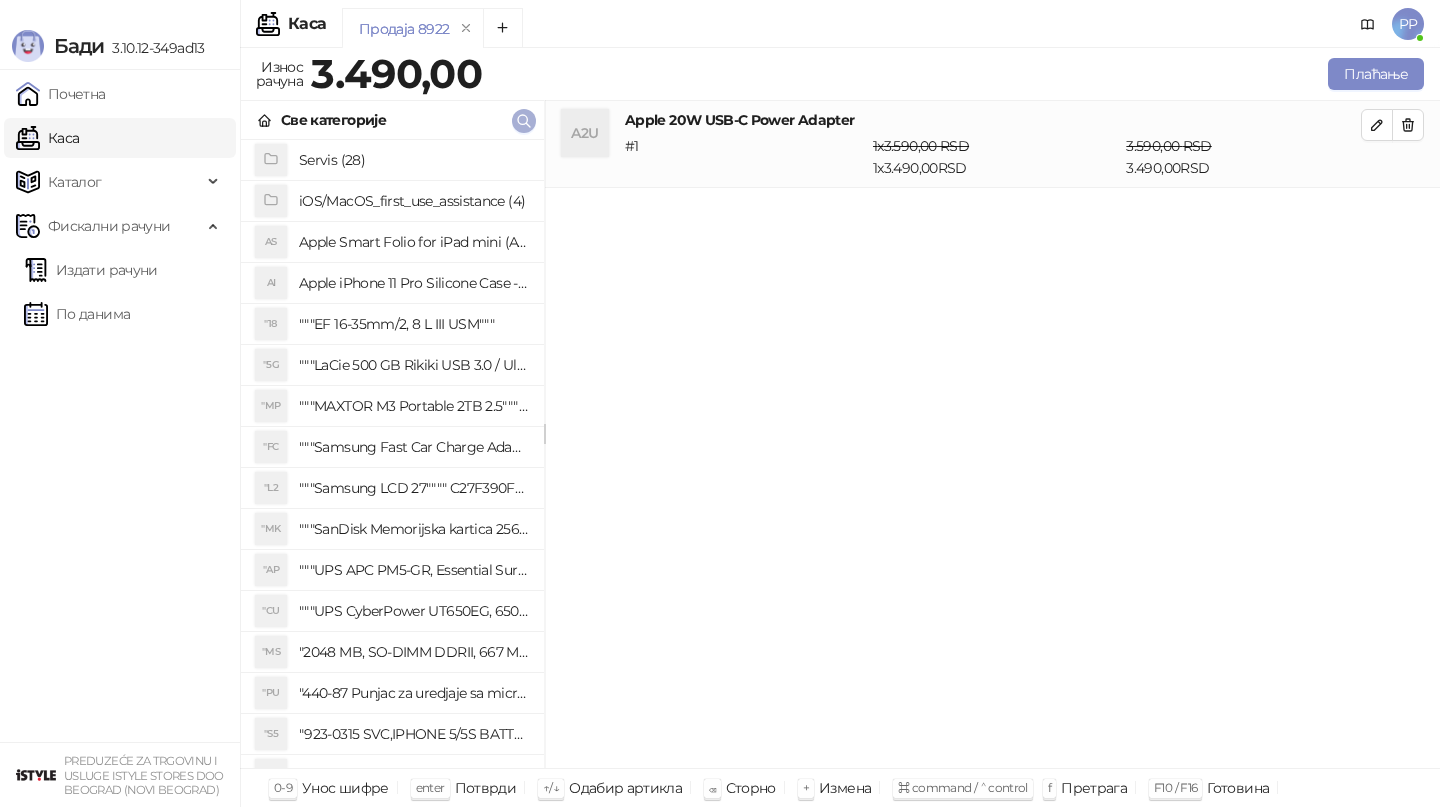 click at bounding box center (524, 120) 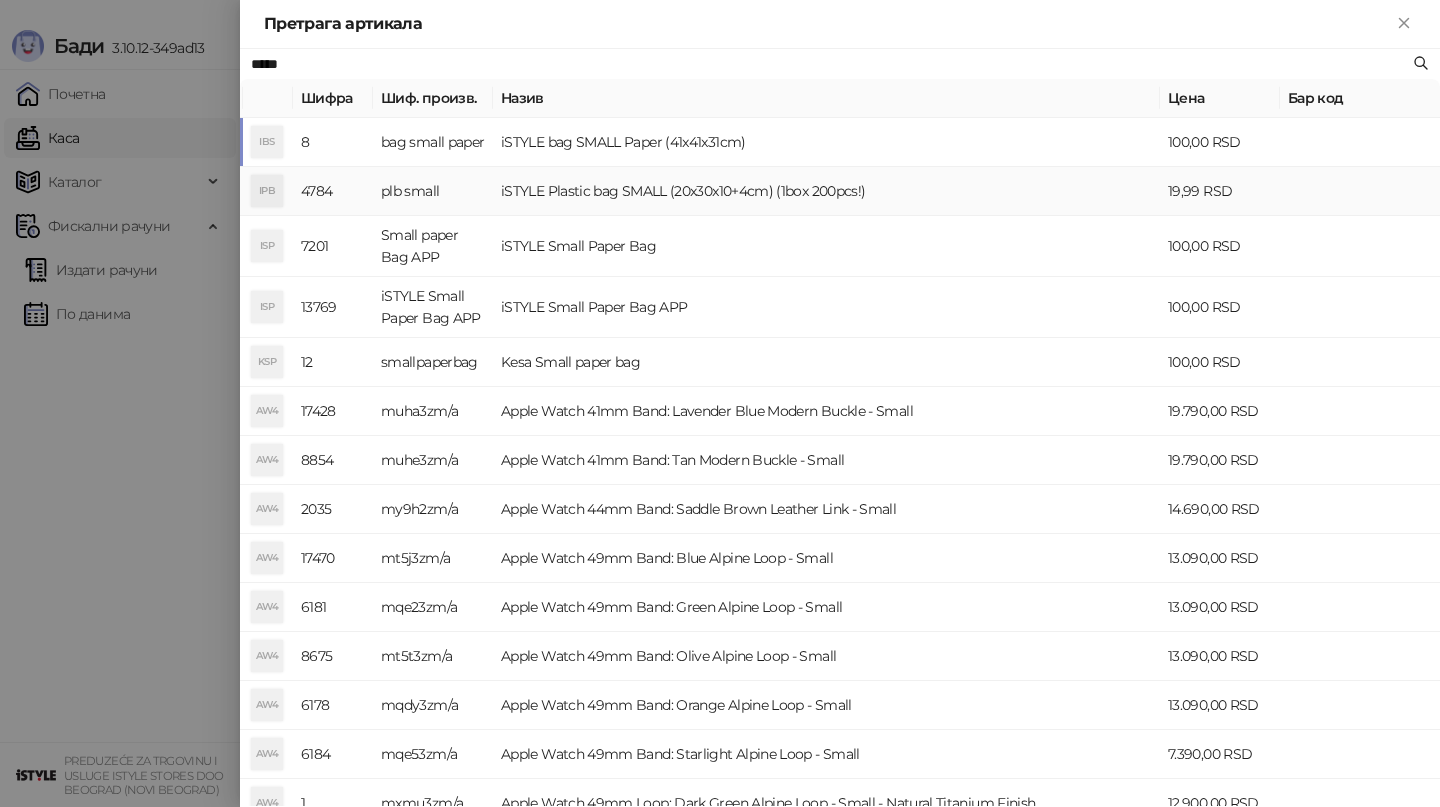 type on "*****" 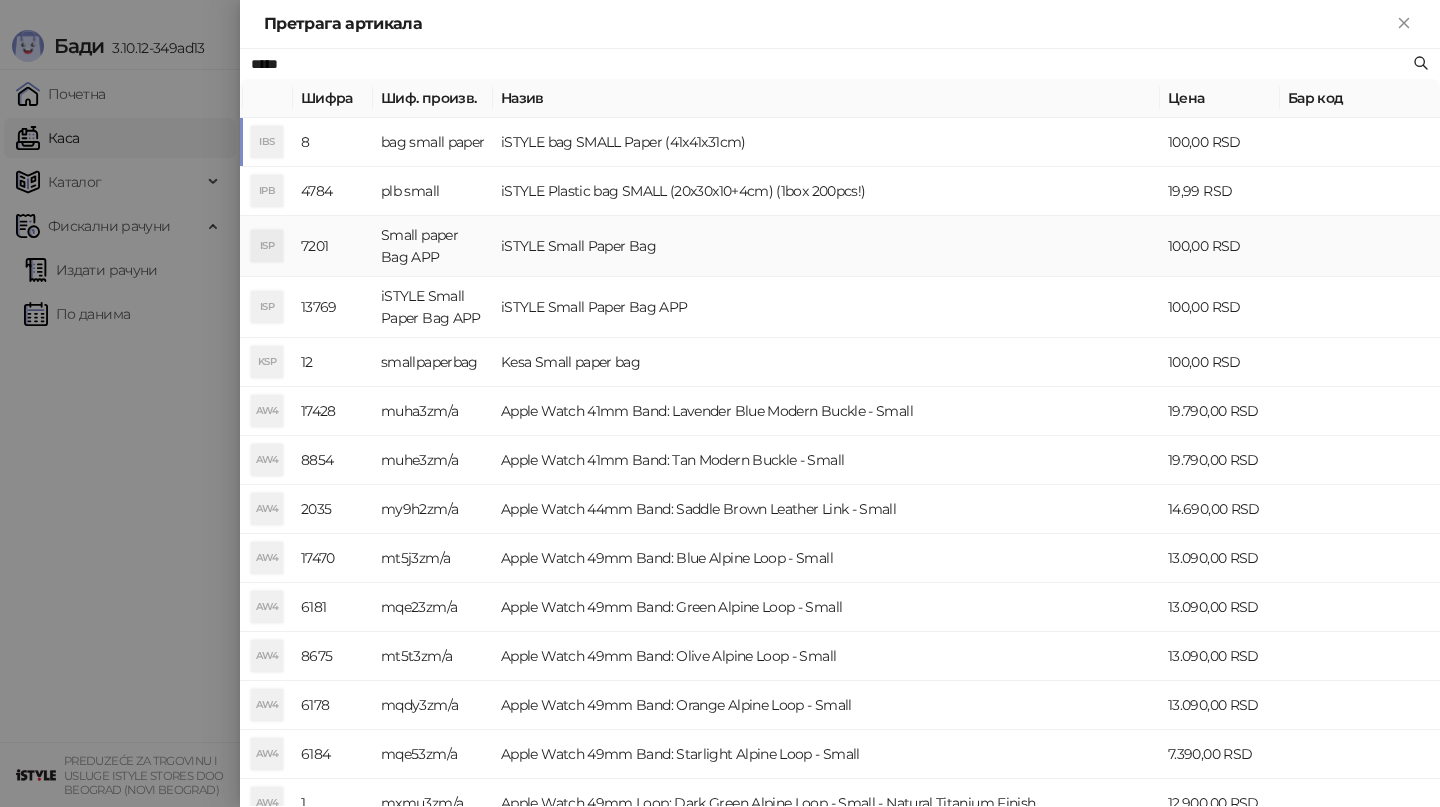 click on "iSTYLE Small Paper Bag" at bounding box center [826, 246] 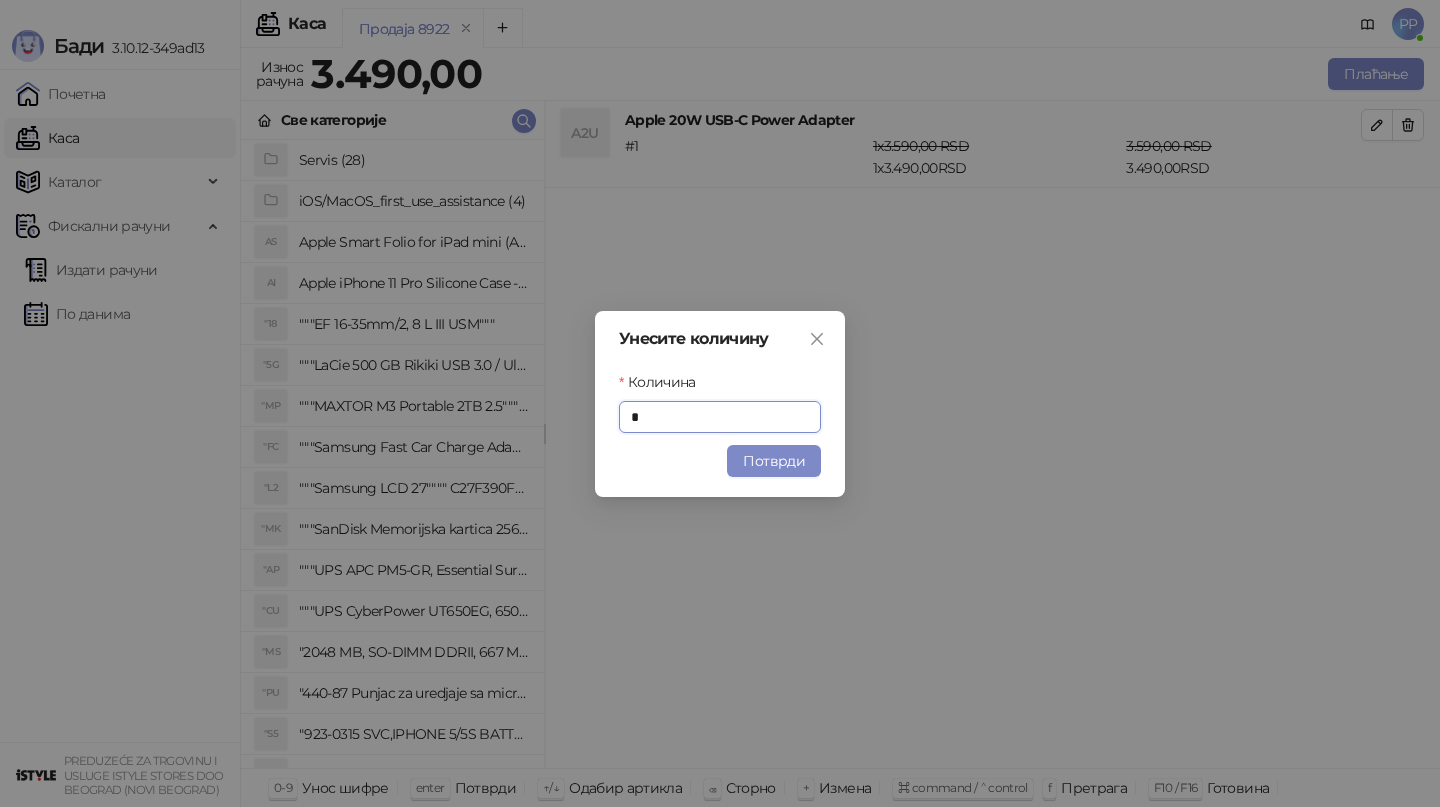 click on "Унесите количину Количина * Потврди" at bounding box center (720, 404) 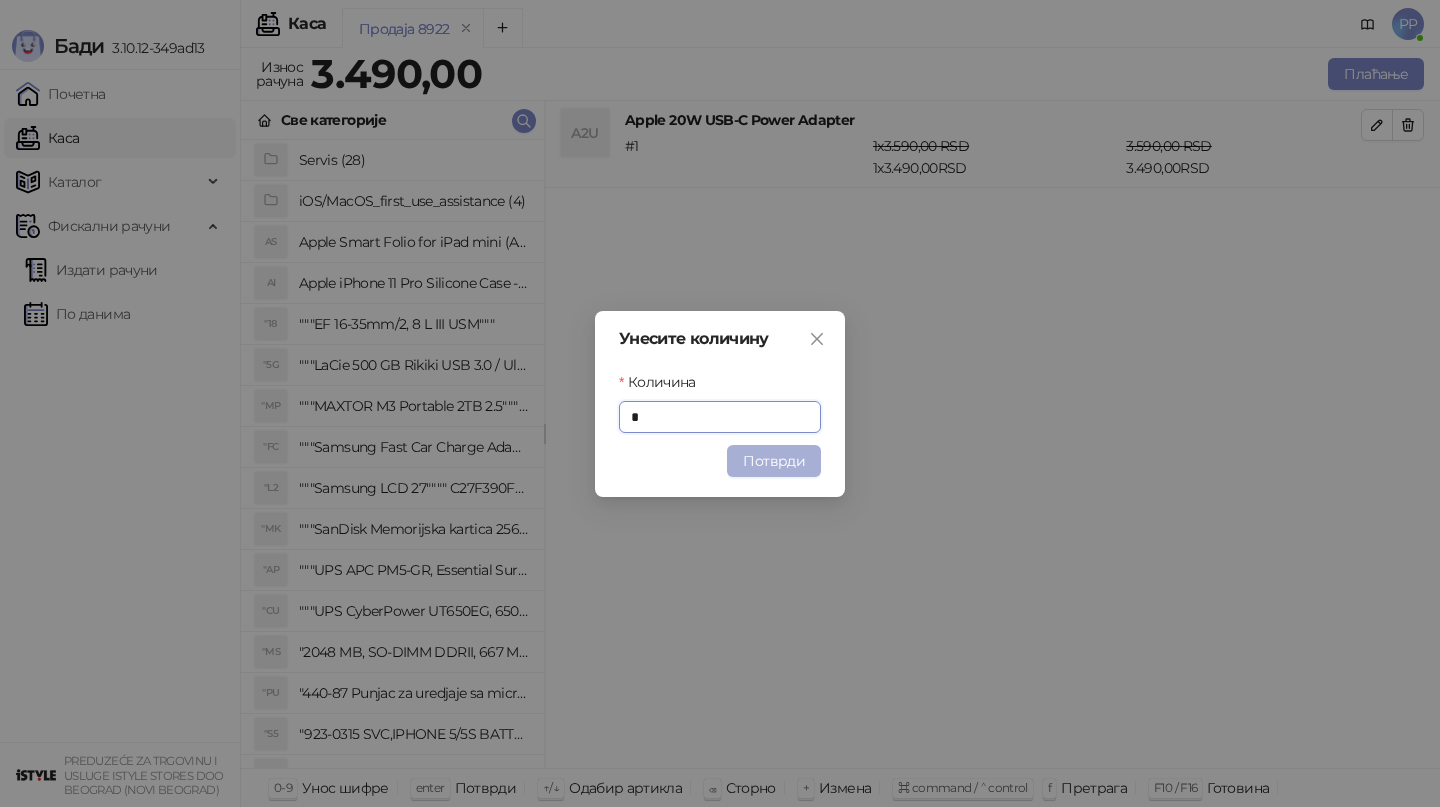 click on "Потврди" at bounding box center (774, 461) 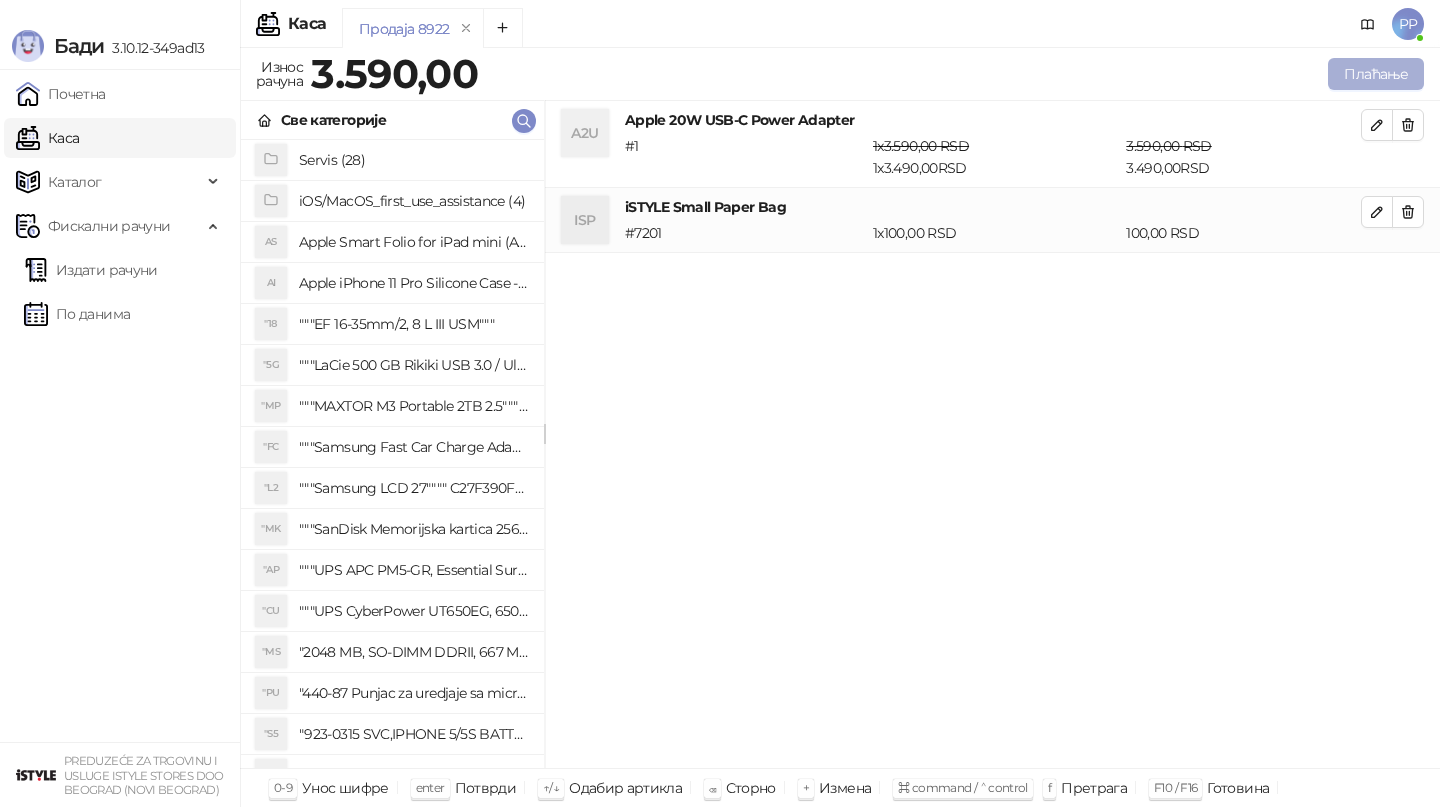 click on "Плаћање" at bounding box center [1376, 74] 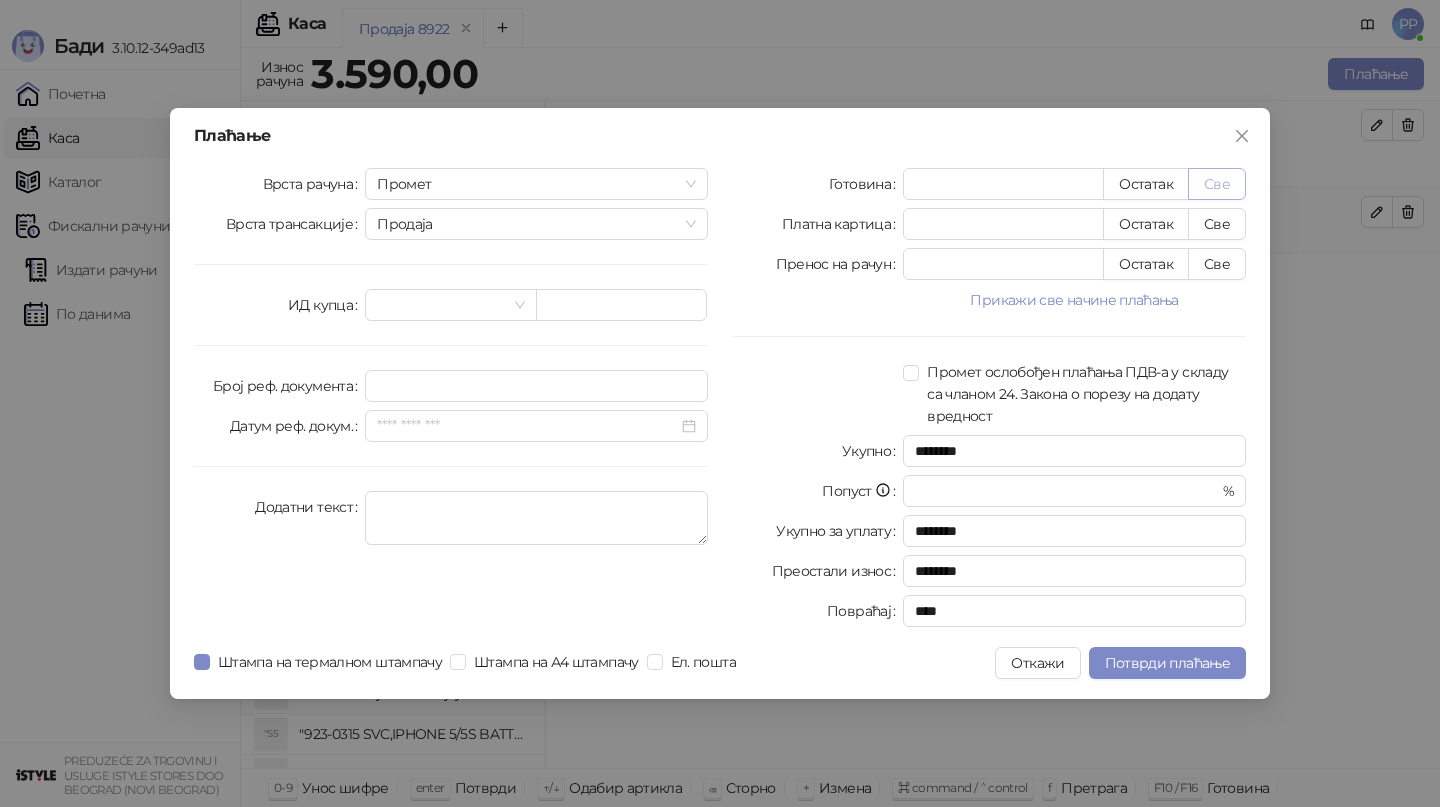 click on "Све" at bounding box center (1217, 184) 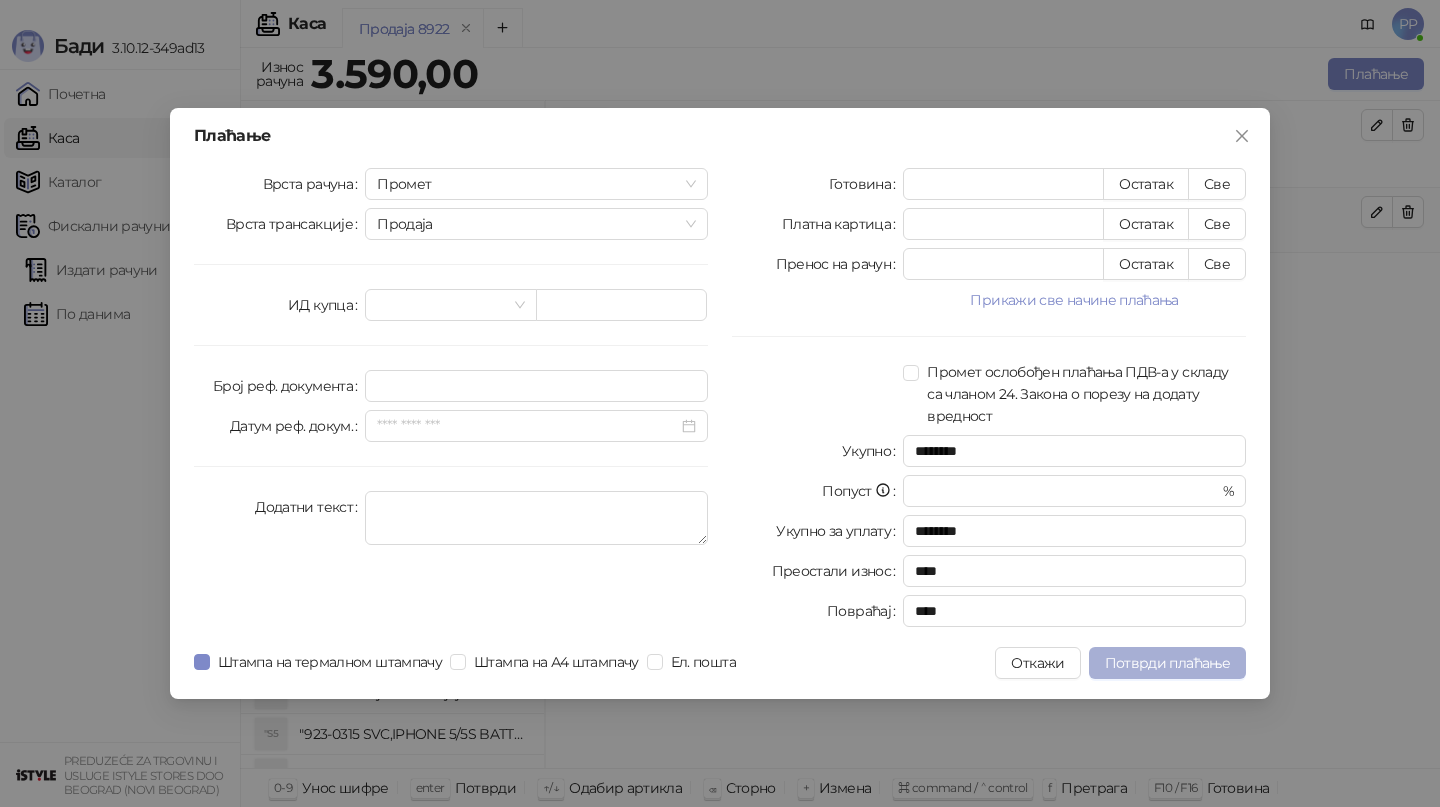 click on "Потврди плаћање" at bounding box center [1167, 663] 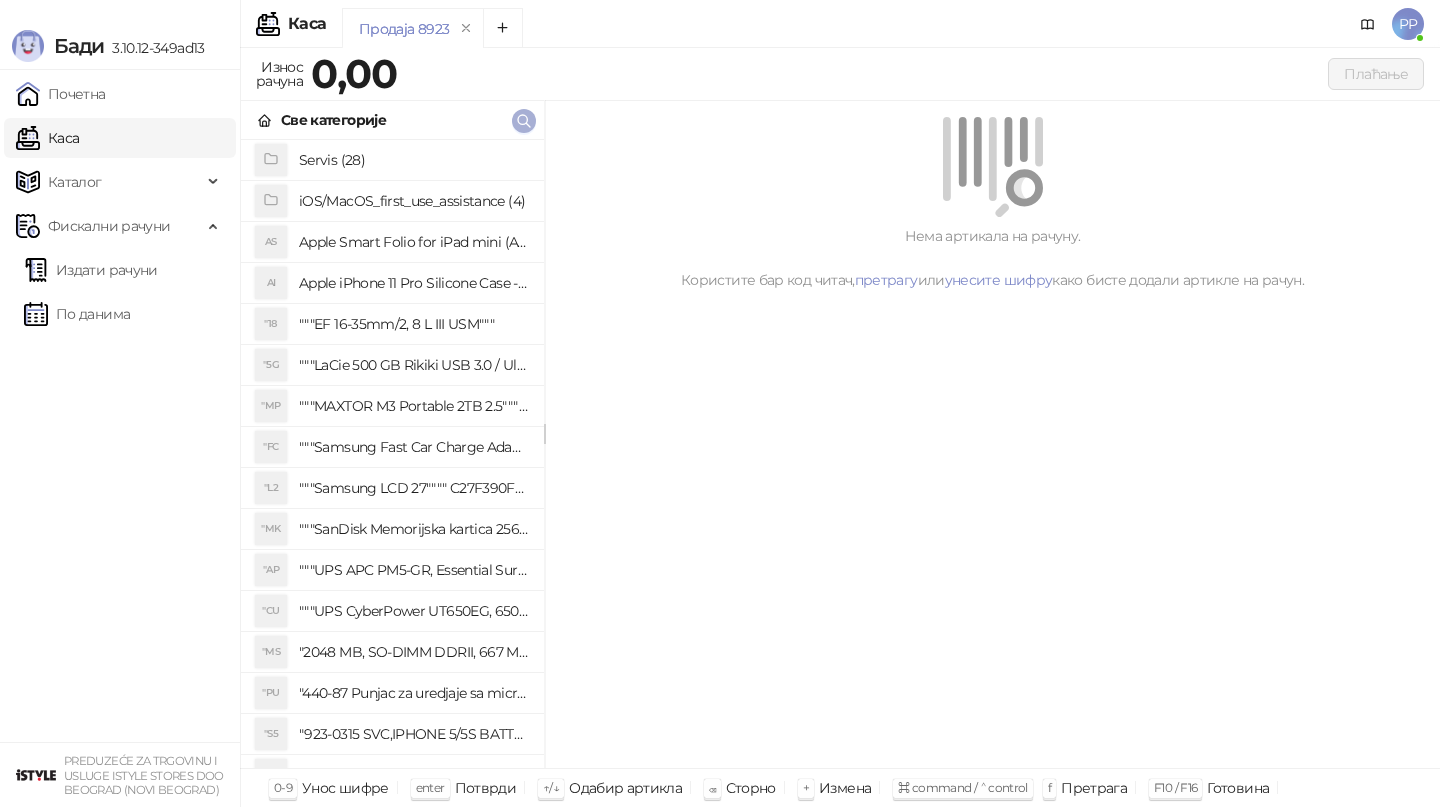 click 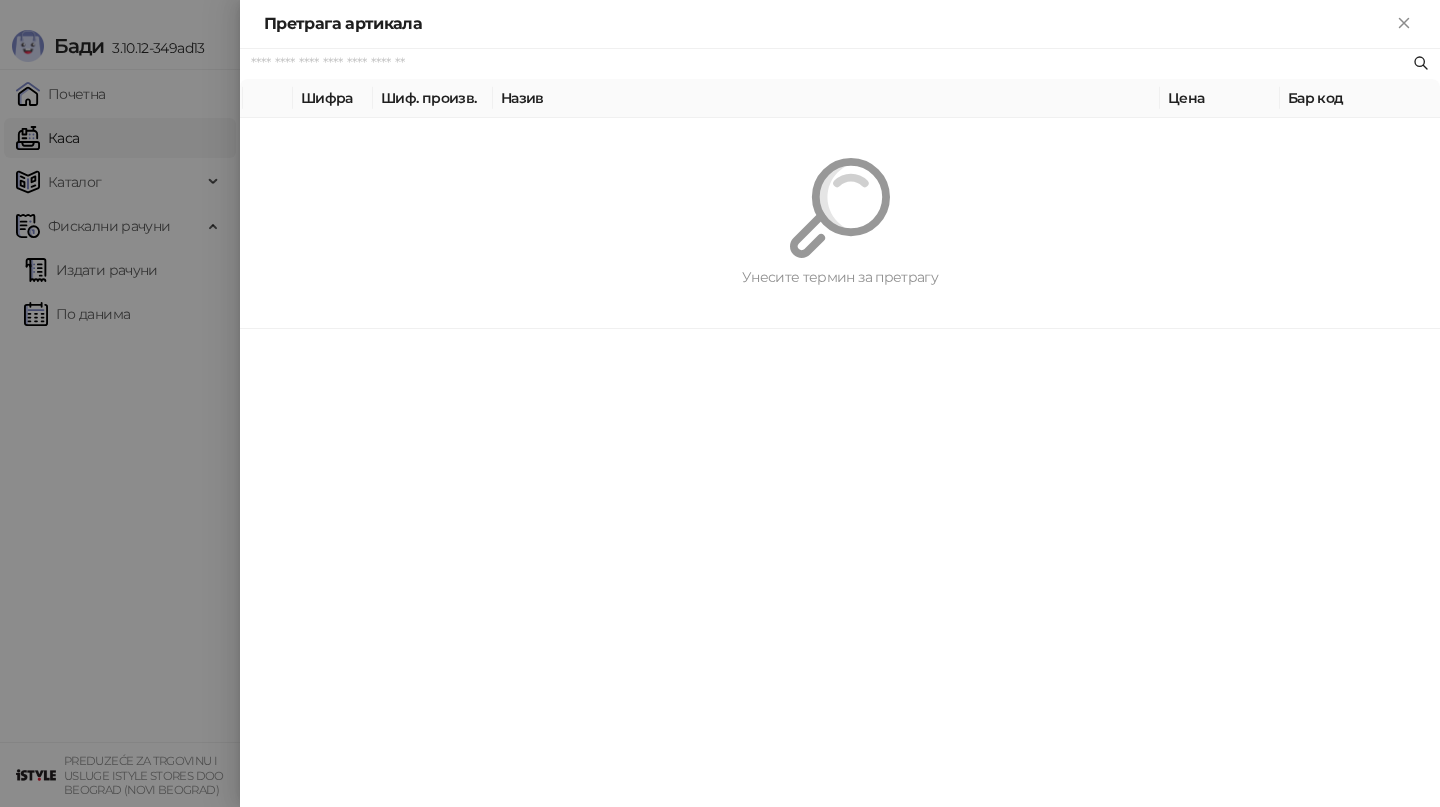 paste on "**********" 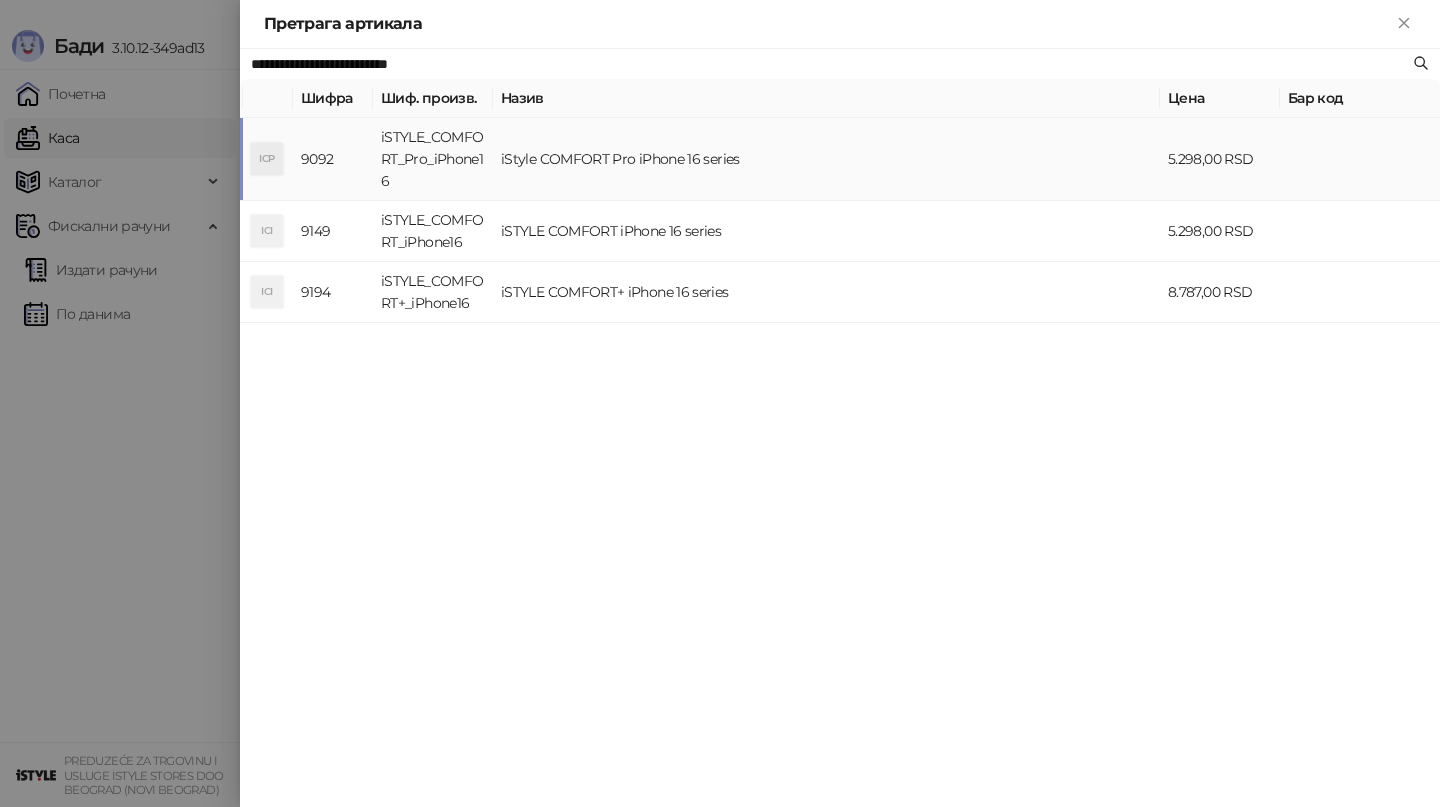 click on "iStyle COMFORT Pro iPhone 16 series" at bounding box center [826, 159] 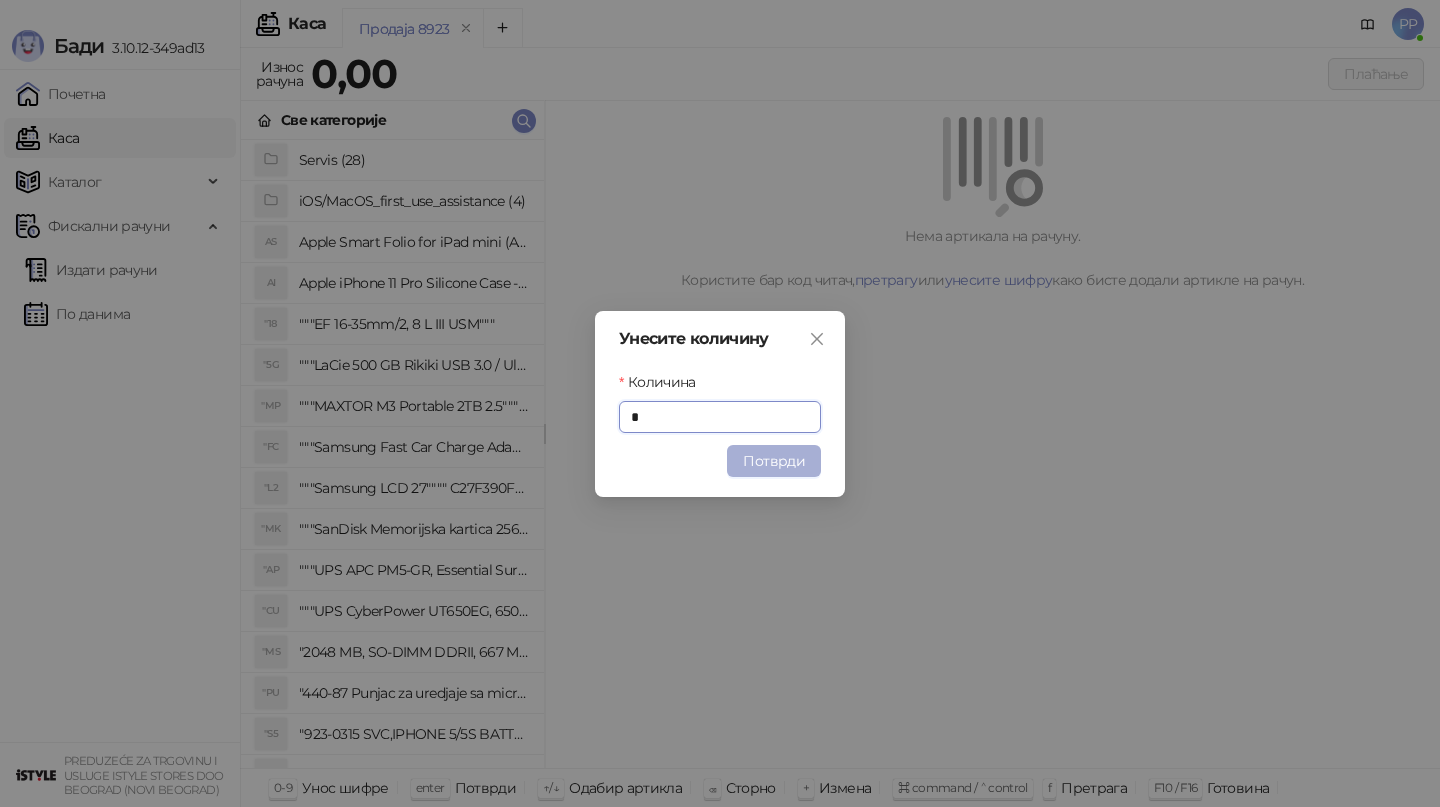 click on "Потврди" at bounding box center [774, 461] 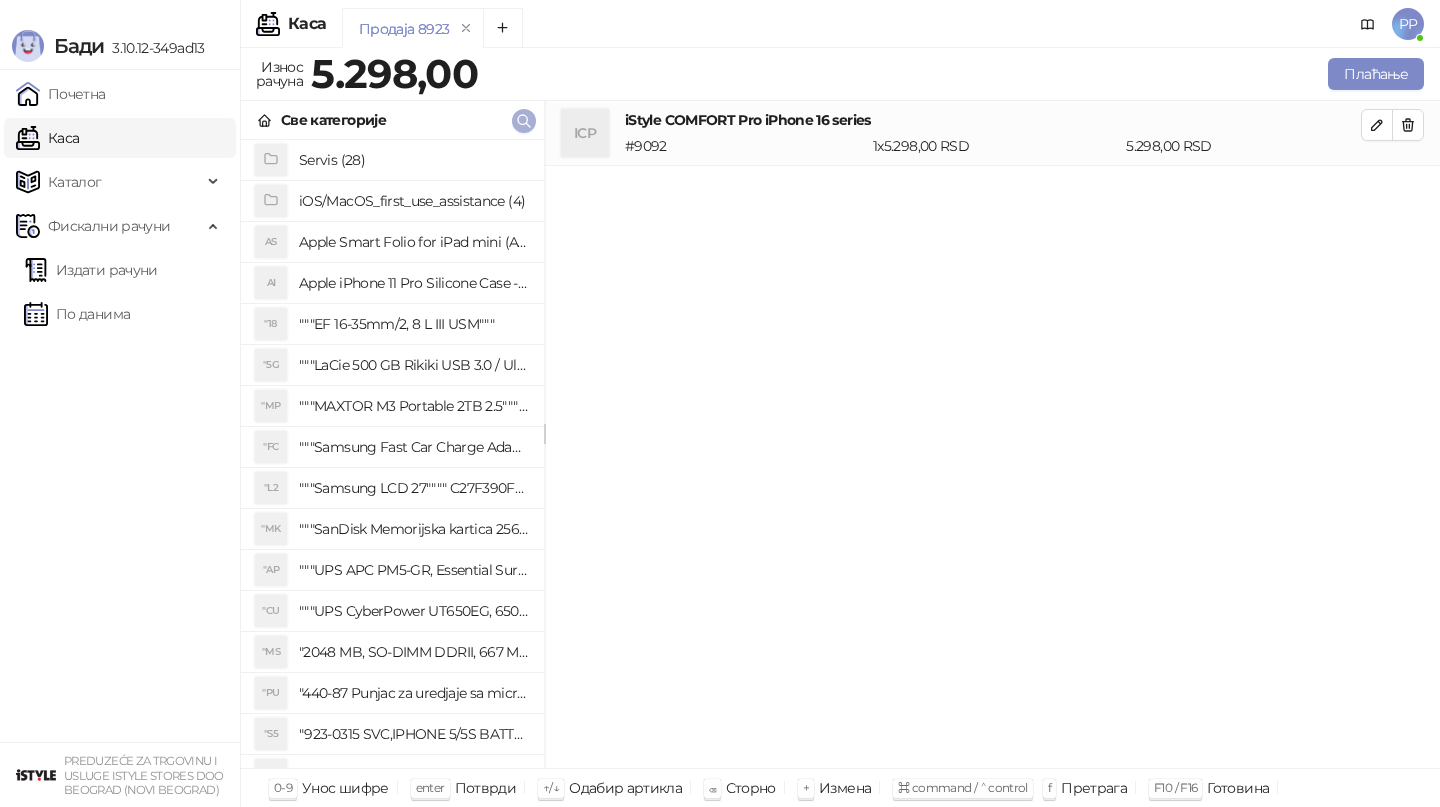 click 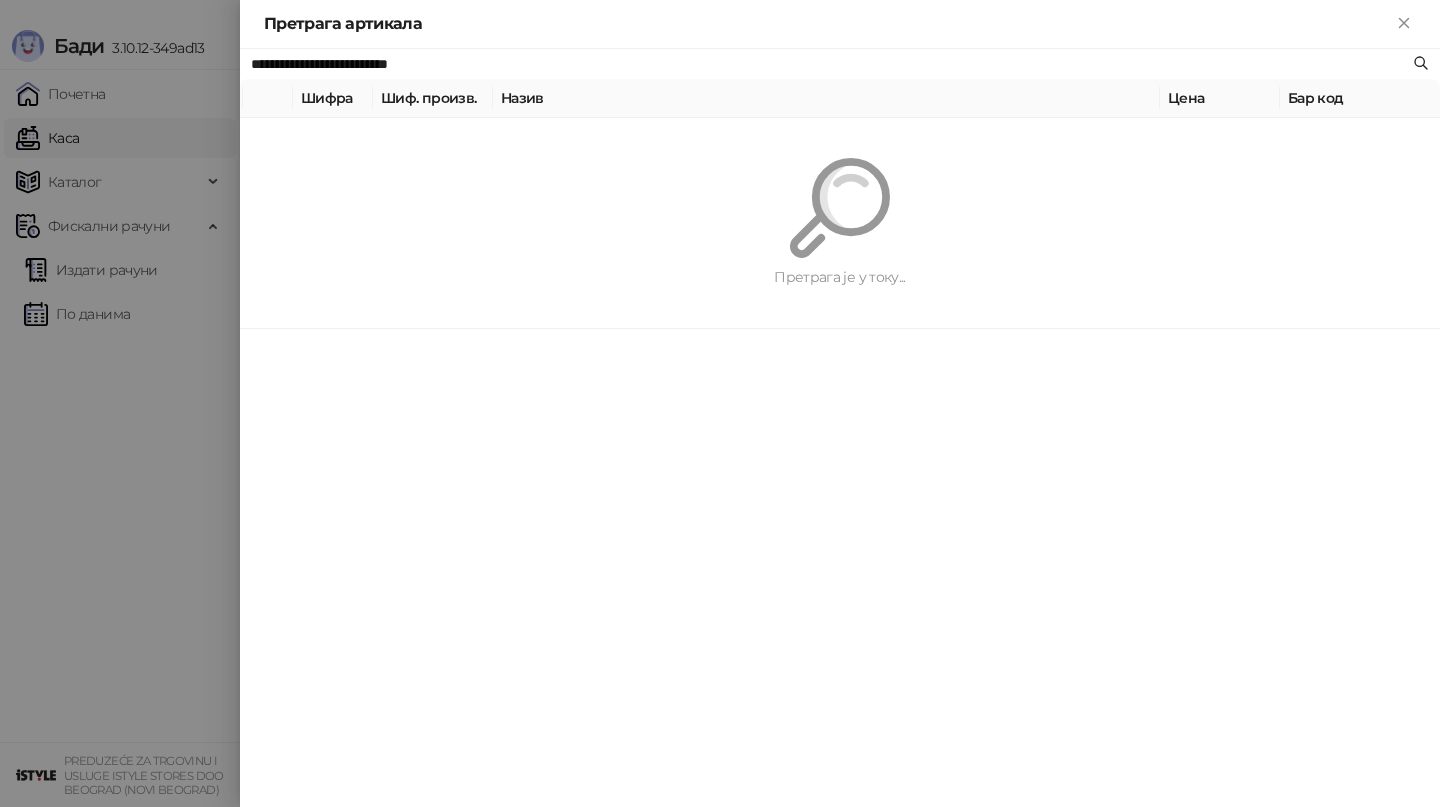 paste 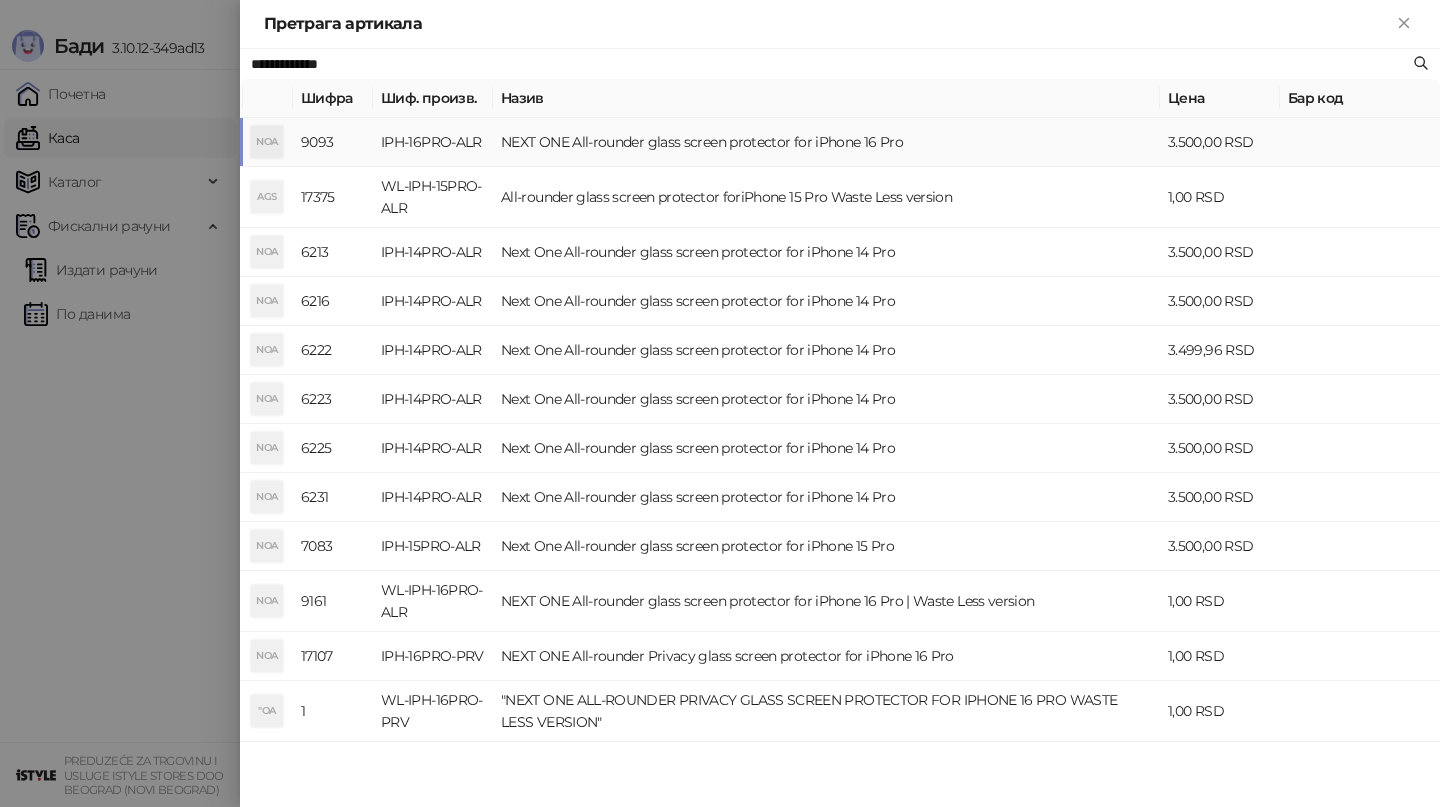 type on "**********" 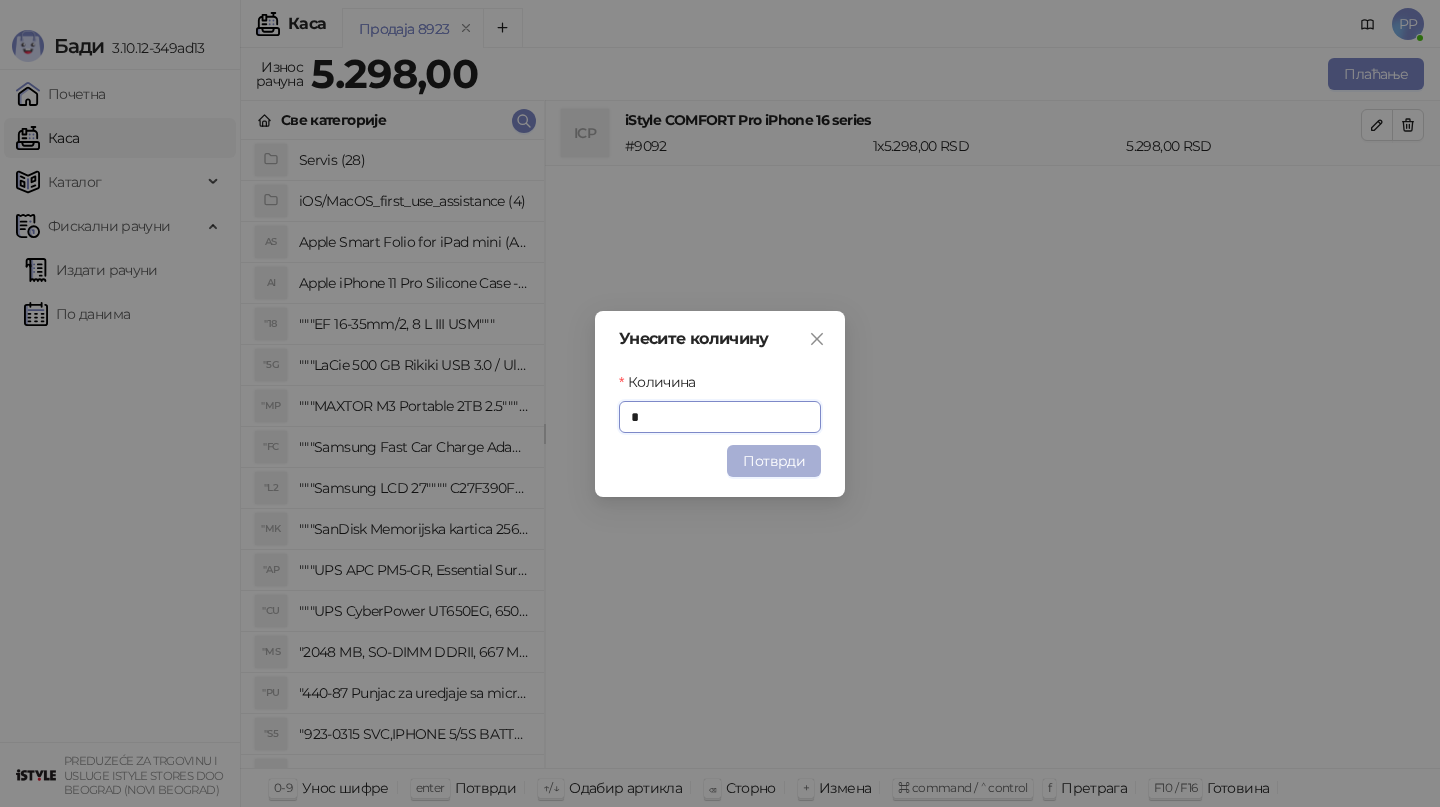 click on "Потврди" at bounding box center [774, 461] 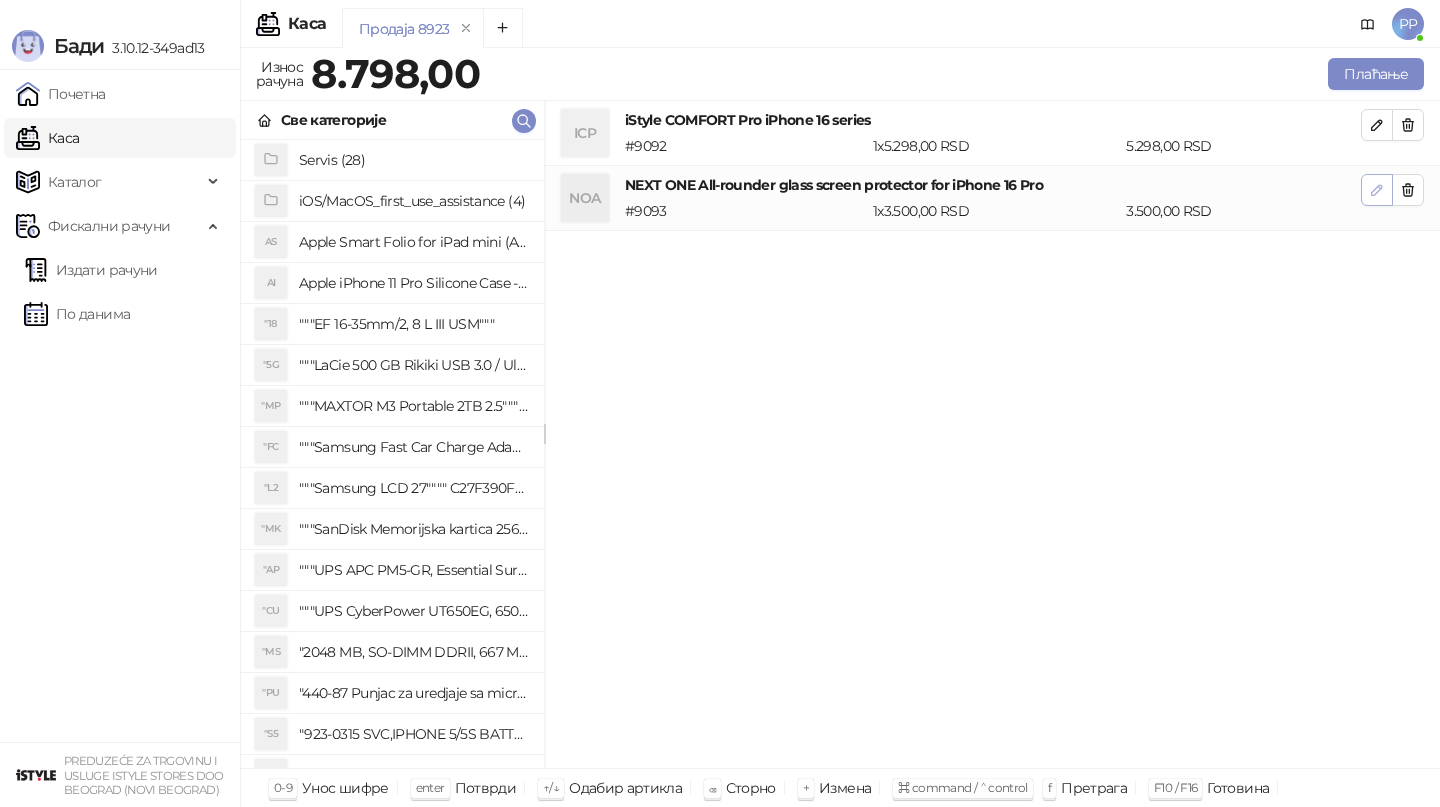 click at bounding box center (1377, 190) 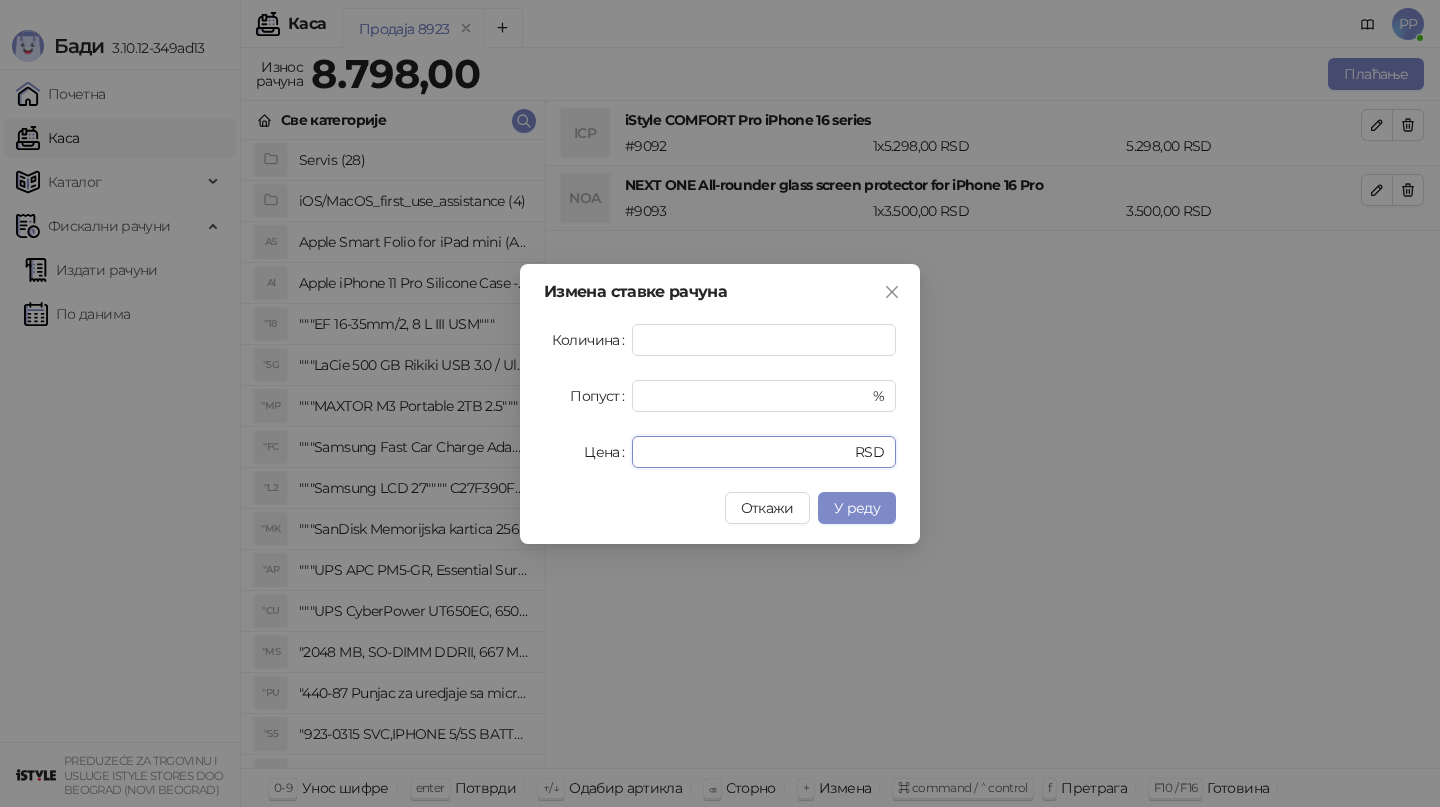 drag, startPoint x: 712, startPoint y: 452, endPoint x: 576, endPoint y: 435, distance: 137.05838 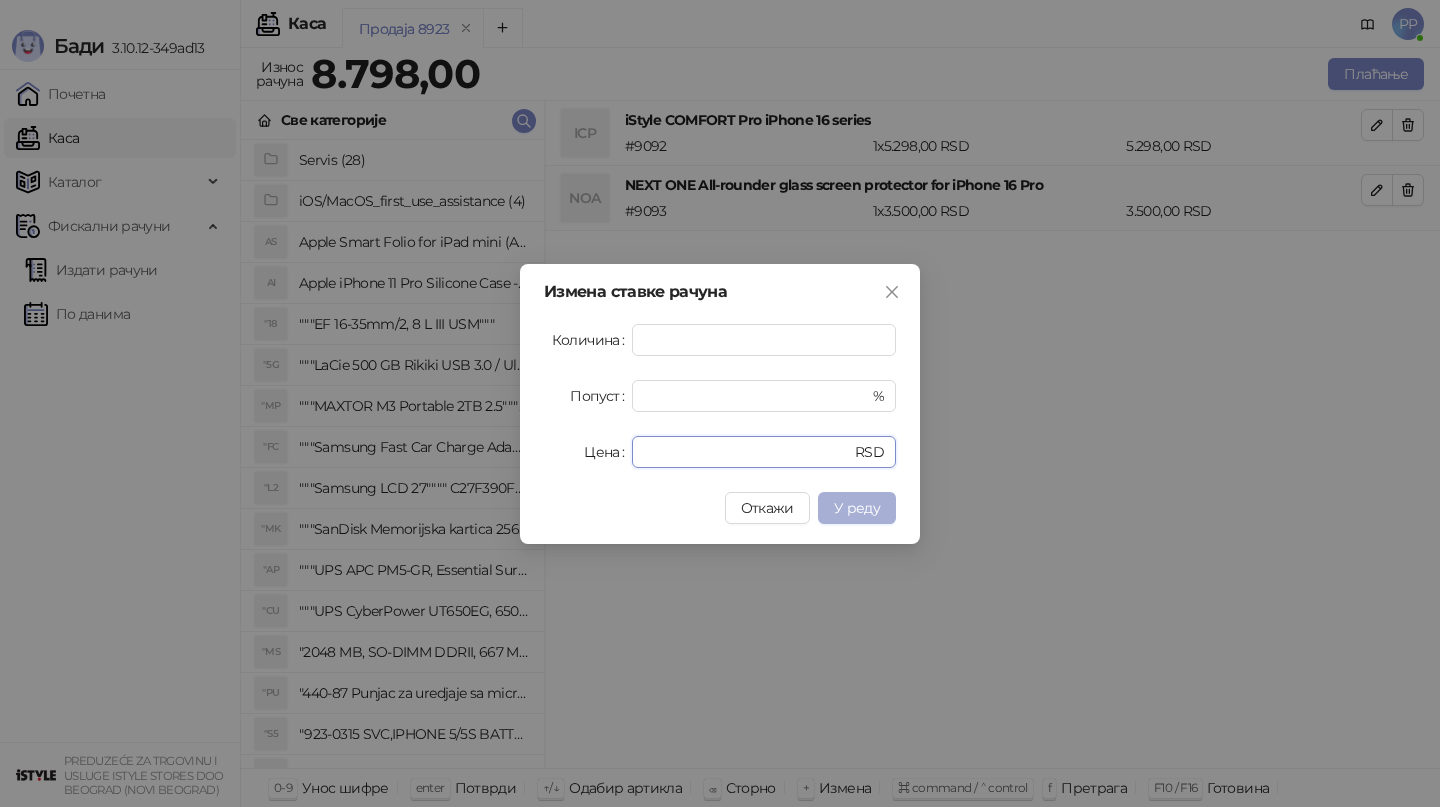 type on "*" 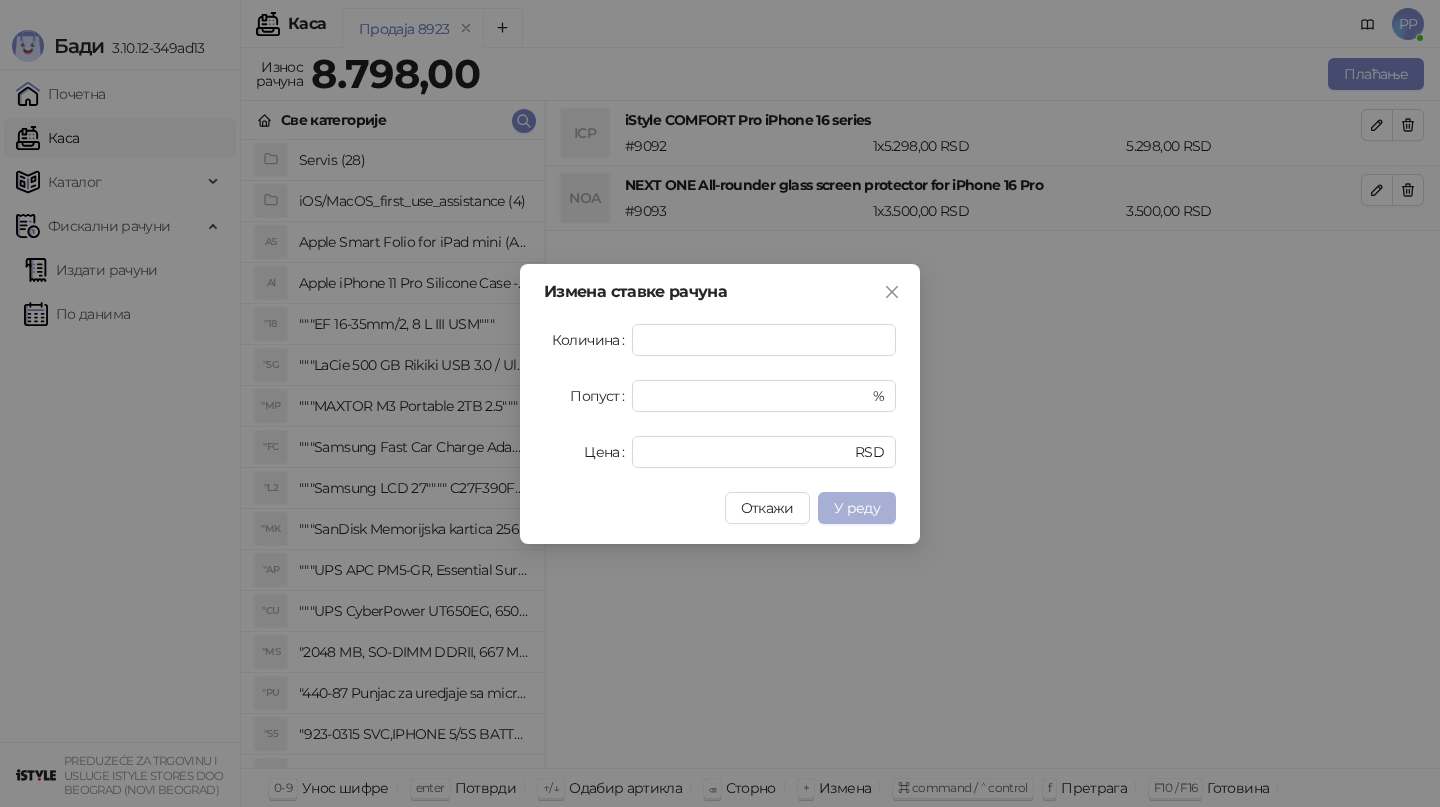 click on "У реду" at bounding box center [857, 508] 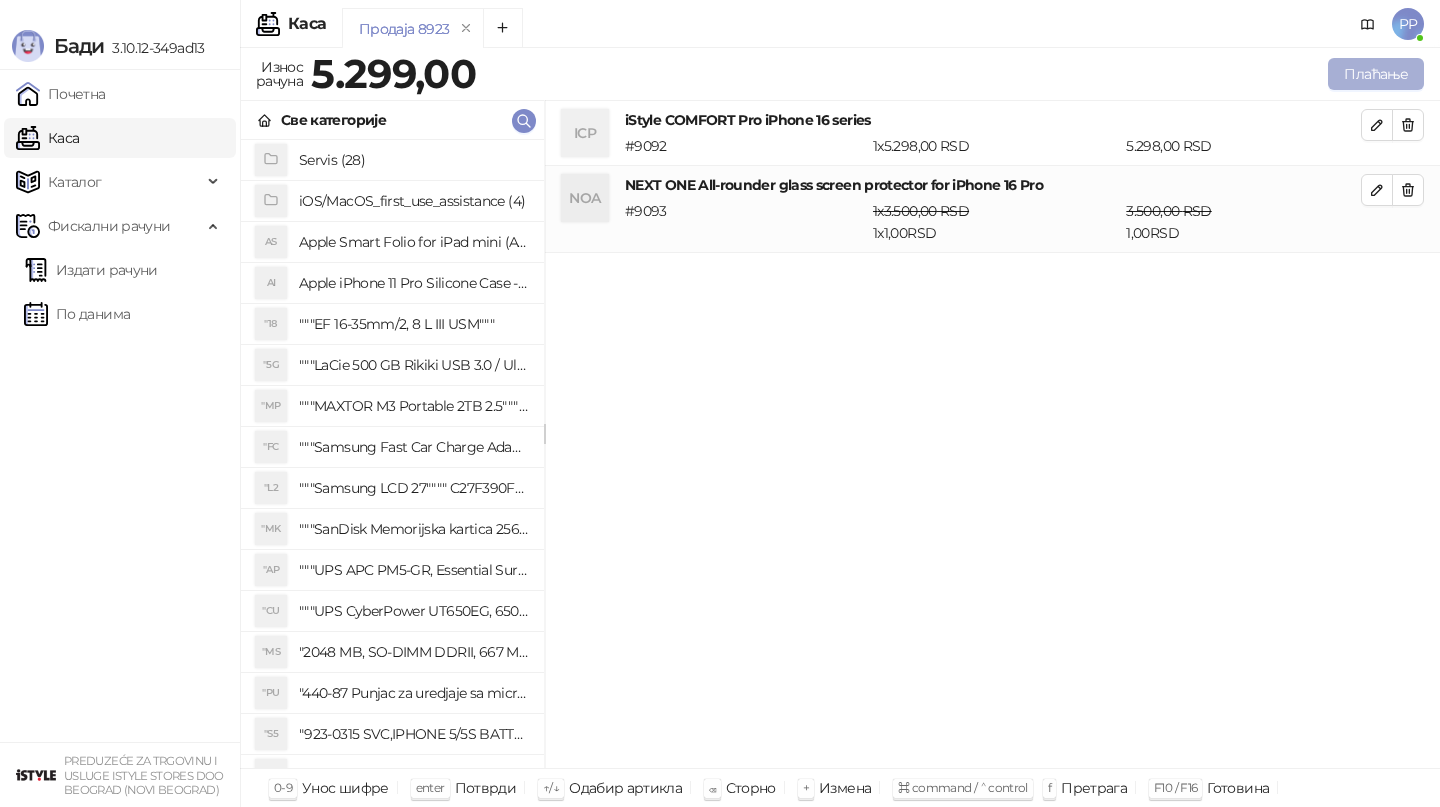 click on "Плаћање" at bounding box center (1376, 74) 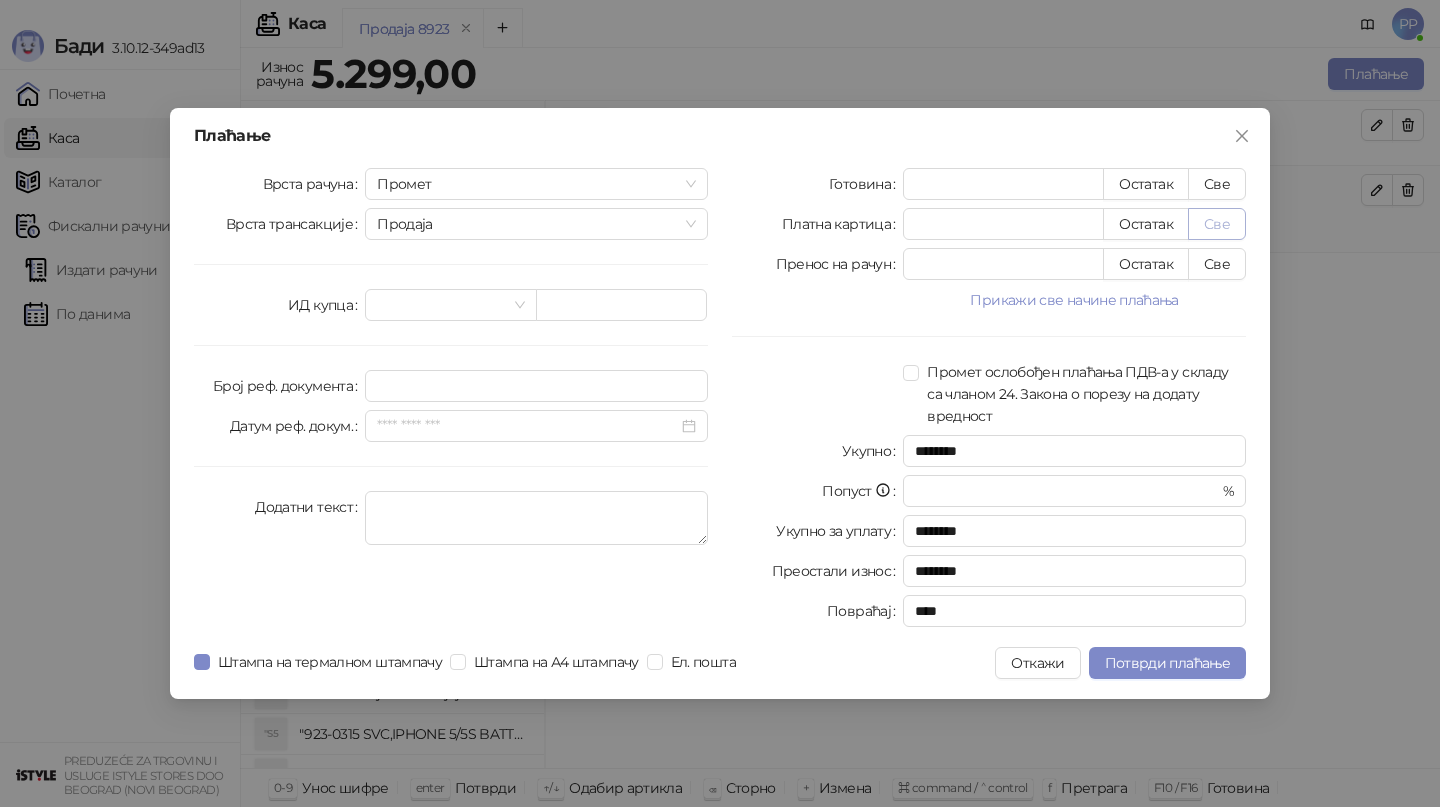 click on "Све" at bounding box center [1217, 224] 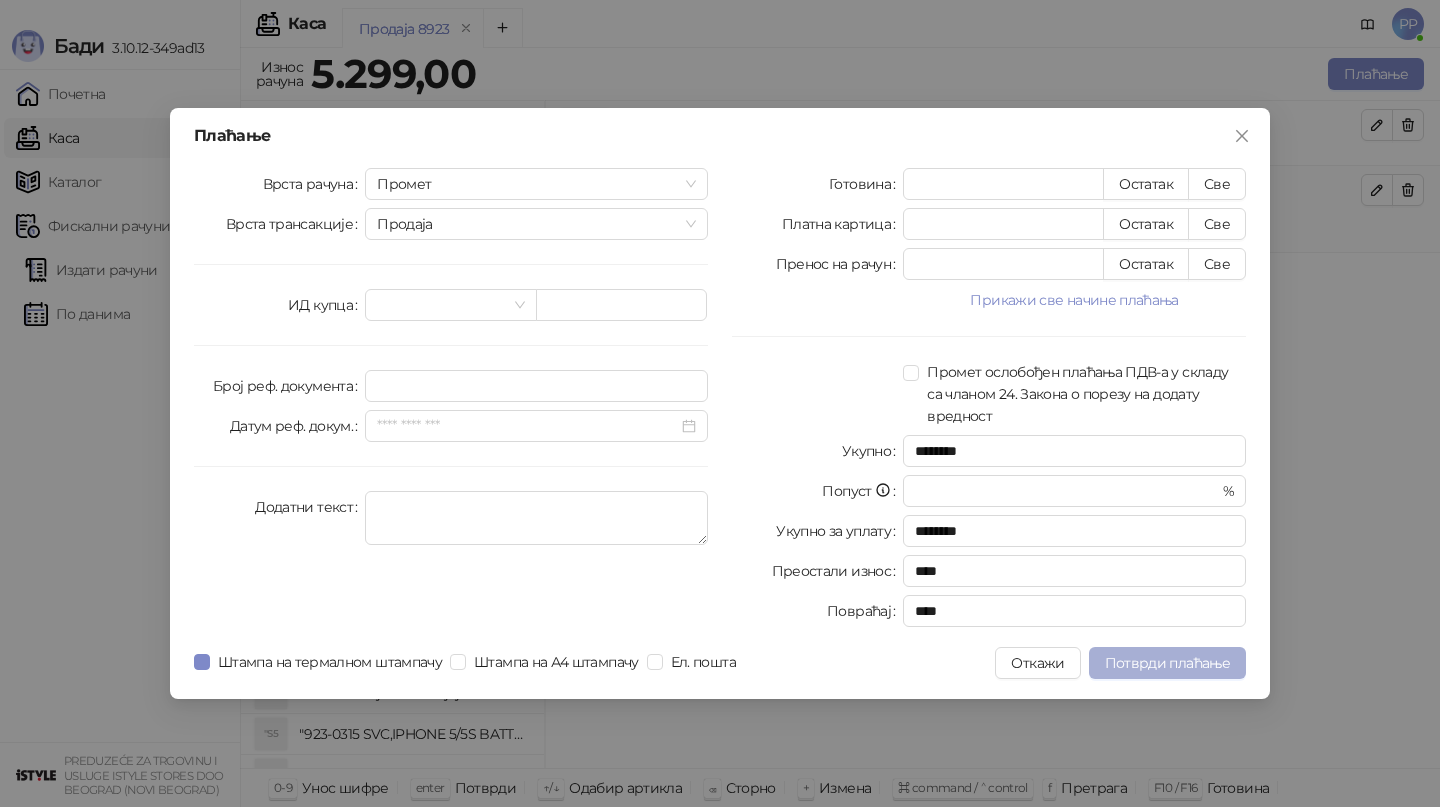 click on "Потврди плаћање" at bounding box center (1167, 663) 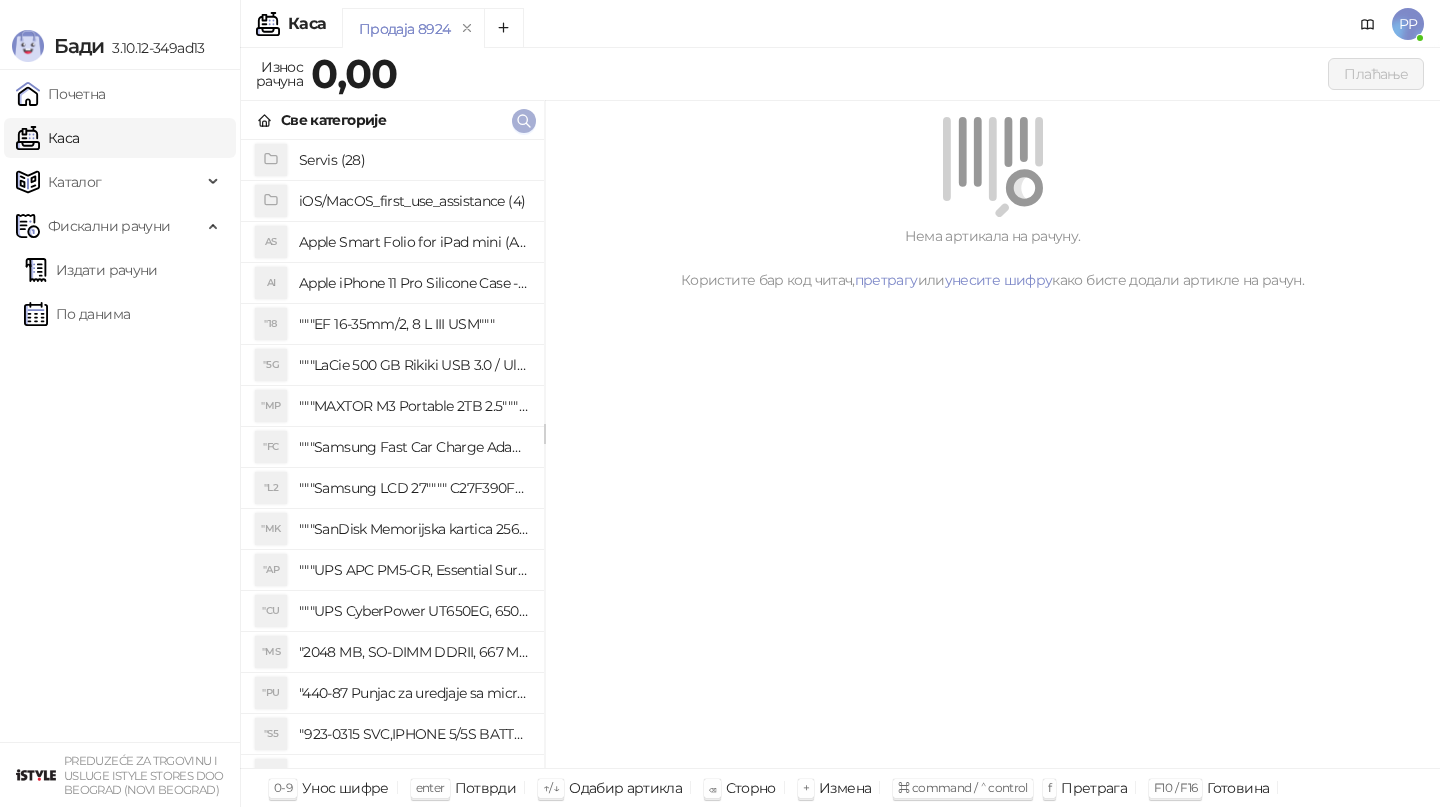 click 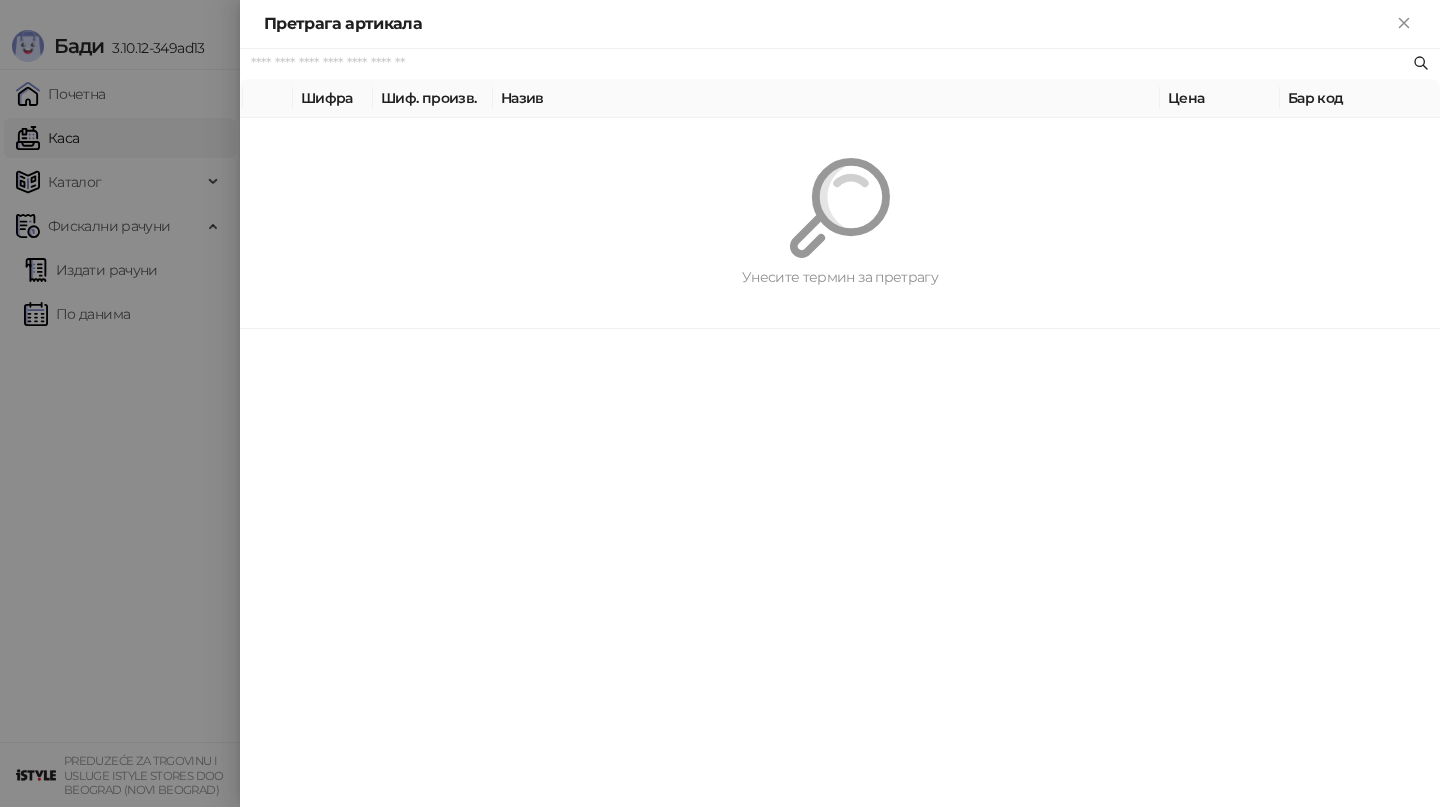 paste on "**********" 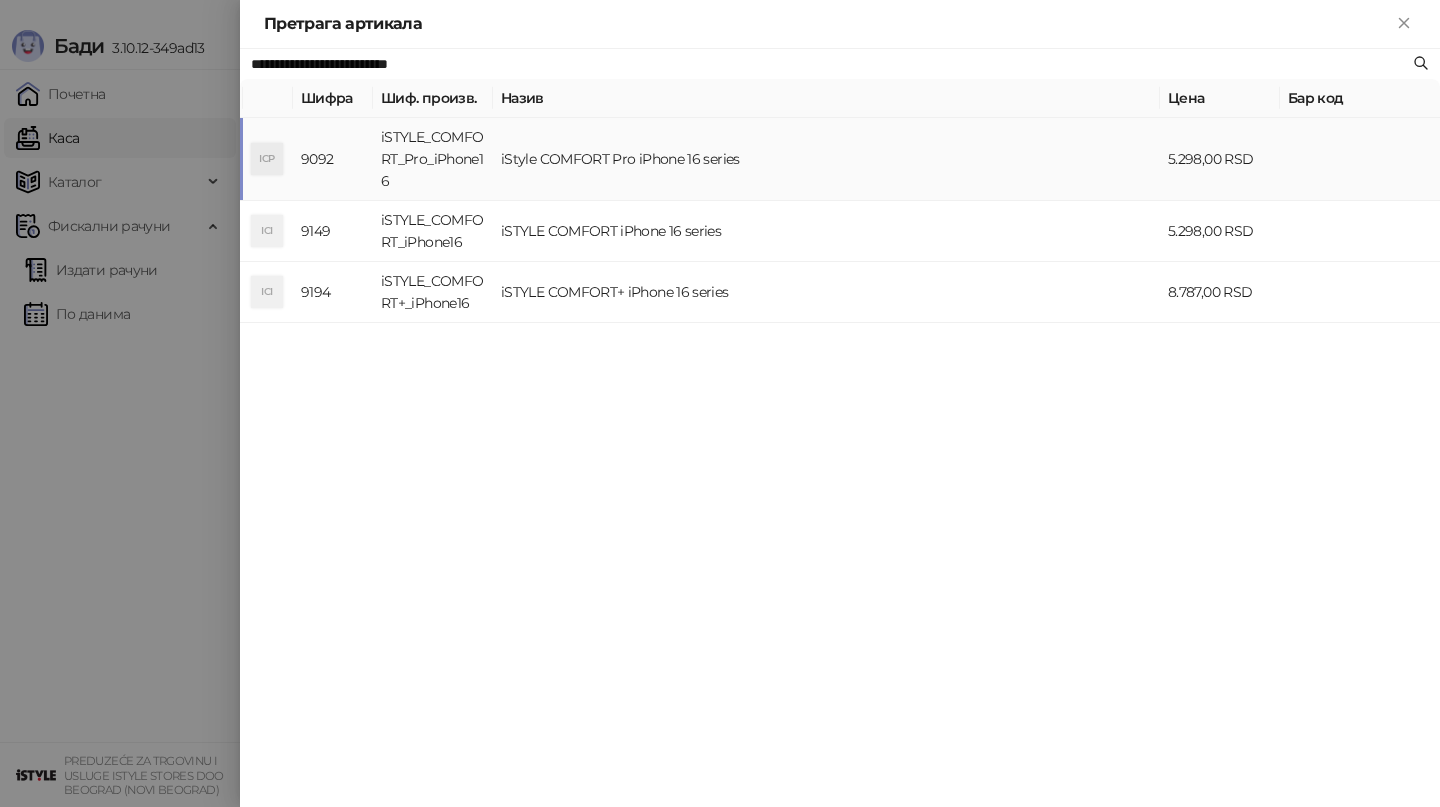 click on "iStyle COMFORT Pro iPhone 16 series" at bounding box center (826, 159) 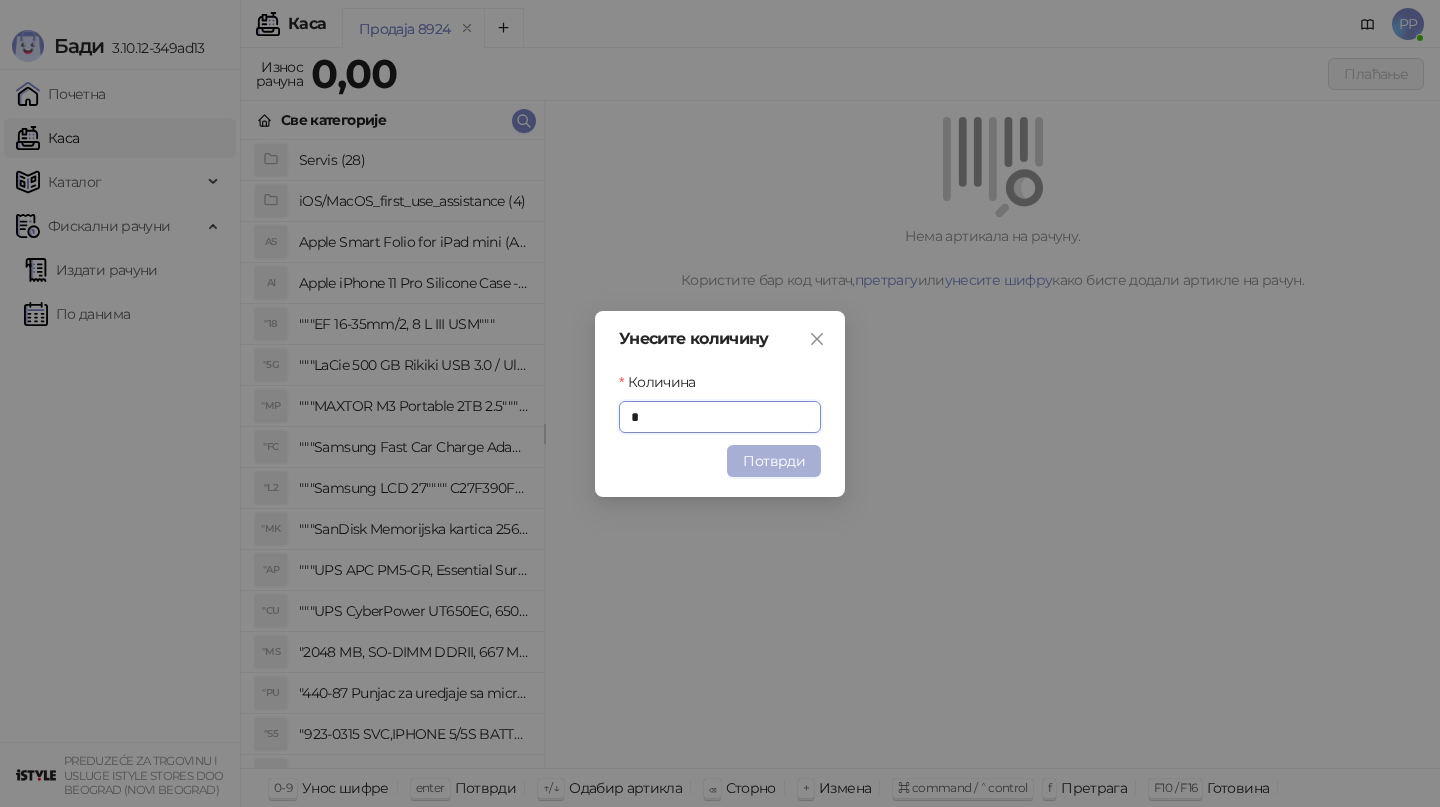 click on "Потврди" at bounding box center (774, 461) 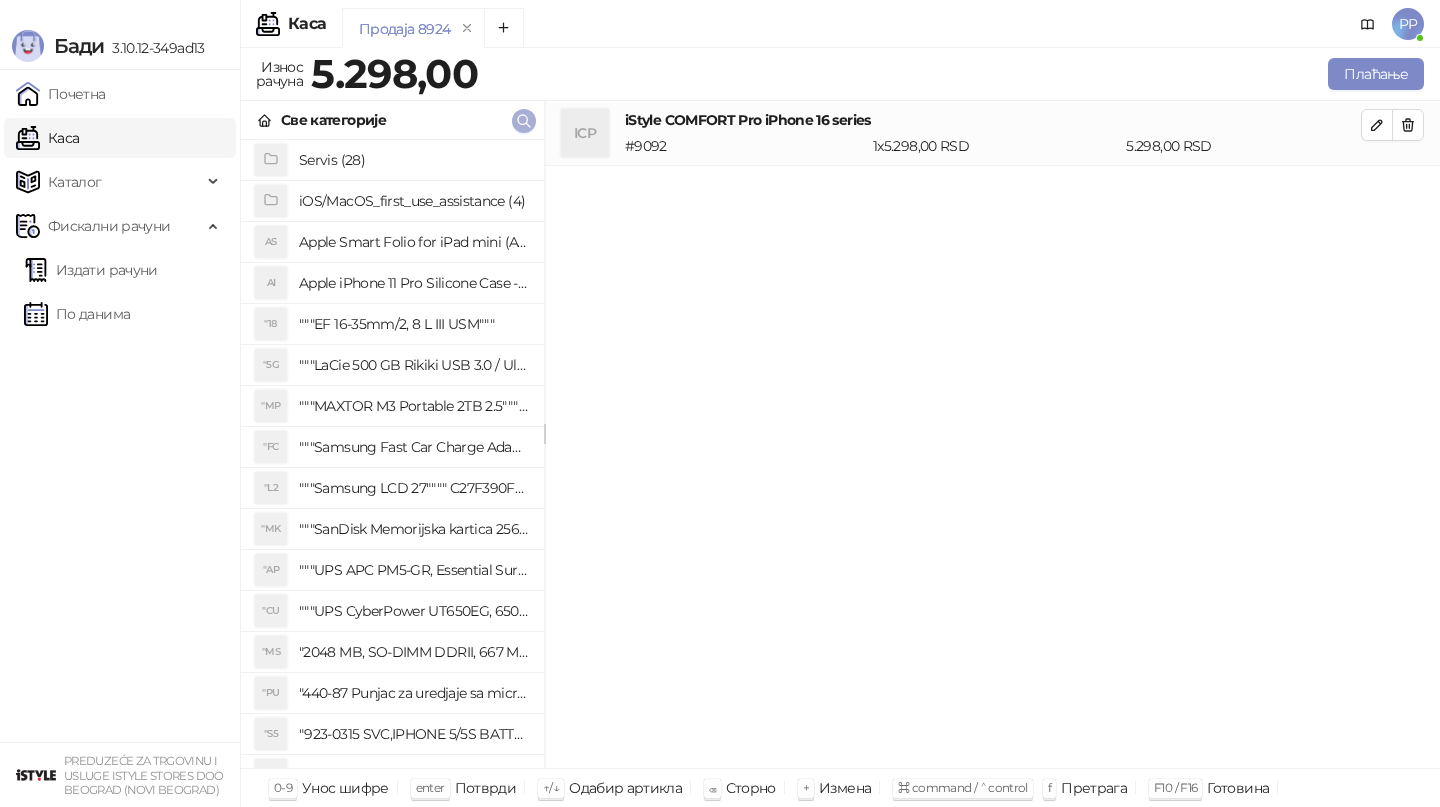 click at bounding box center (524, 121) 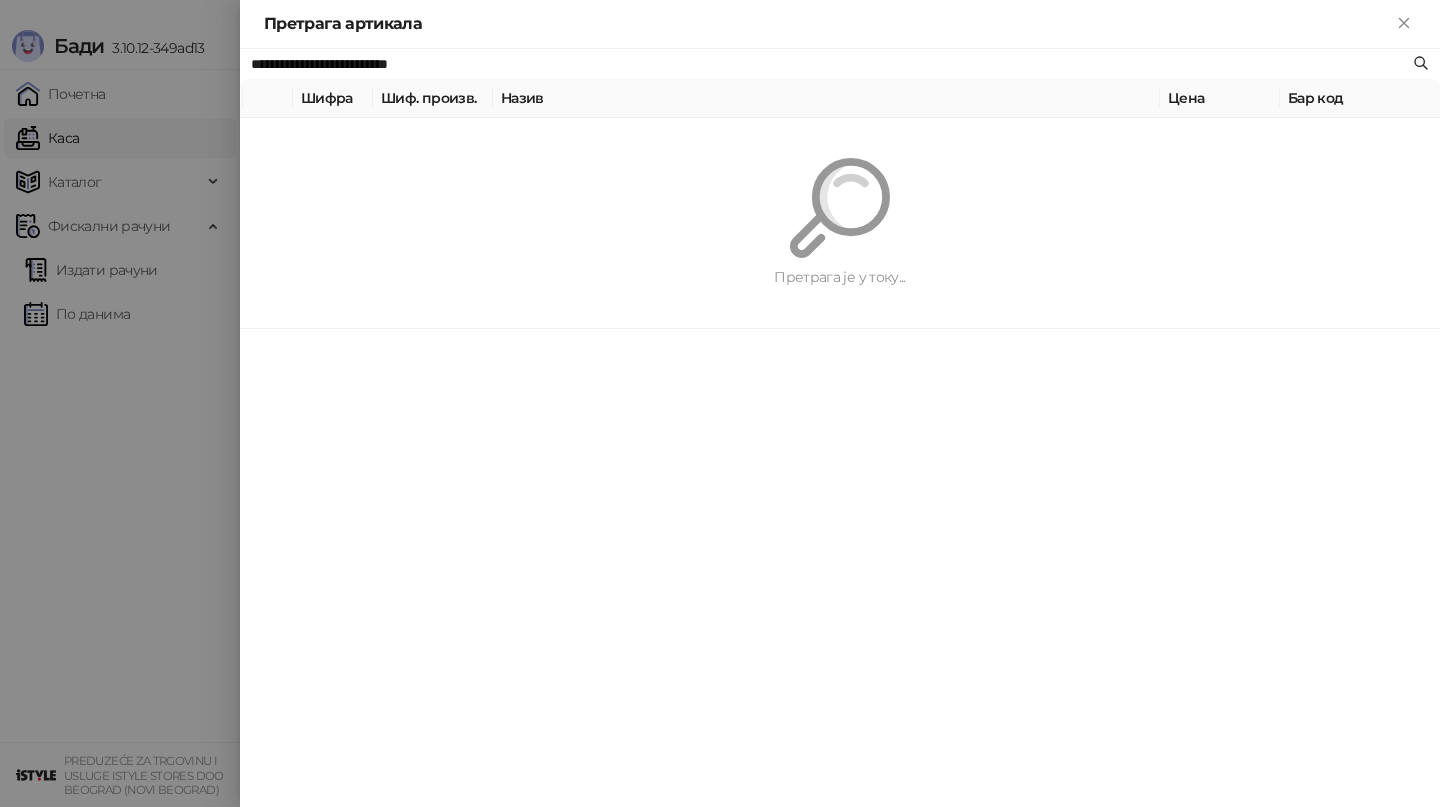 paste 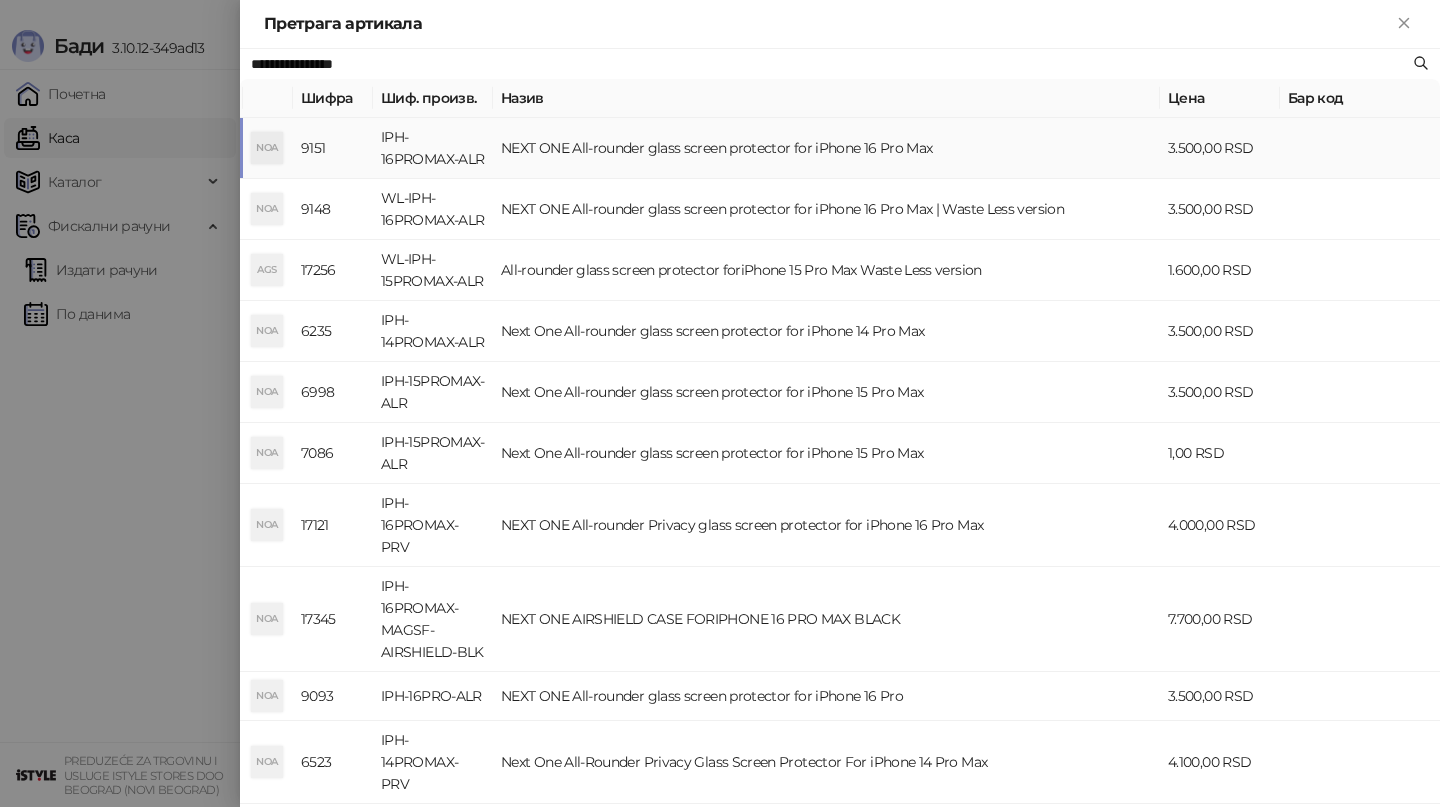 type on "**********" 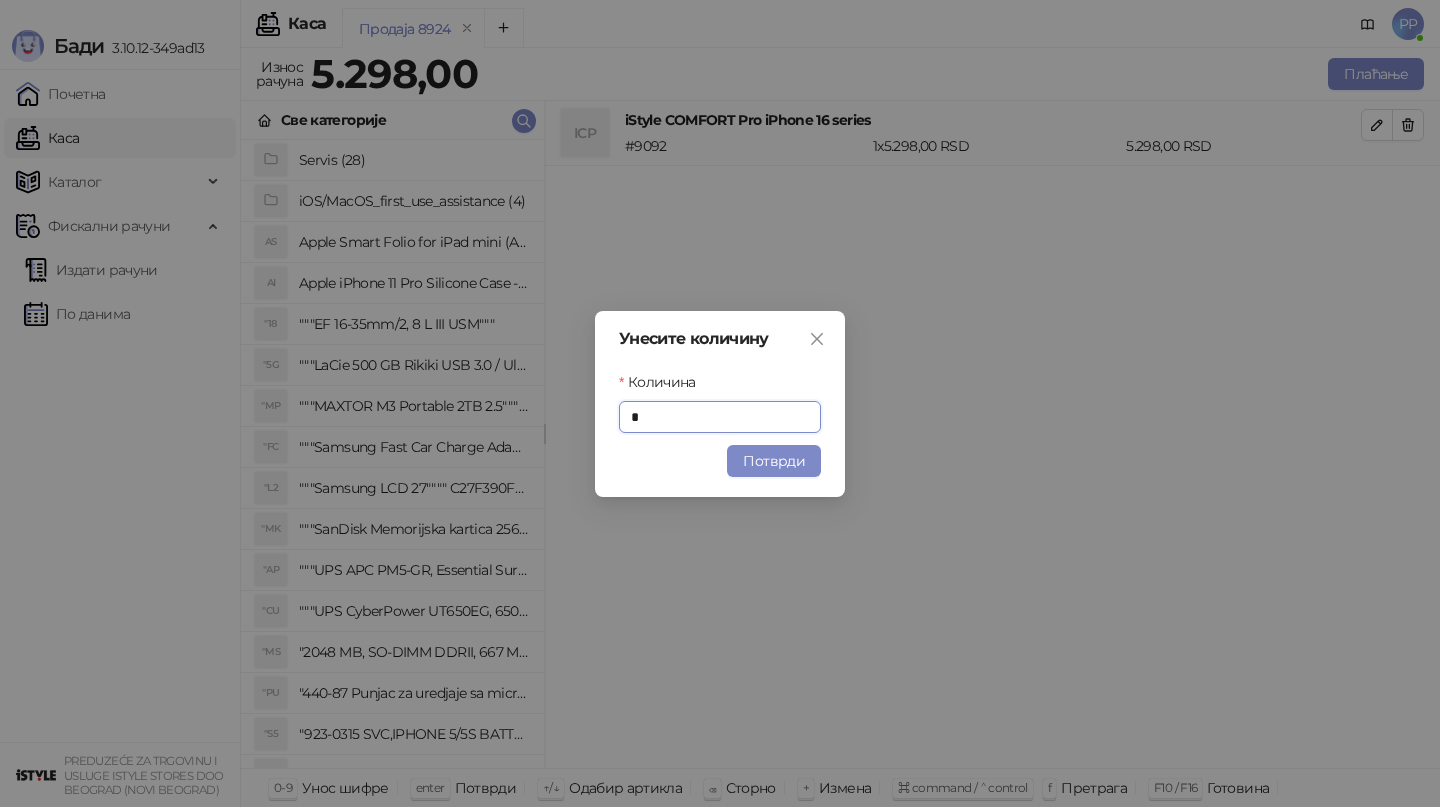 click on "Потврди" at bounding box center [774, 461] 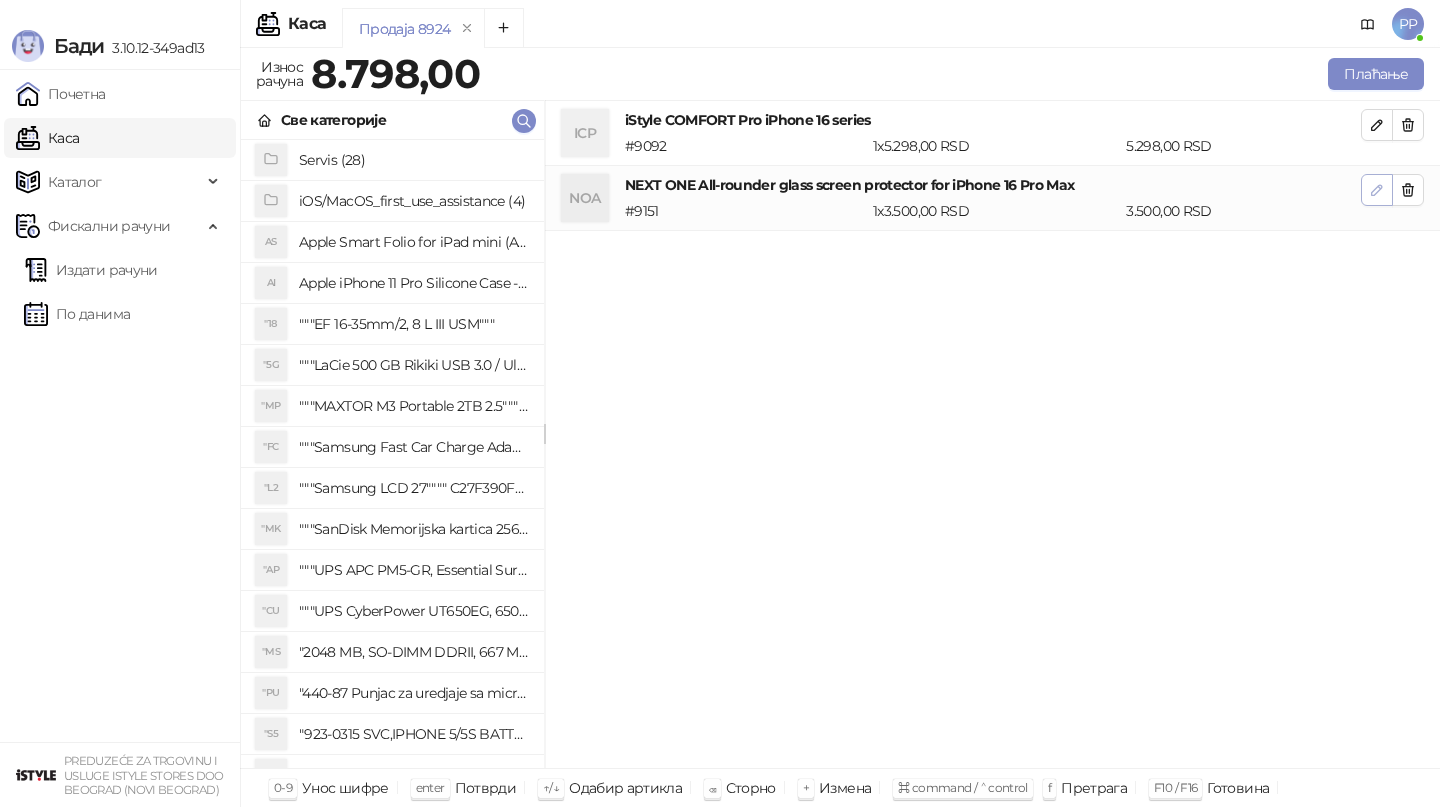 click 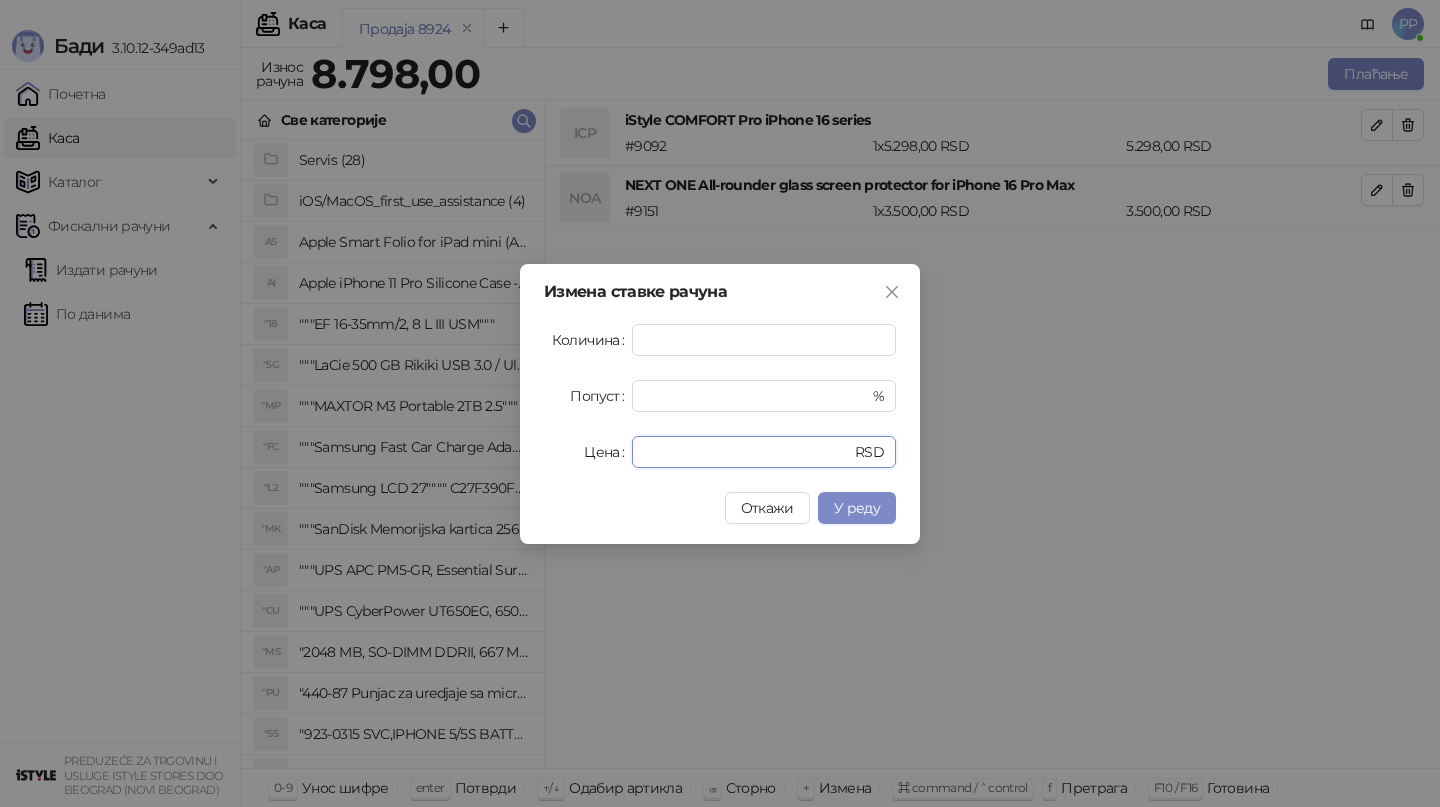 drag, startPoint x: 713, startPoint y: 450, endPoint x: 570, endPoint y: 440, distance: 143.34923 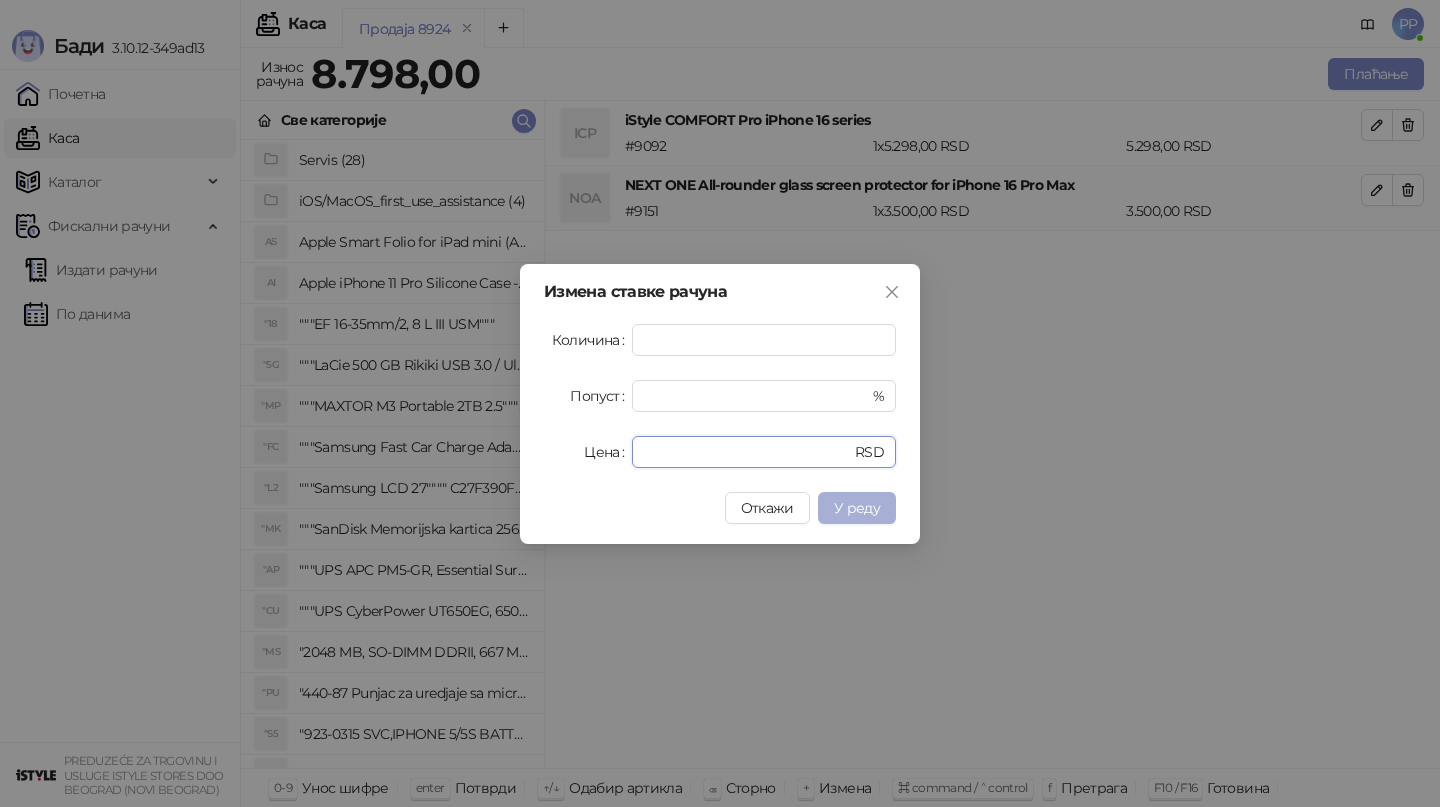 type on "*" 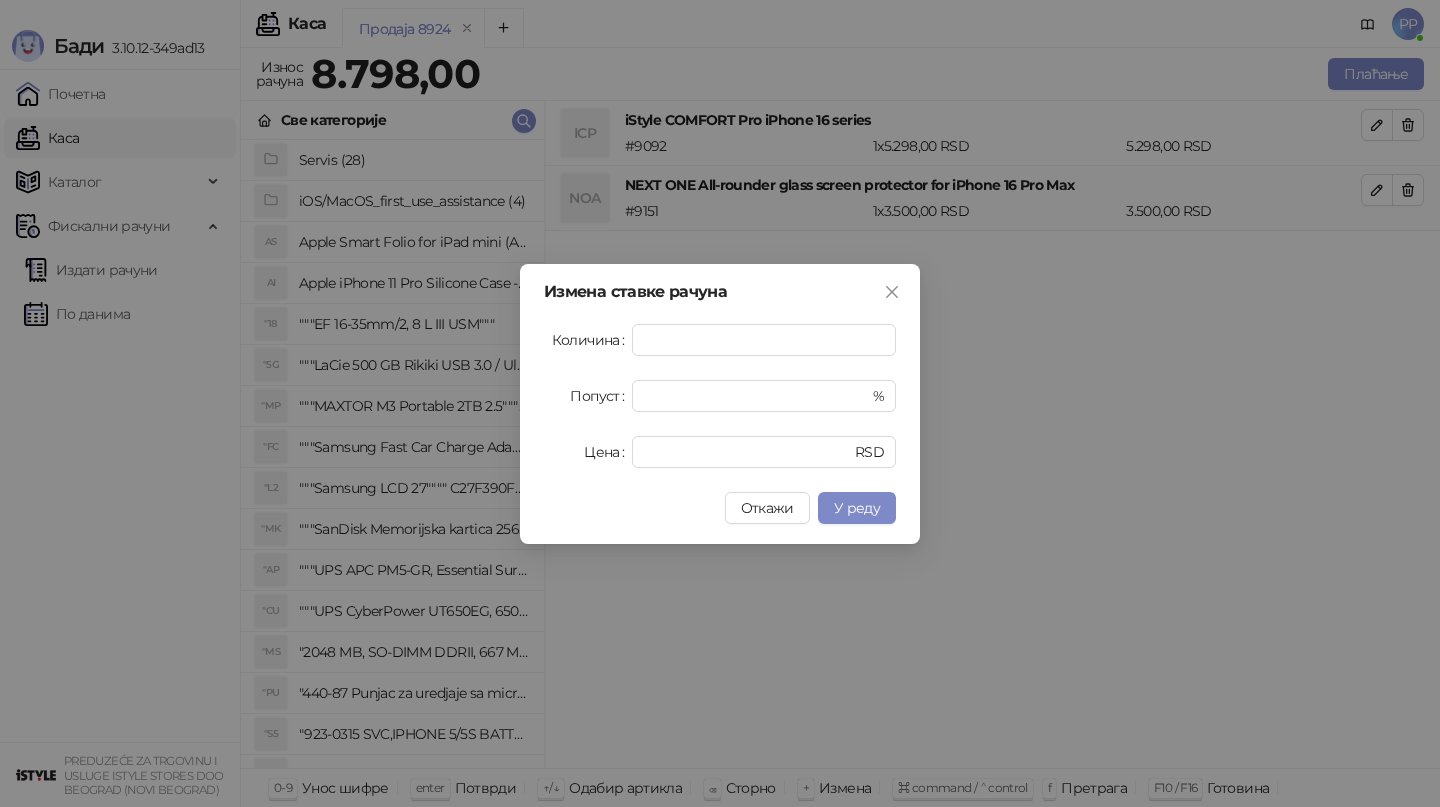 click on "У реду" at bounding box center (857, 508) 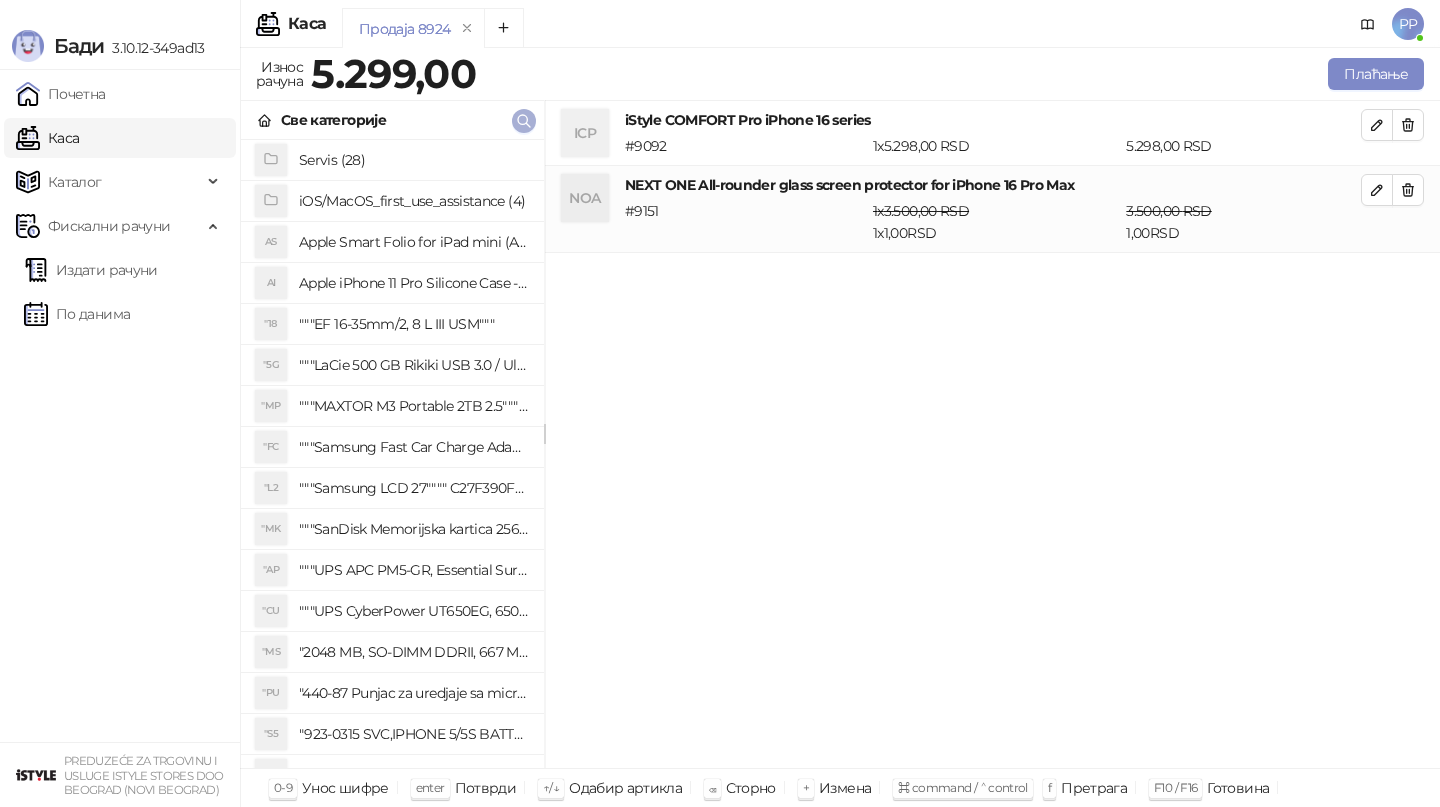 click 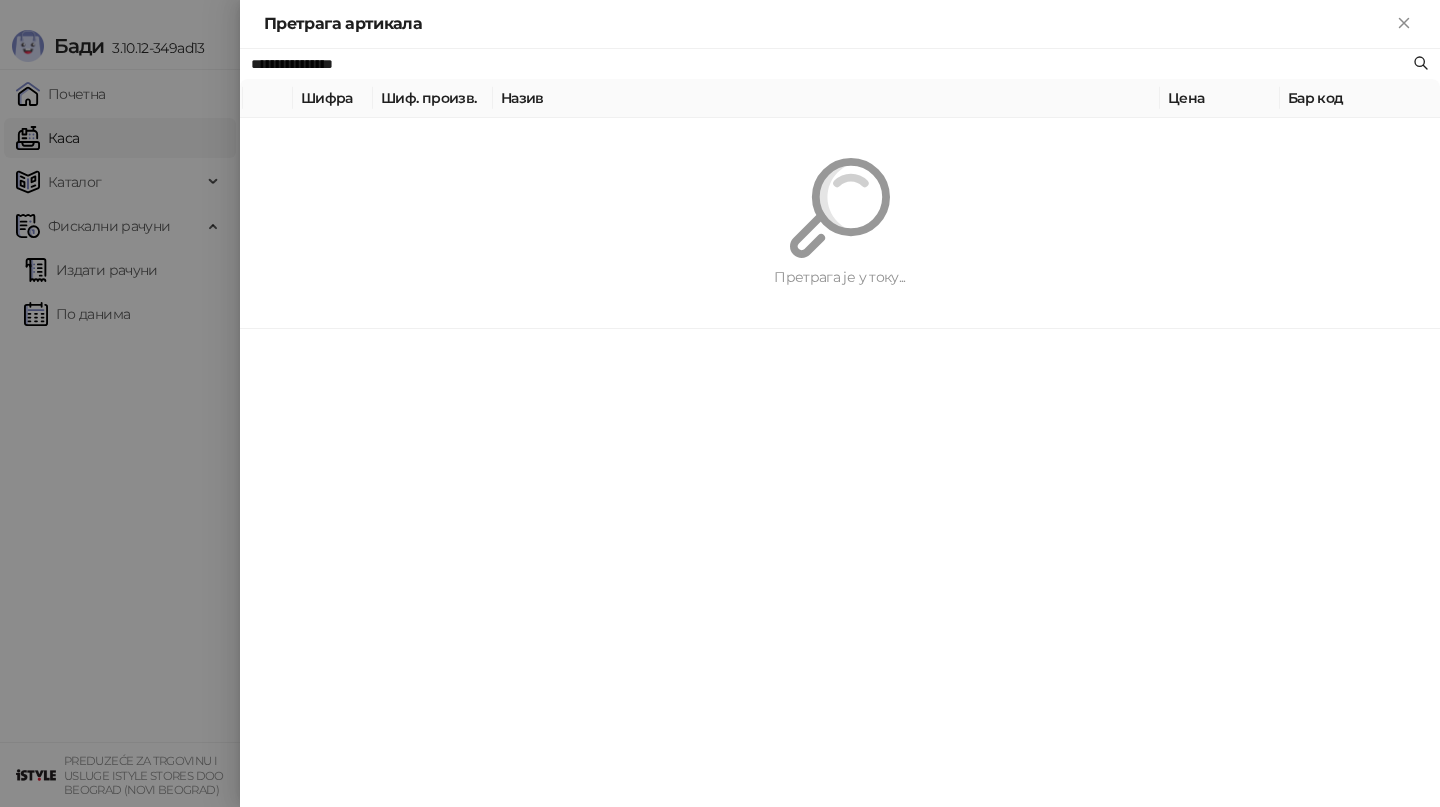 paste on "**********" 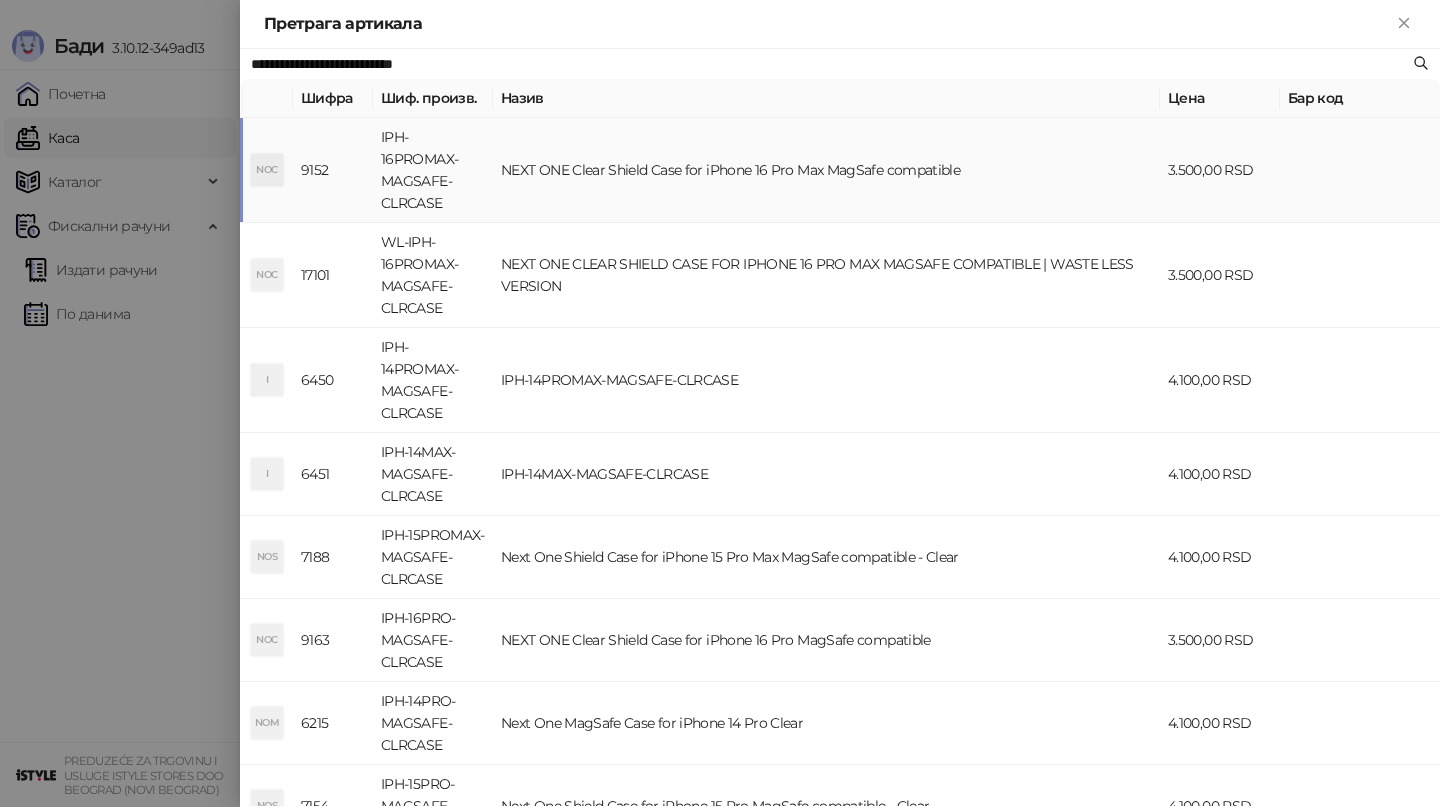 type on "**********" 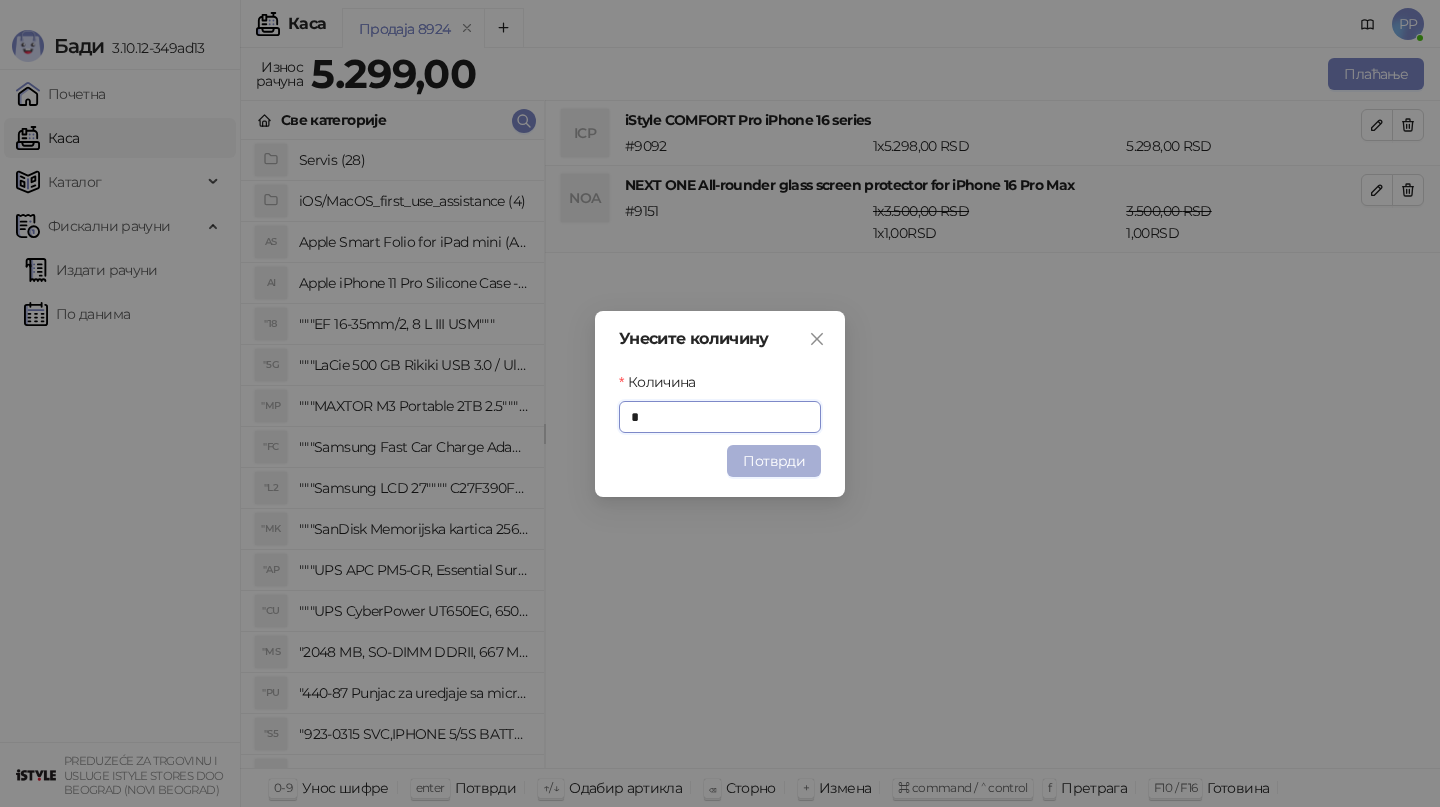 click on "Потврди" at bounding box center [774, 461] 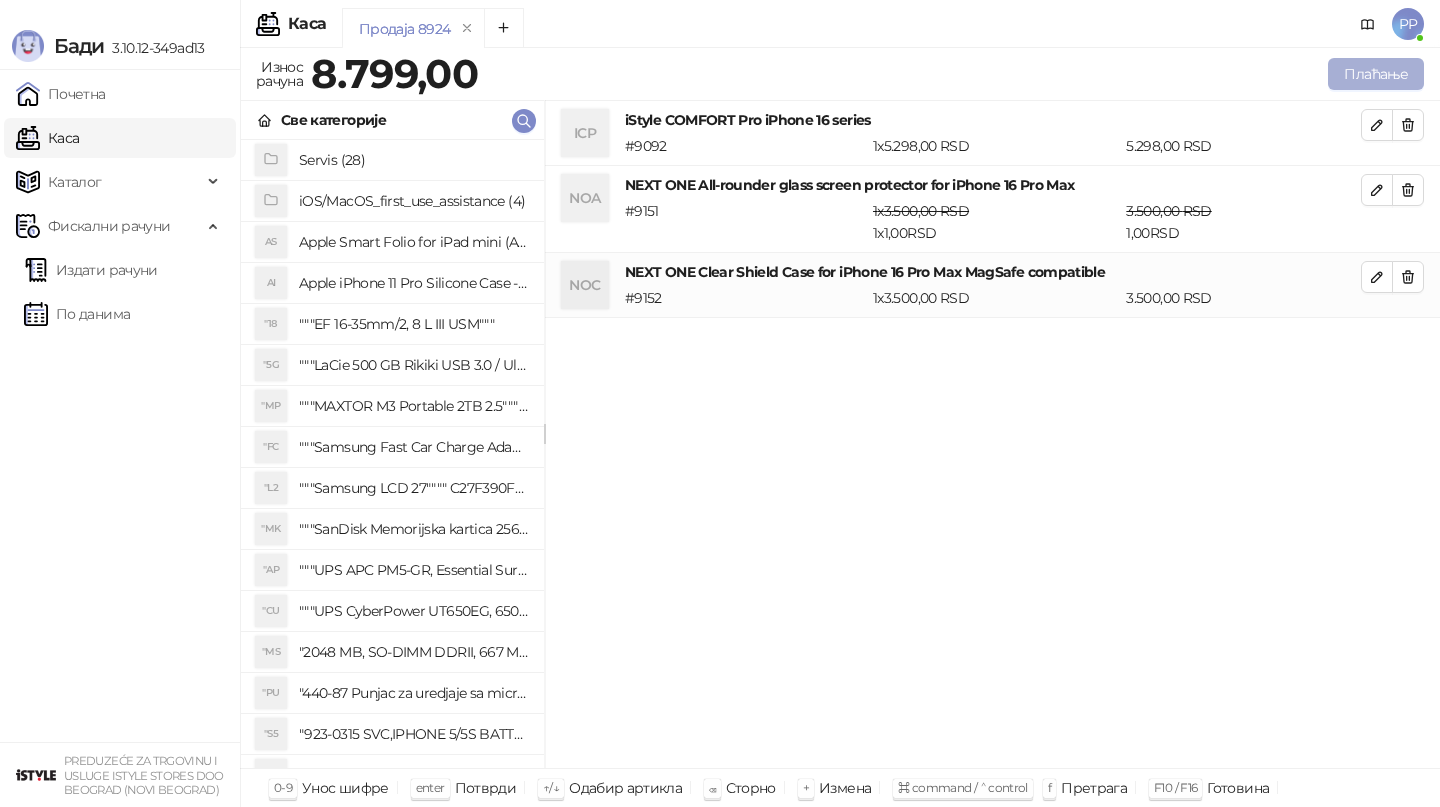 click on "Плаћање" at bounding box center (1376, 74) 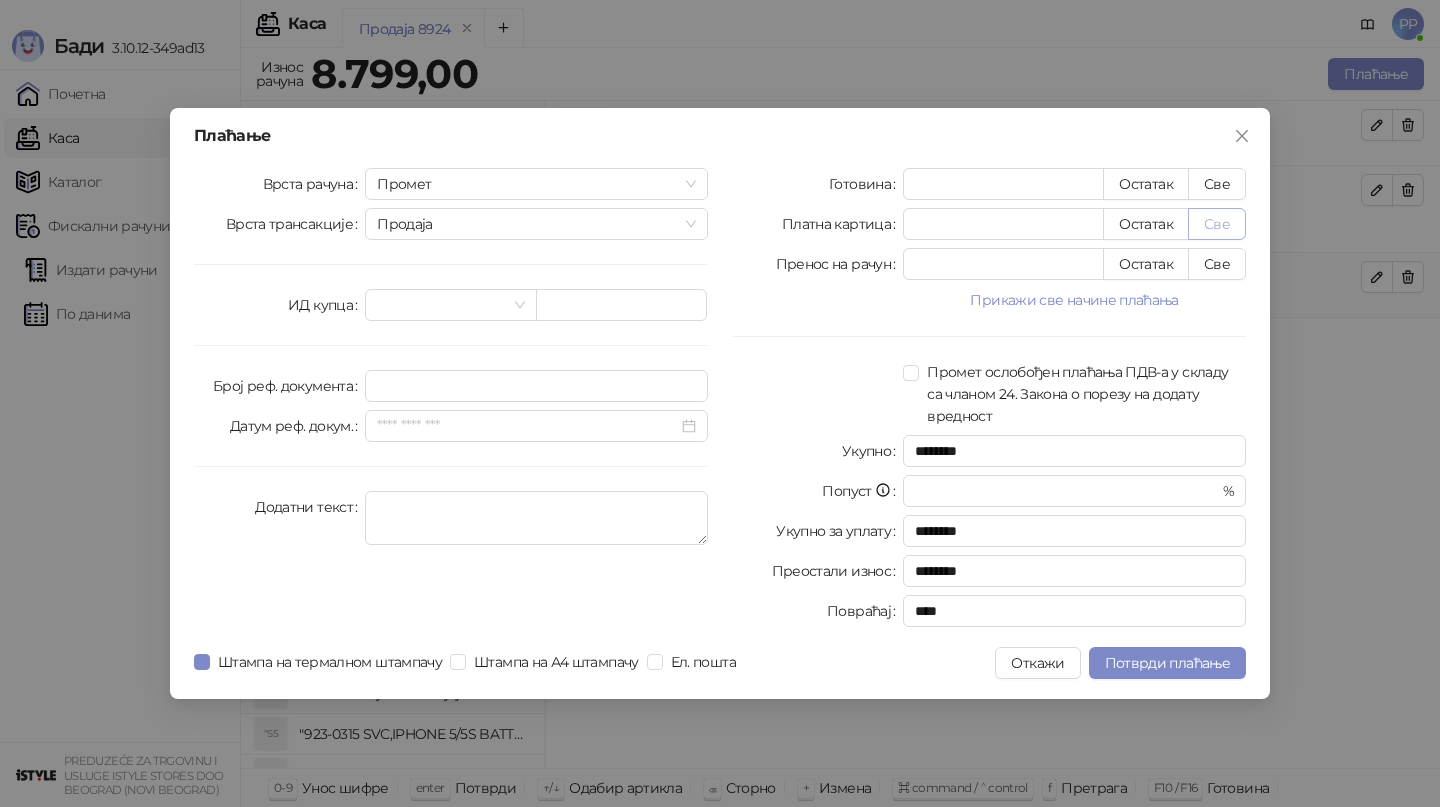 click on "Све" at bounding box center (1217, 224) 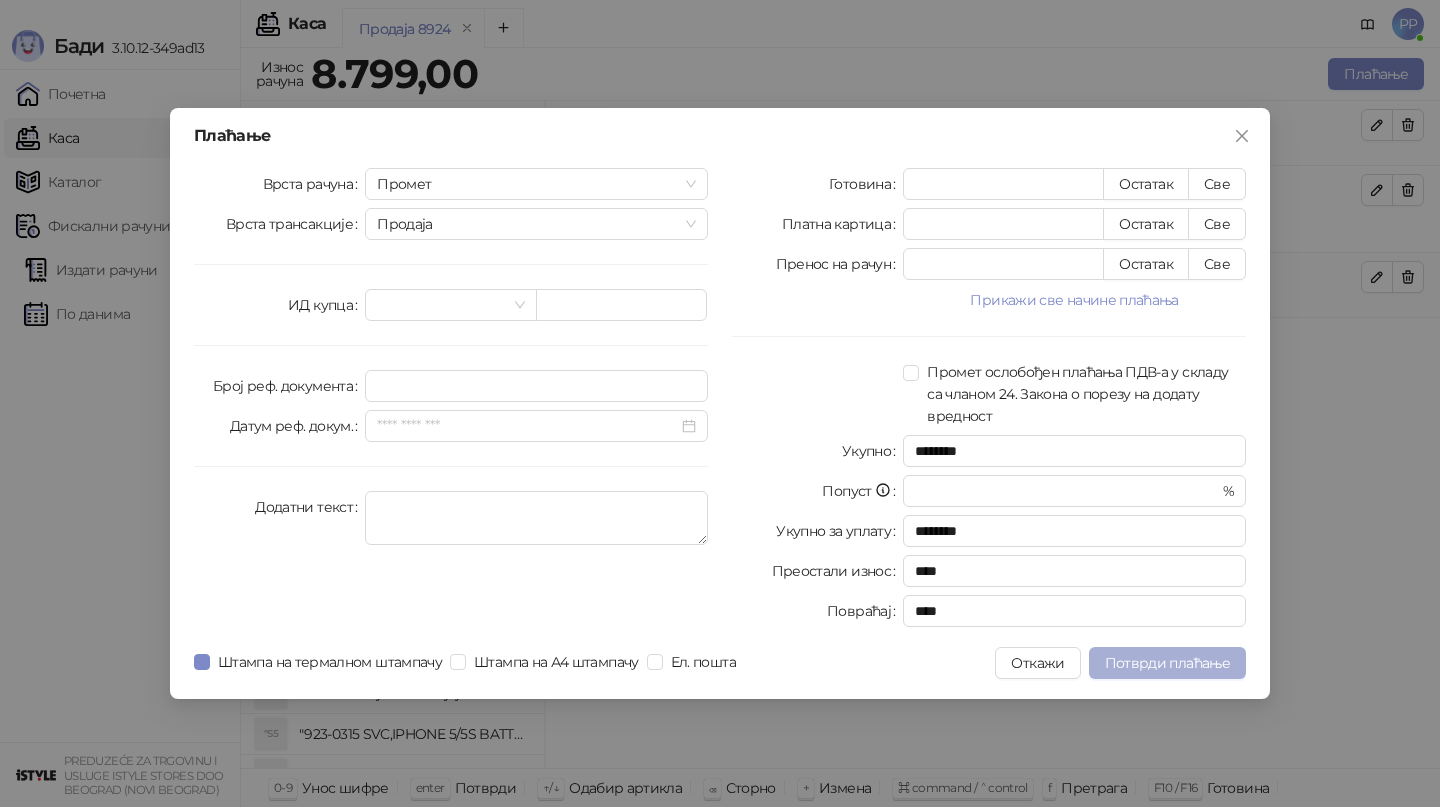 click on "Потврди плаћање" at bounding box center (1167, 663) 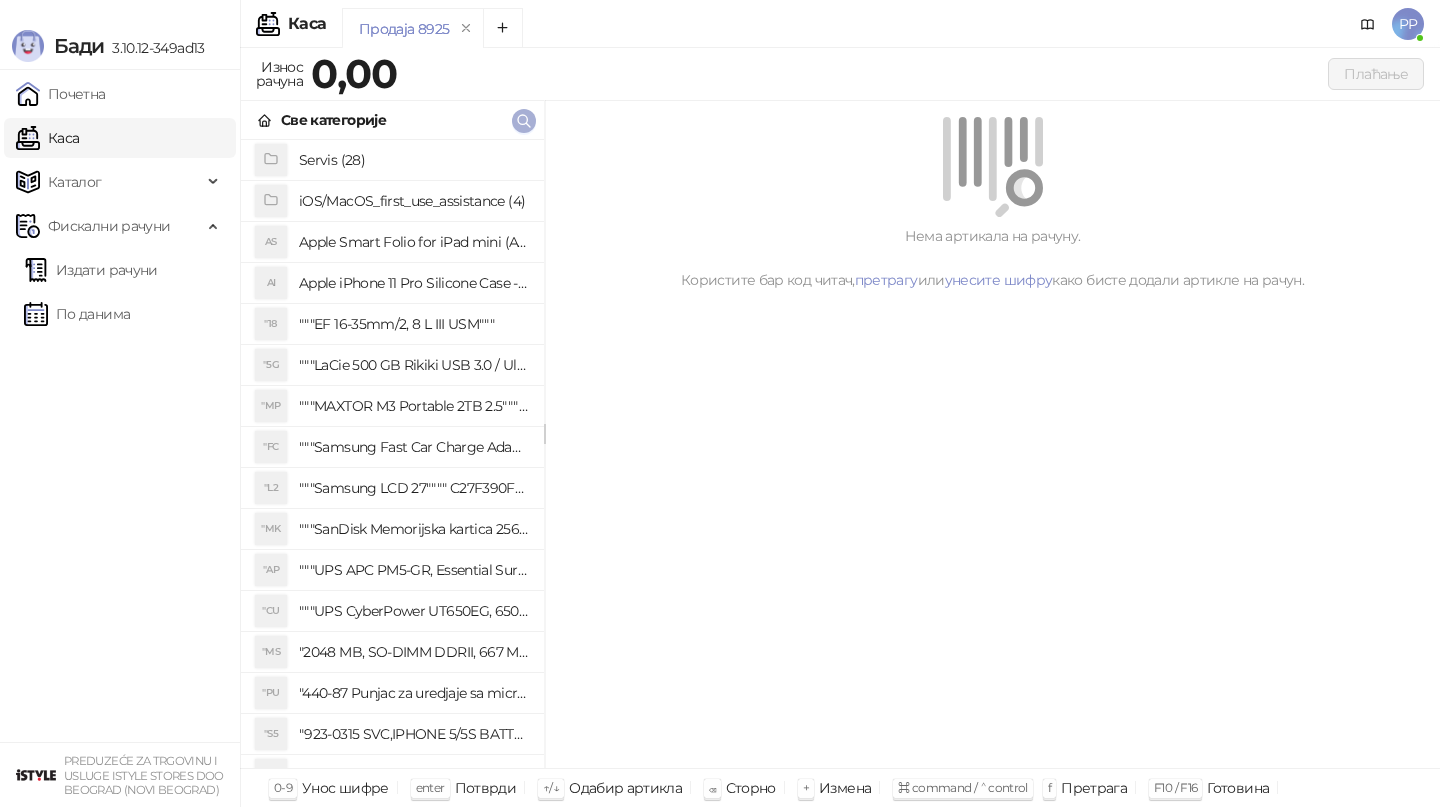 click 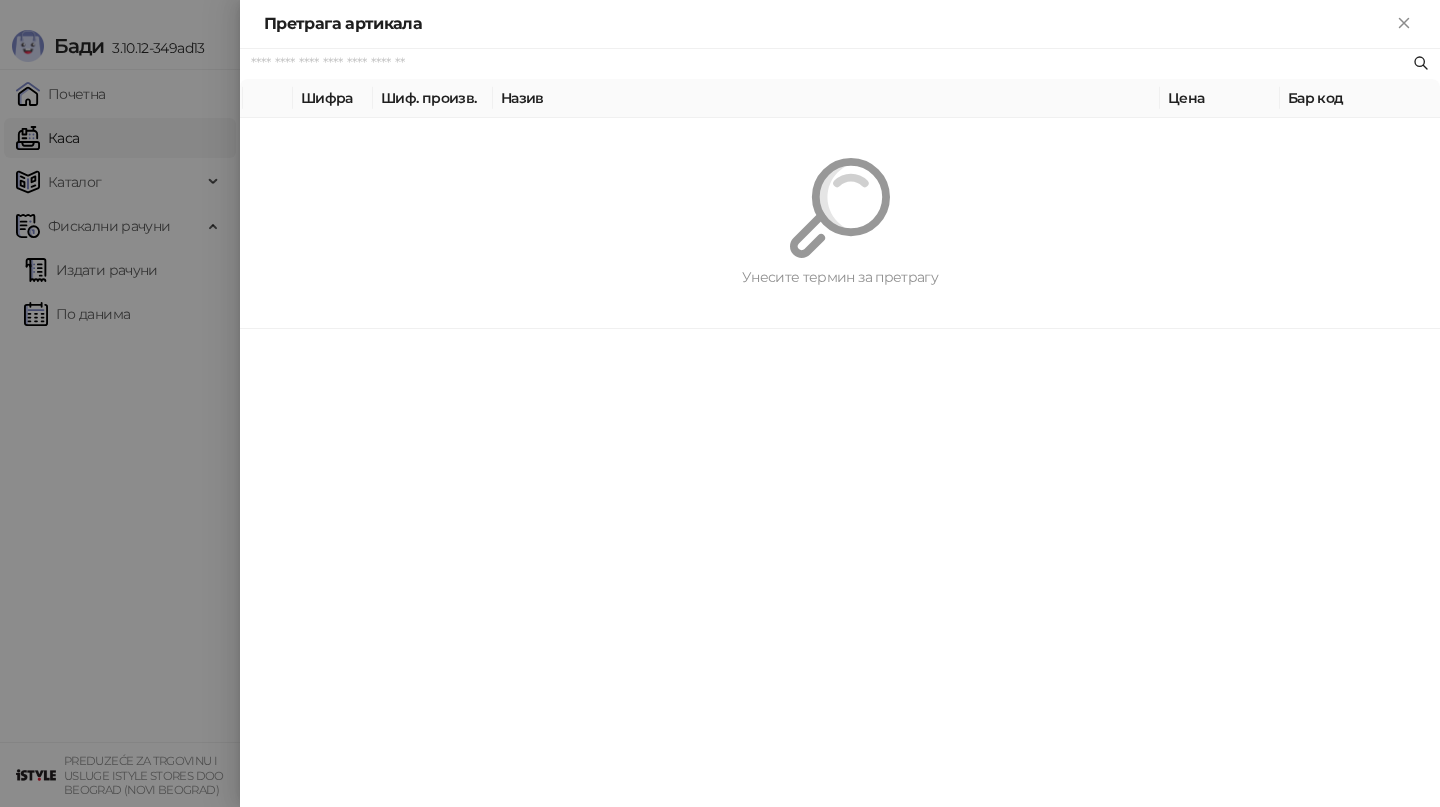 paste on "*********" 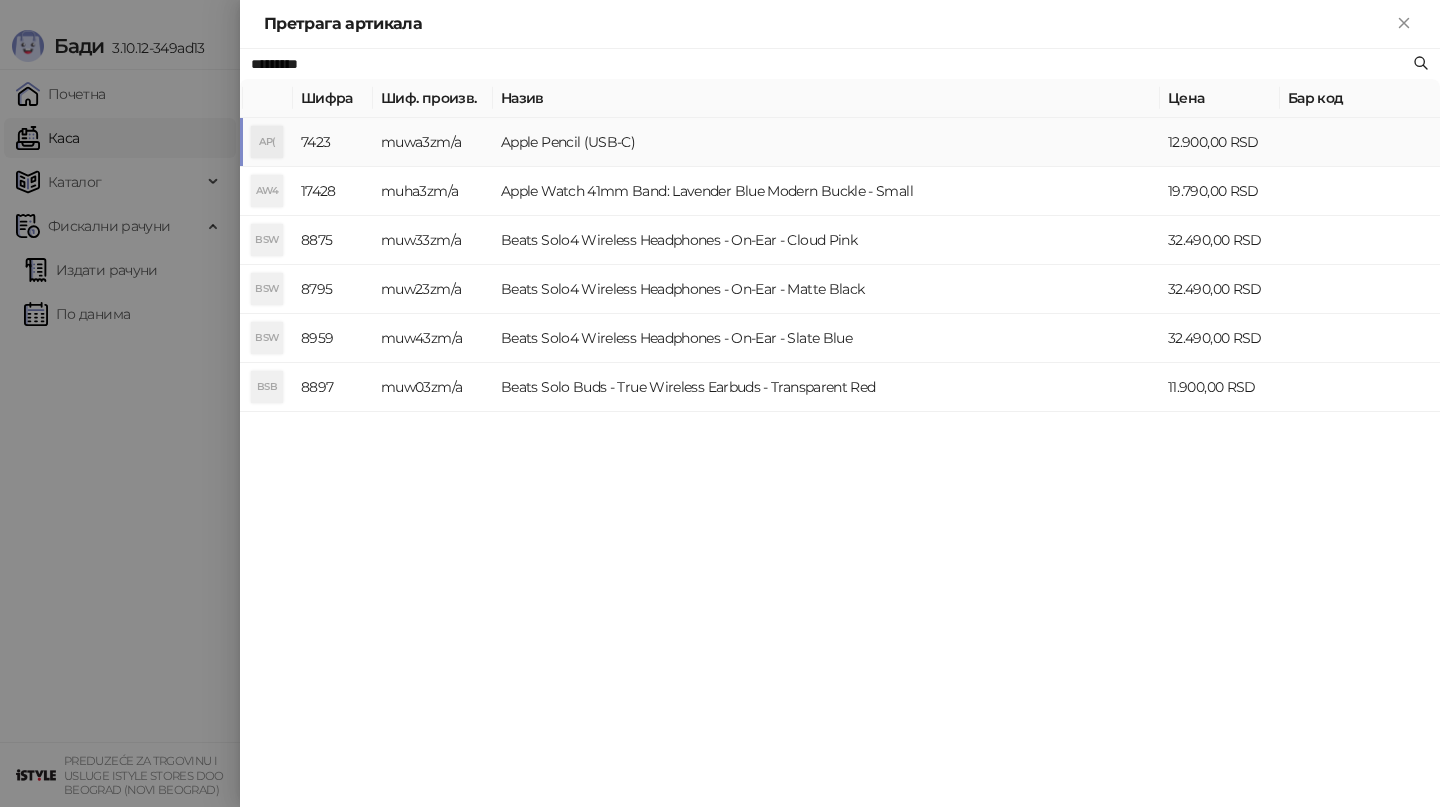 click on "Apple Pencil (USB-C)" at bounding box center (826, 142) 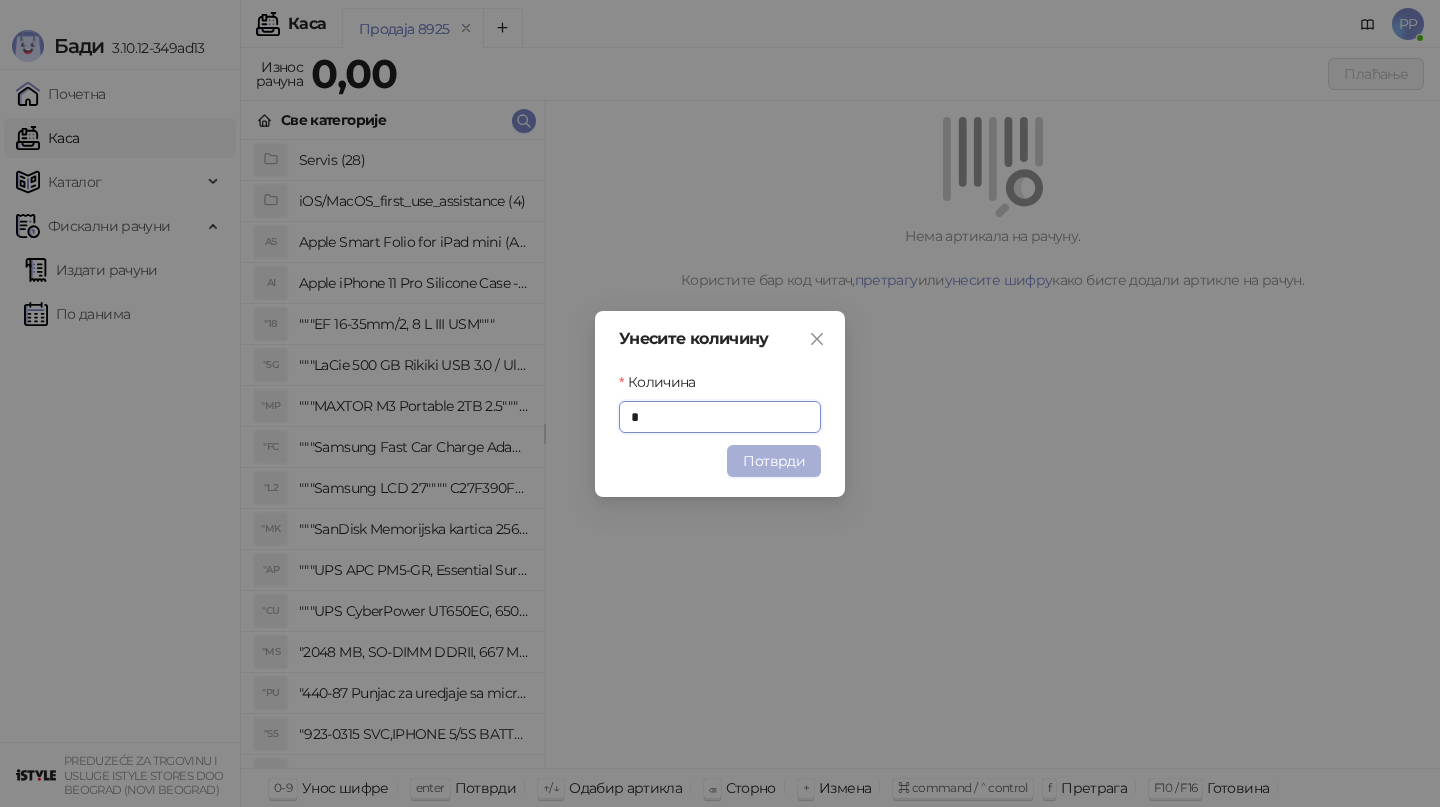 click on "Потврди" at bounding box center [774, 461] 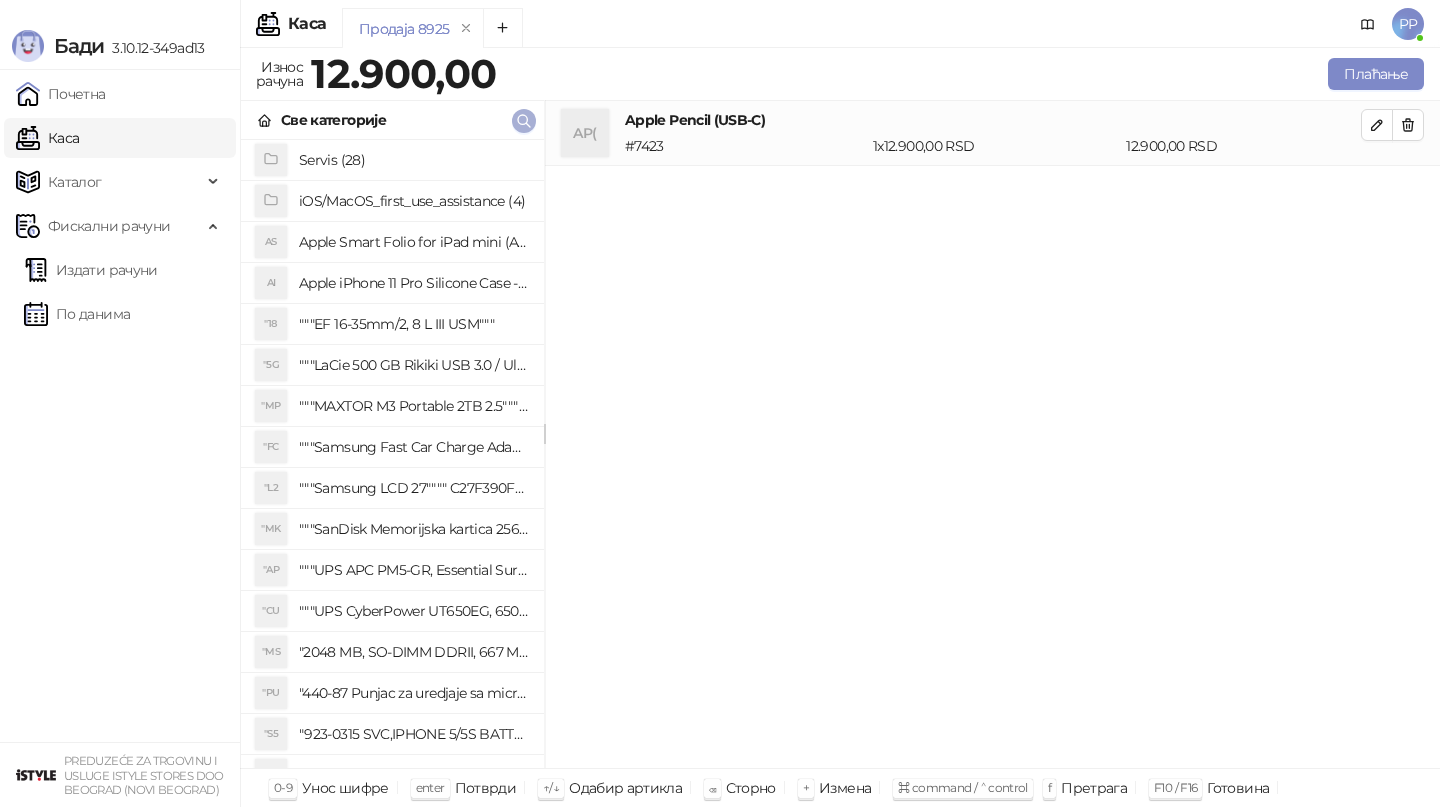 click 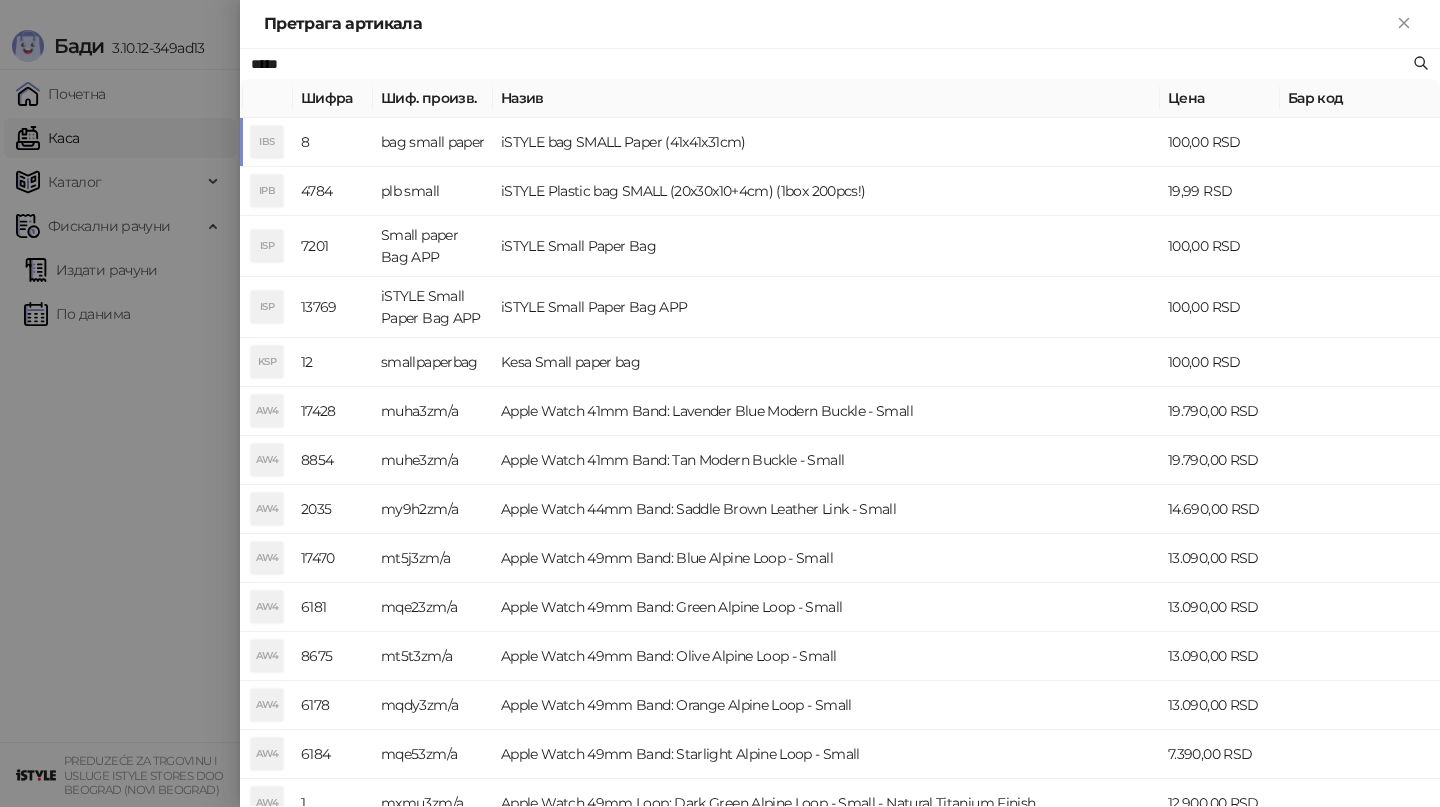 type on "*****" 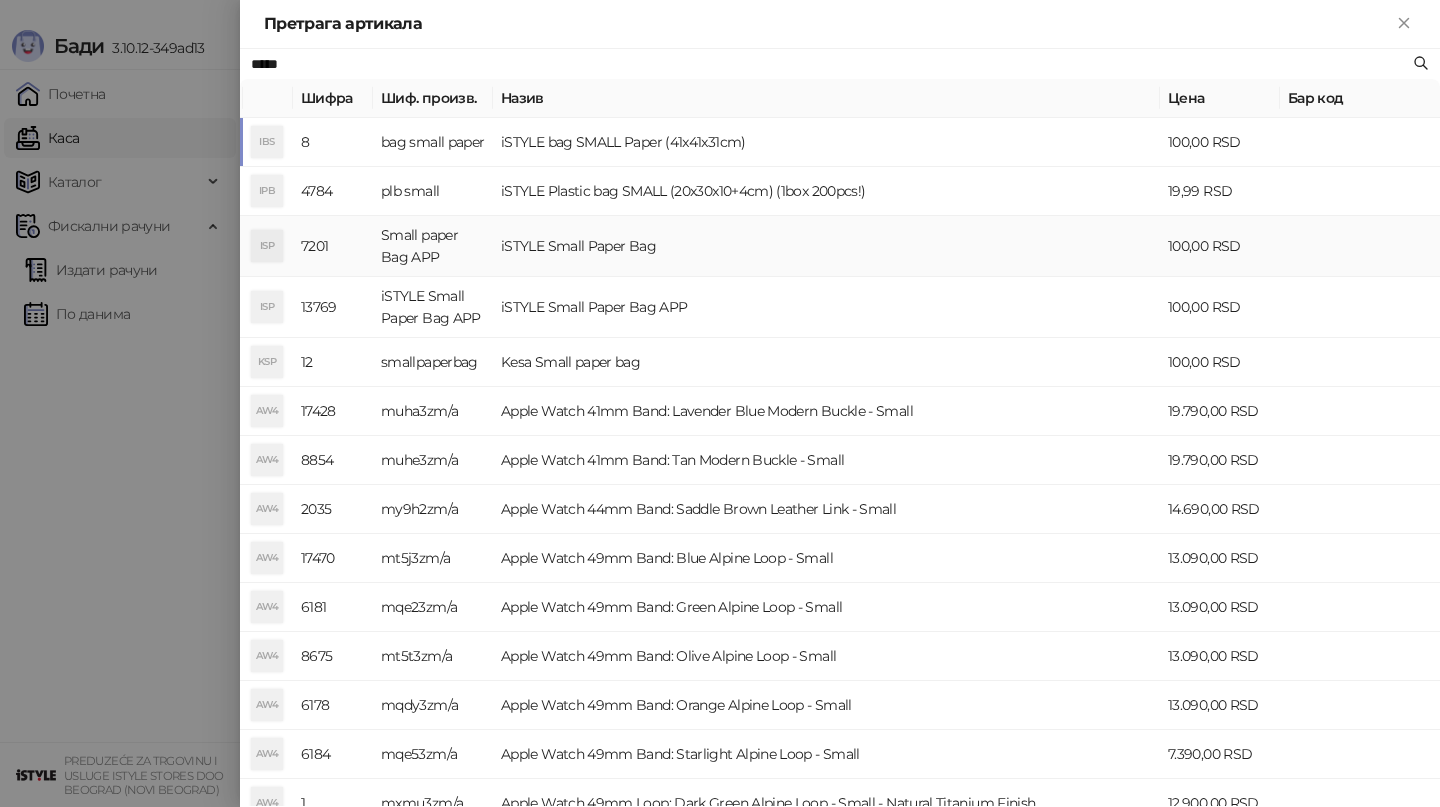 click on "iSTYLE Small Paper Bag" at bounding box center [826, 246] 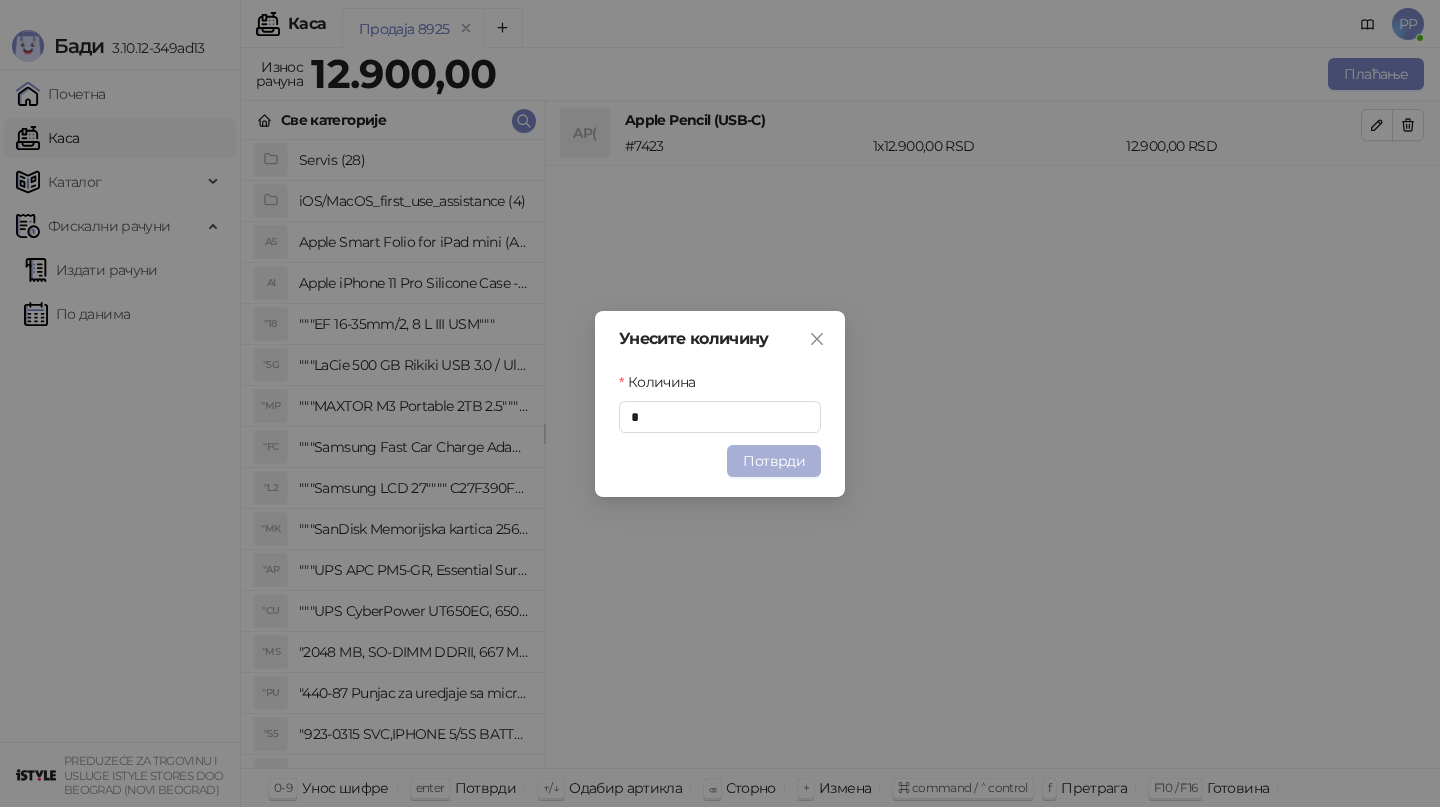 click on "Потврди" at bounding box center (774, 461) 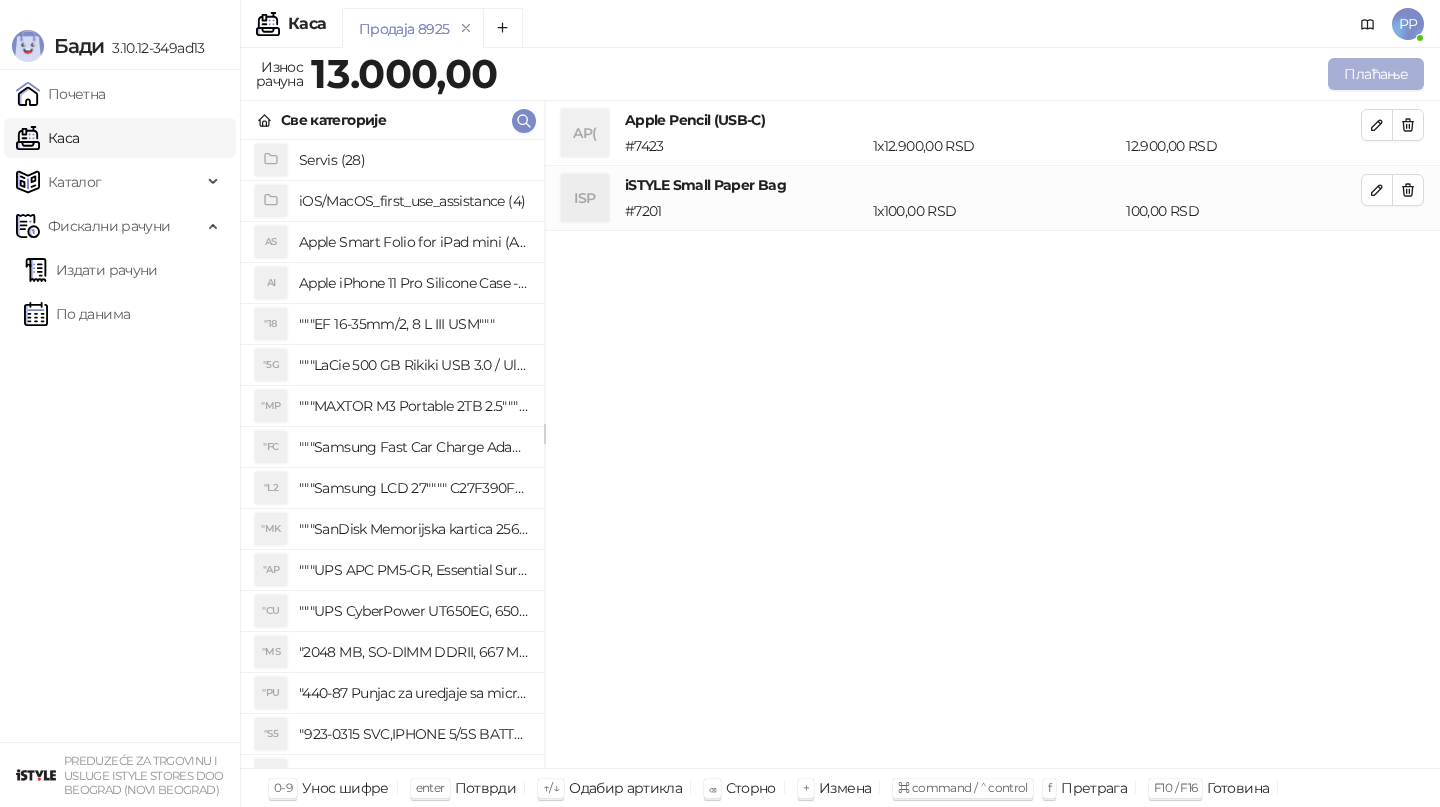 click on "Плаћање" at bounding box center (1376, 74) 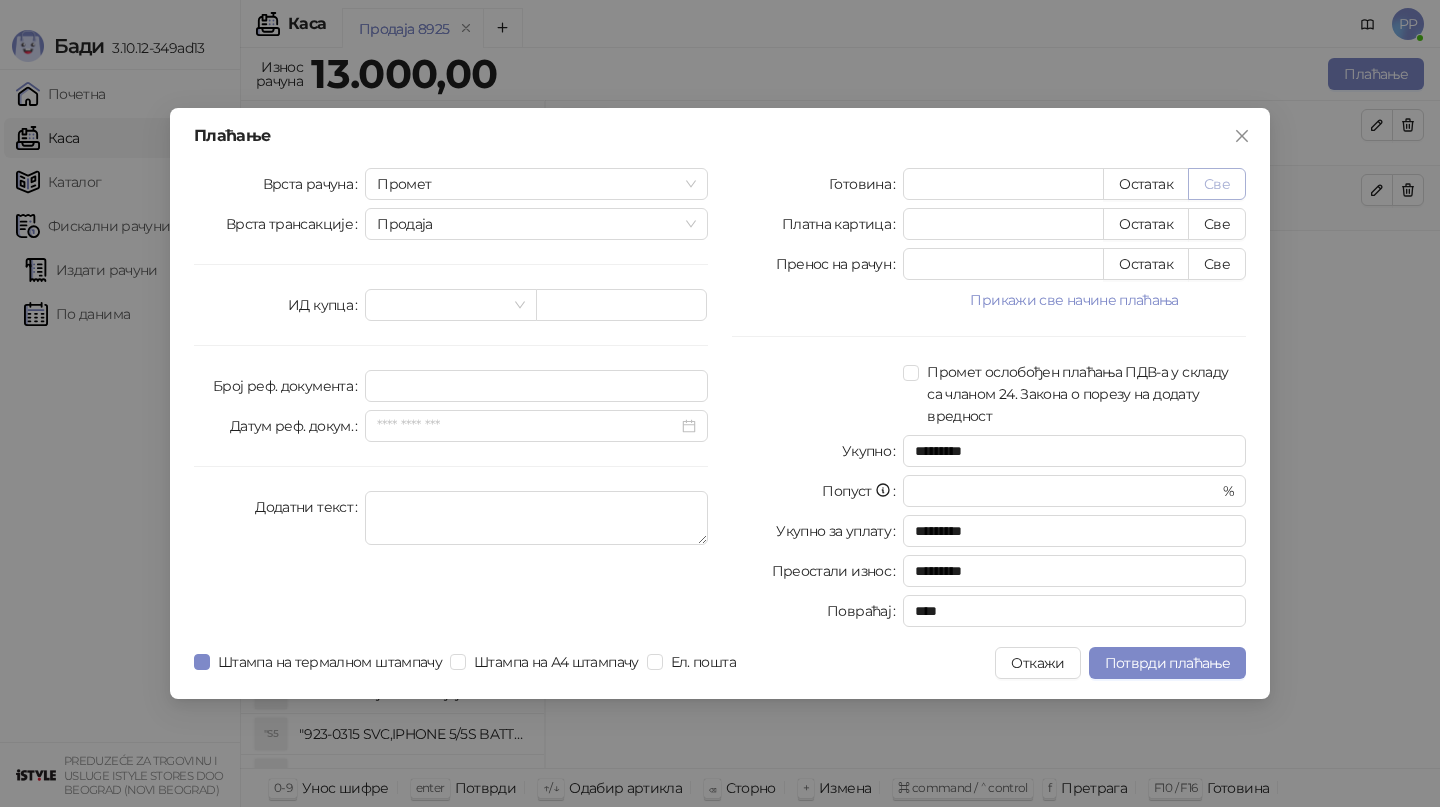 click on "Све" at bounding box center (1217, 184) 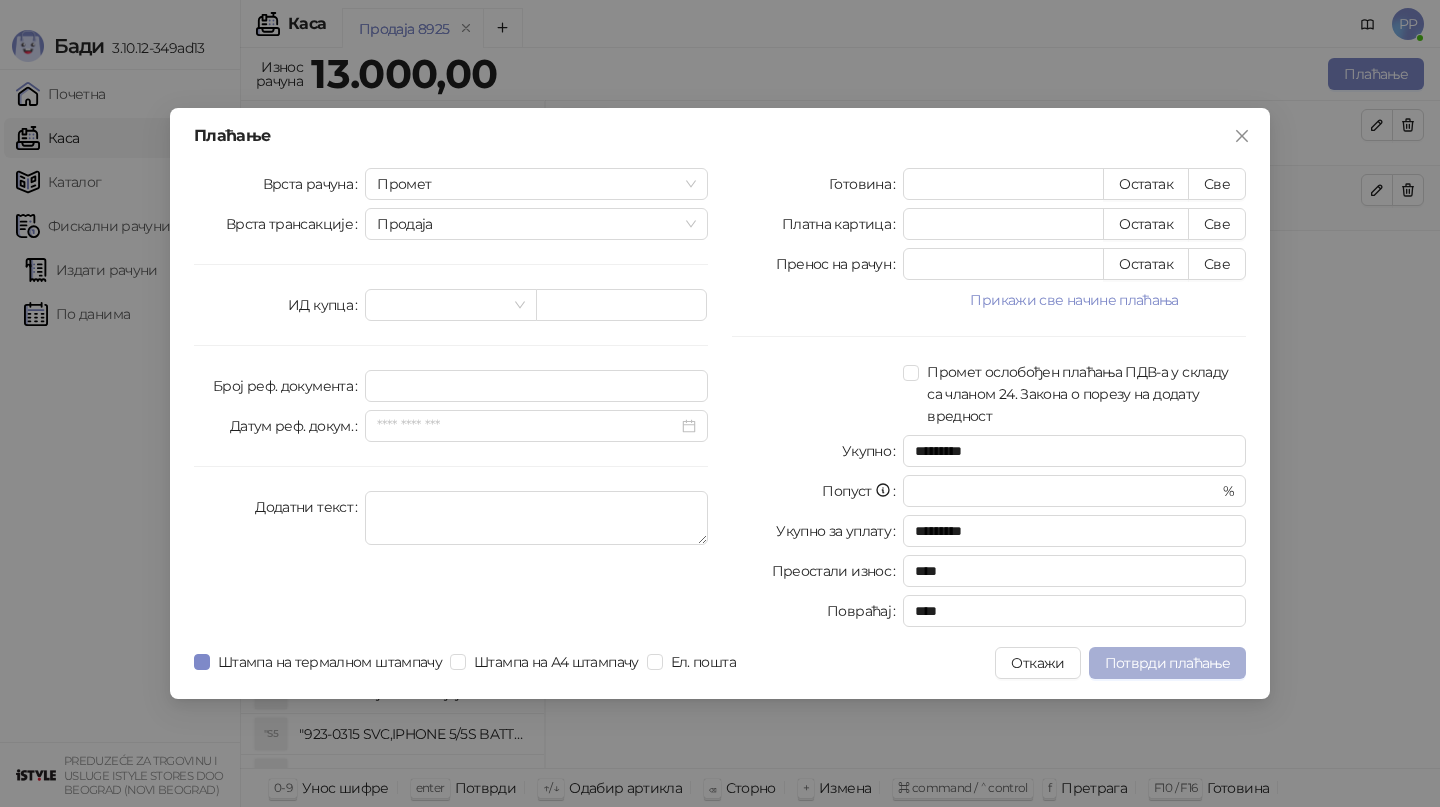 click on "Потврди плаћање" at bounding box center [1167, 663] 